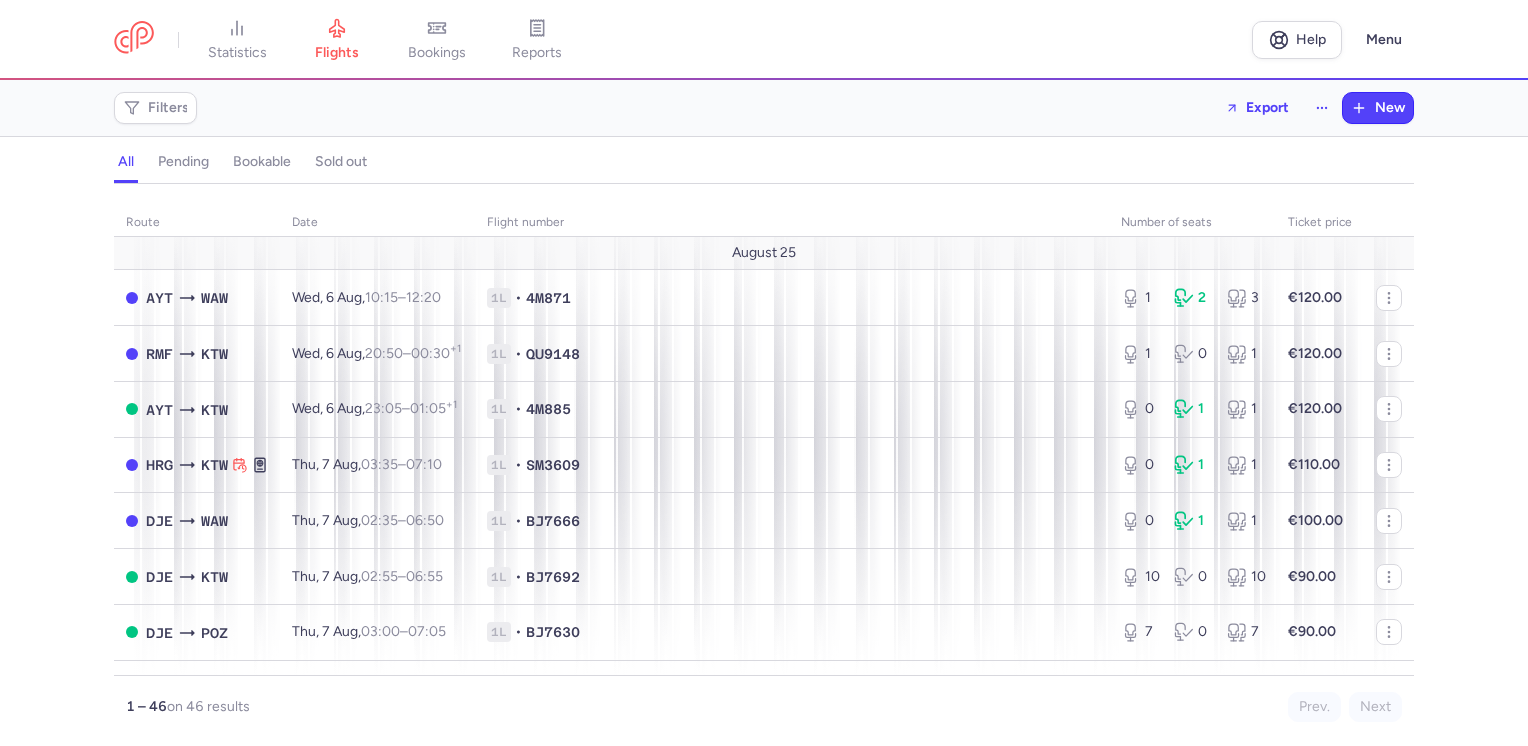 scroll, scrollTop: 0, scrollLeft: 0, axis: both 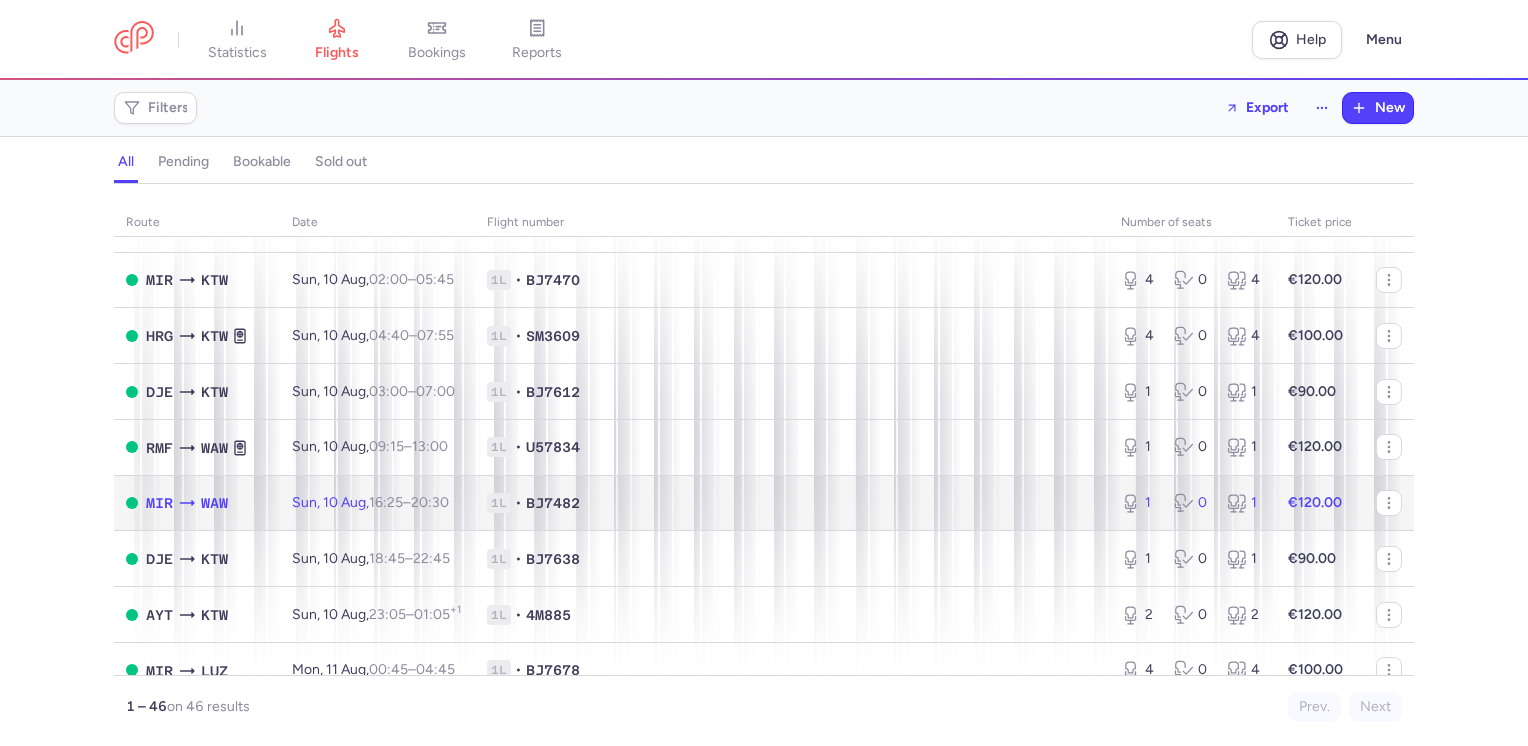 click on "€120.00" at bounding box center [1320, 503] 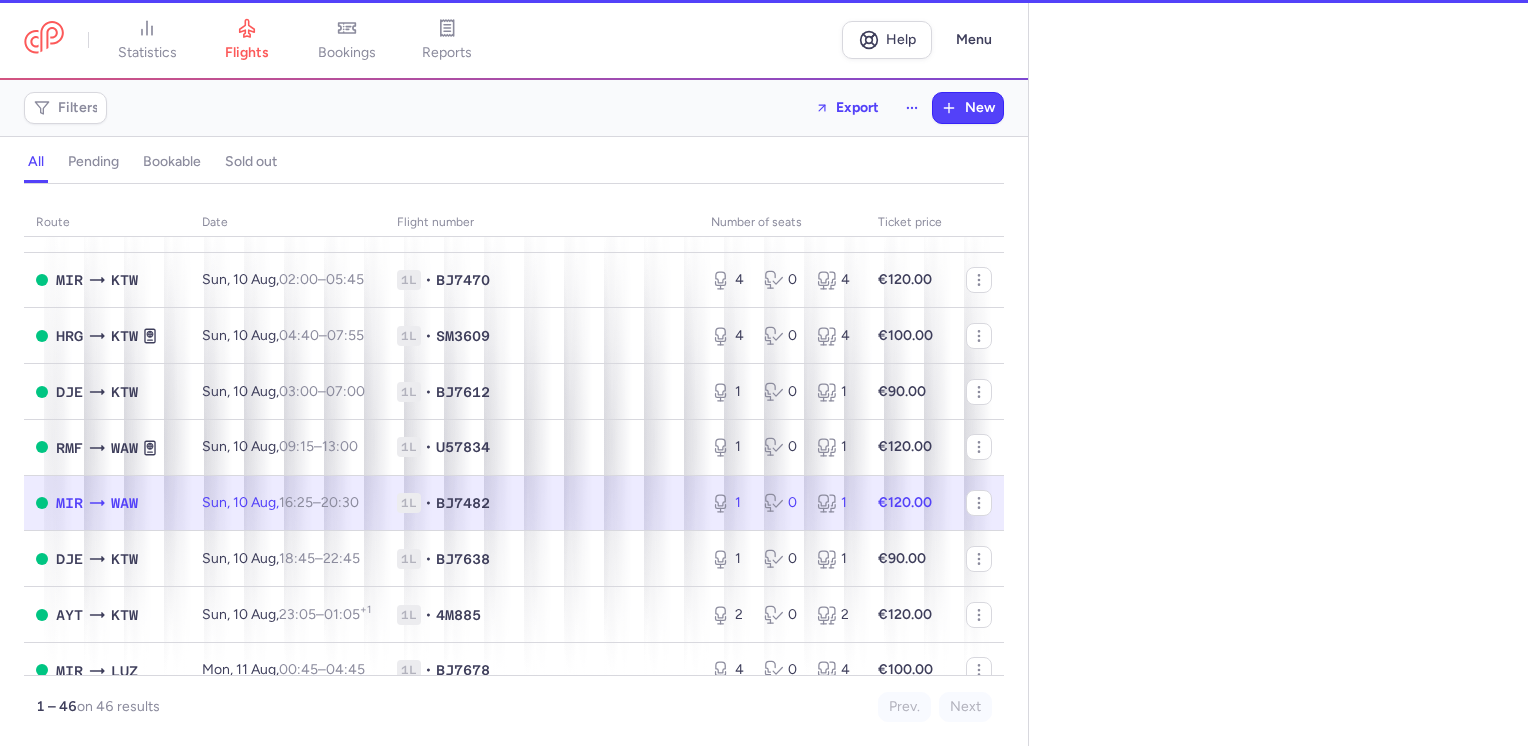 select on "days" 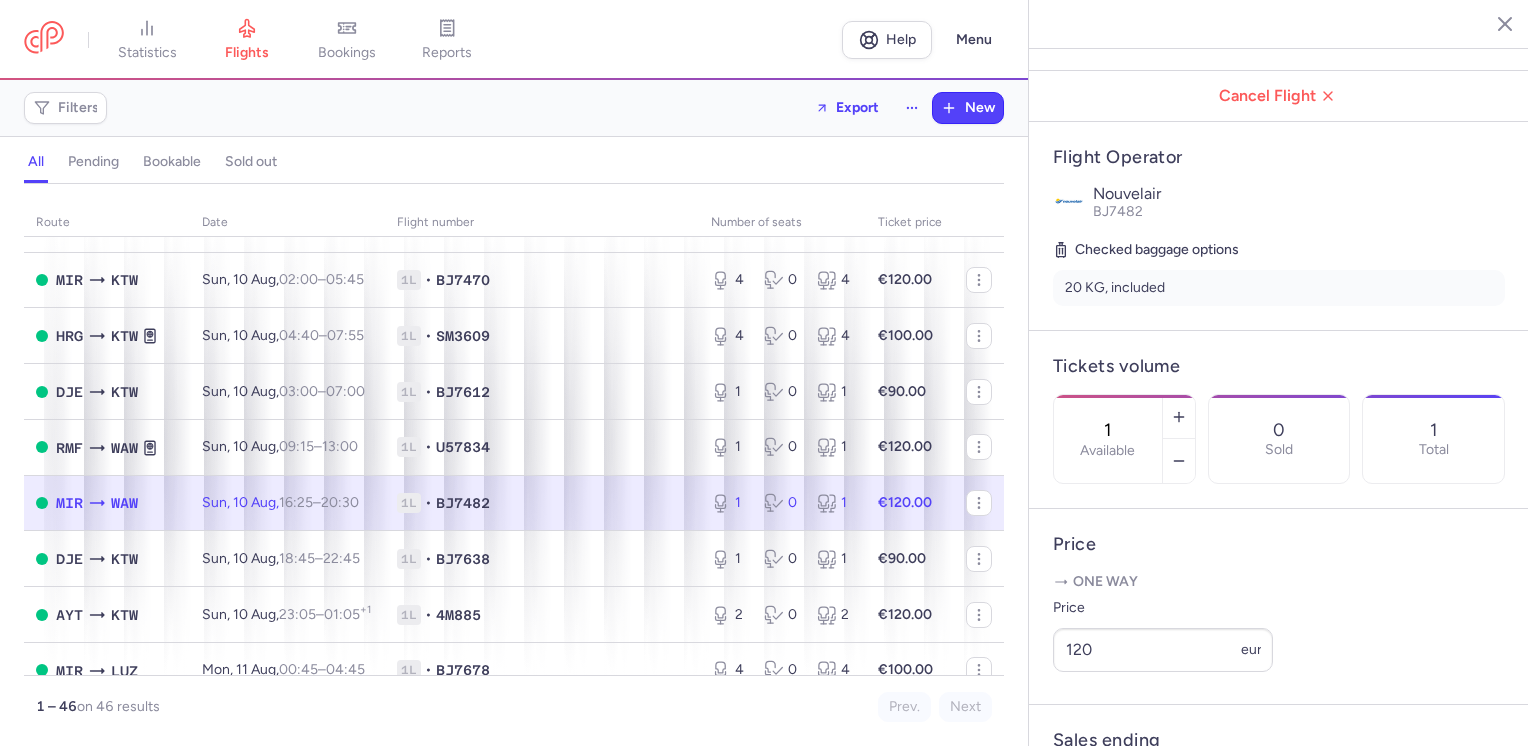 scroll, scrollTop: 300, scrollLeft: 0, axis: vertical 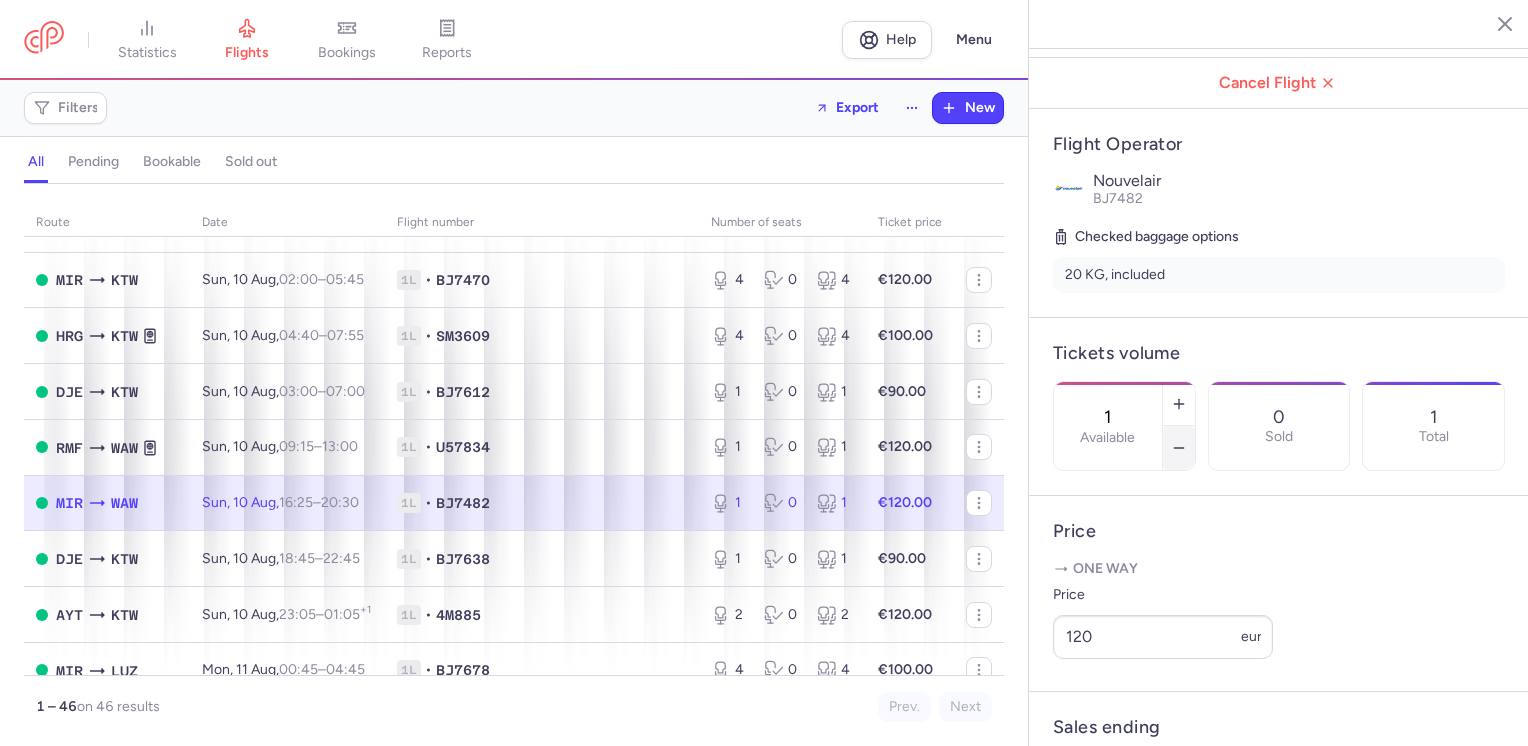 click 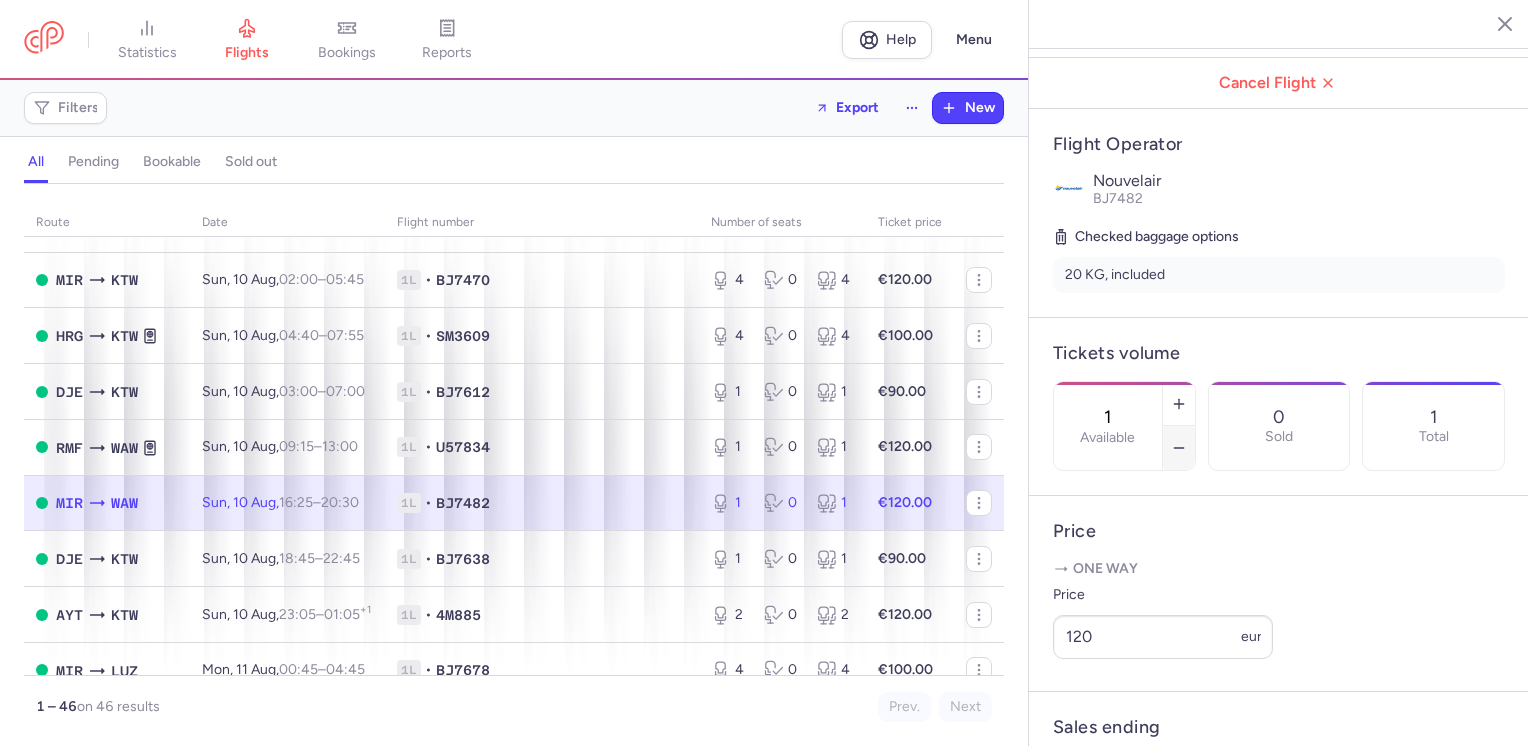 type on "0" 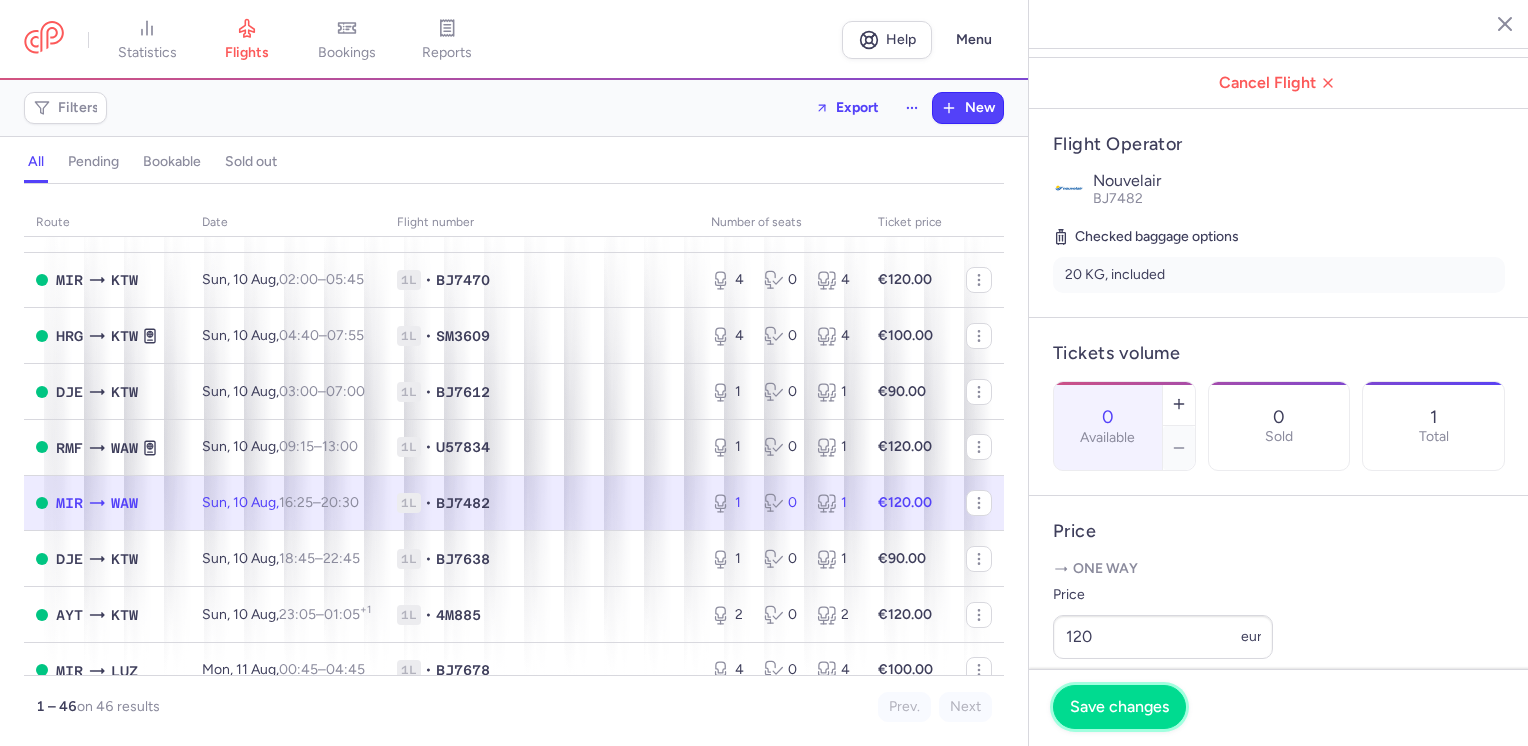 click on "Save changes" at bounding box center [1119, 707] 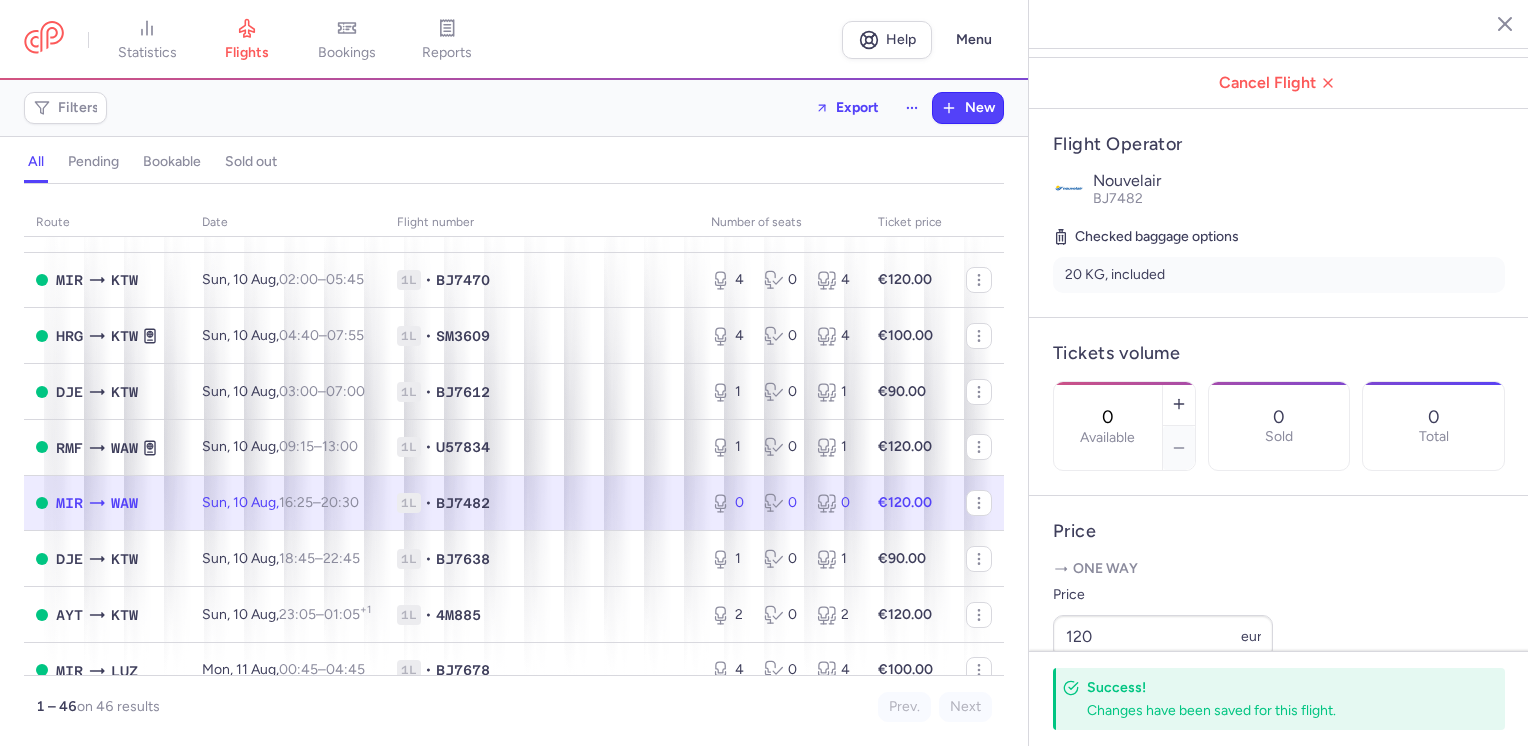 click 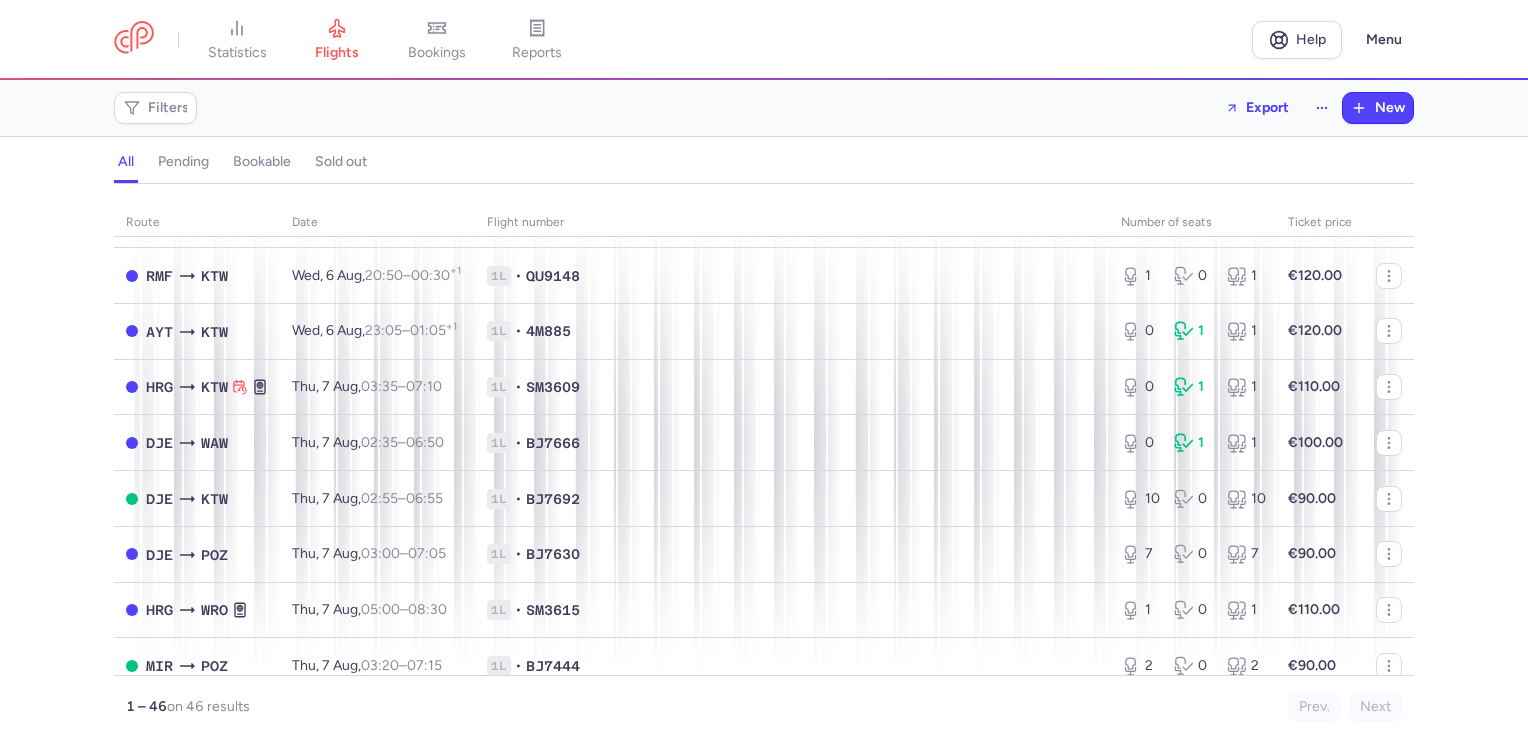 scroll, scrollTop: 200, scrollLeft: 0, axis: vertical 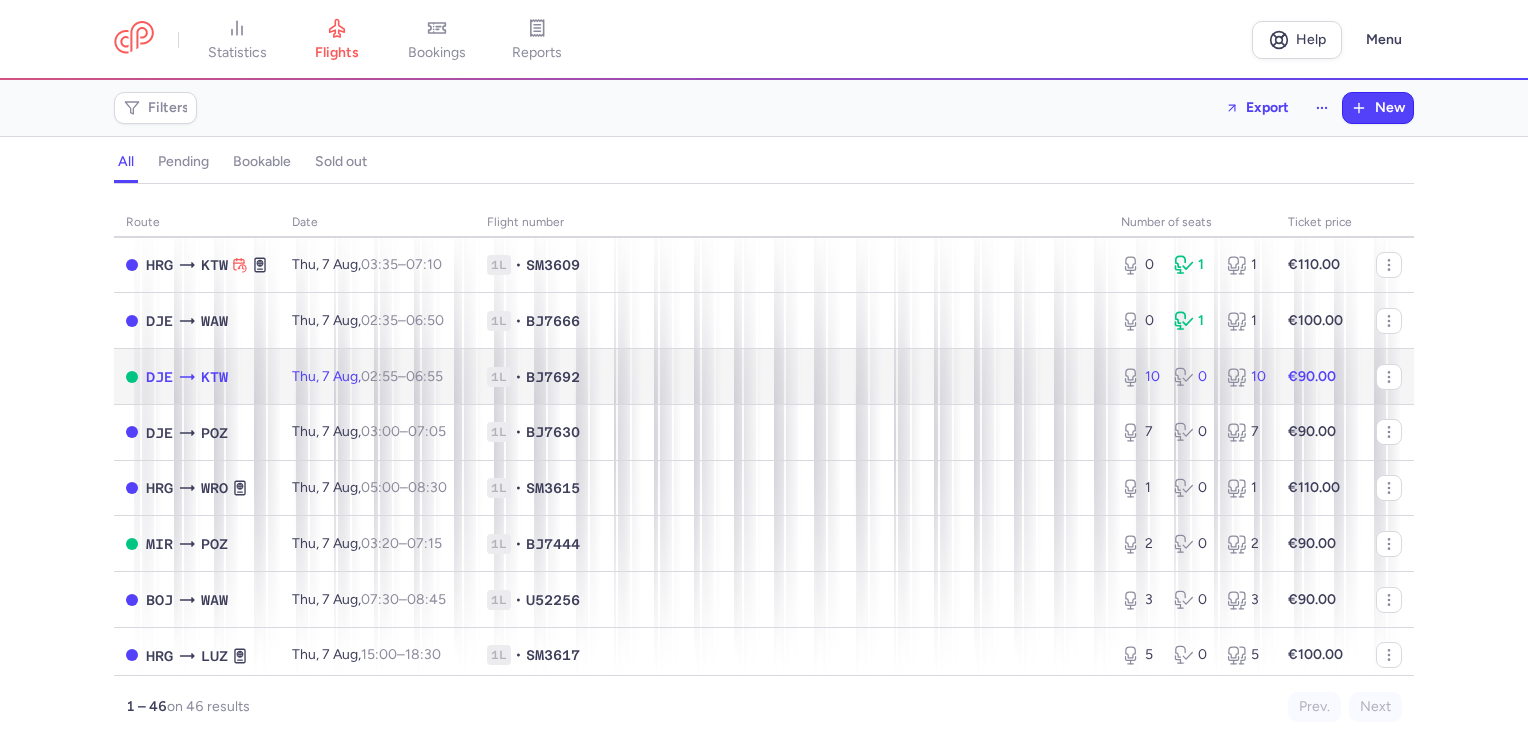 click on "€90.00" at bounding box center (1320, 377) 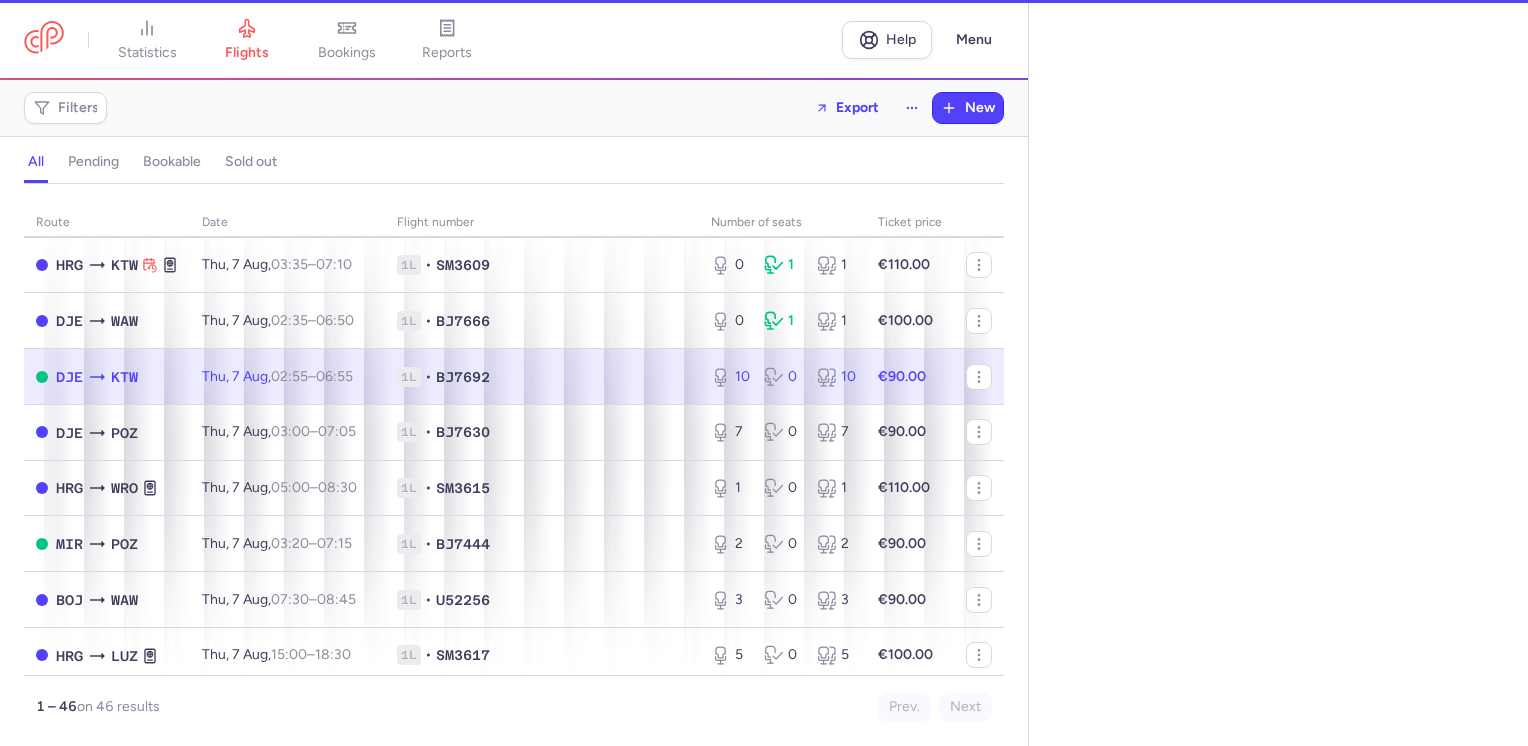 select on "hours" 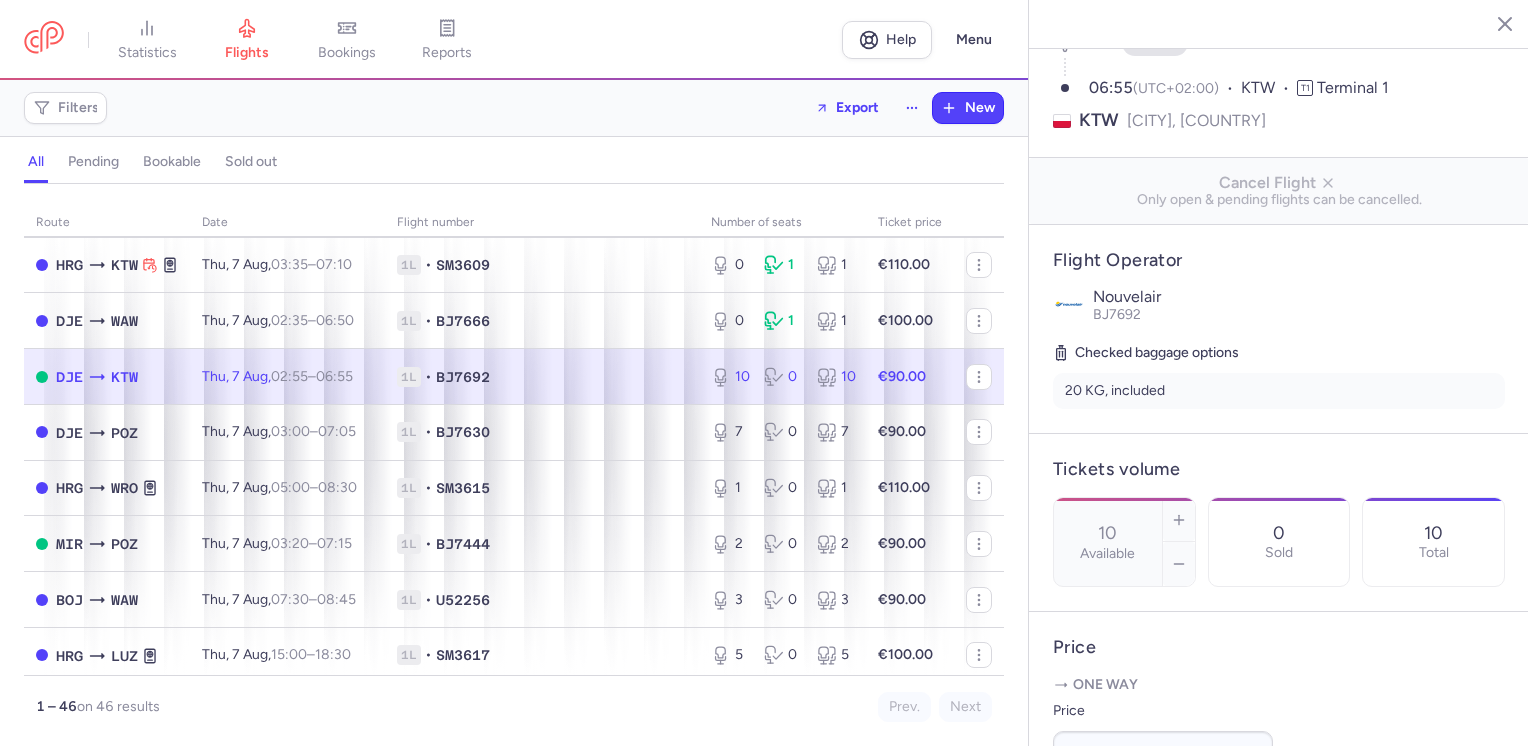scroll, scrollTop: 300, scrollLeft: 0, axis: vertical 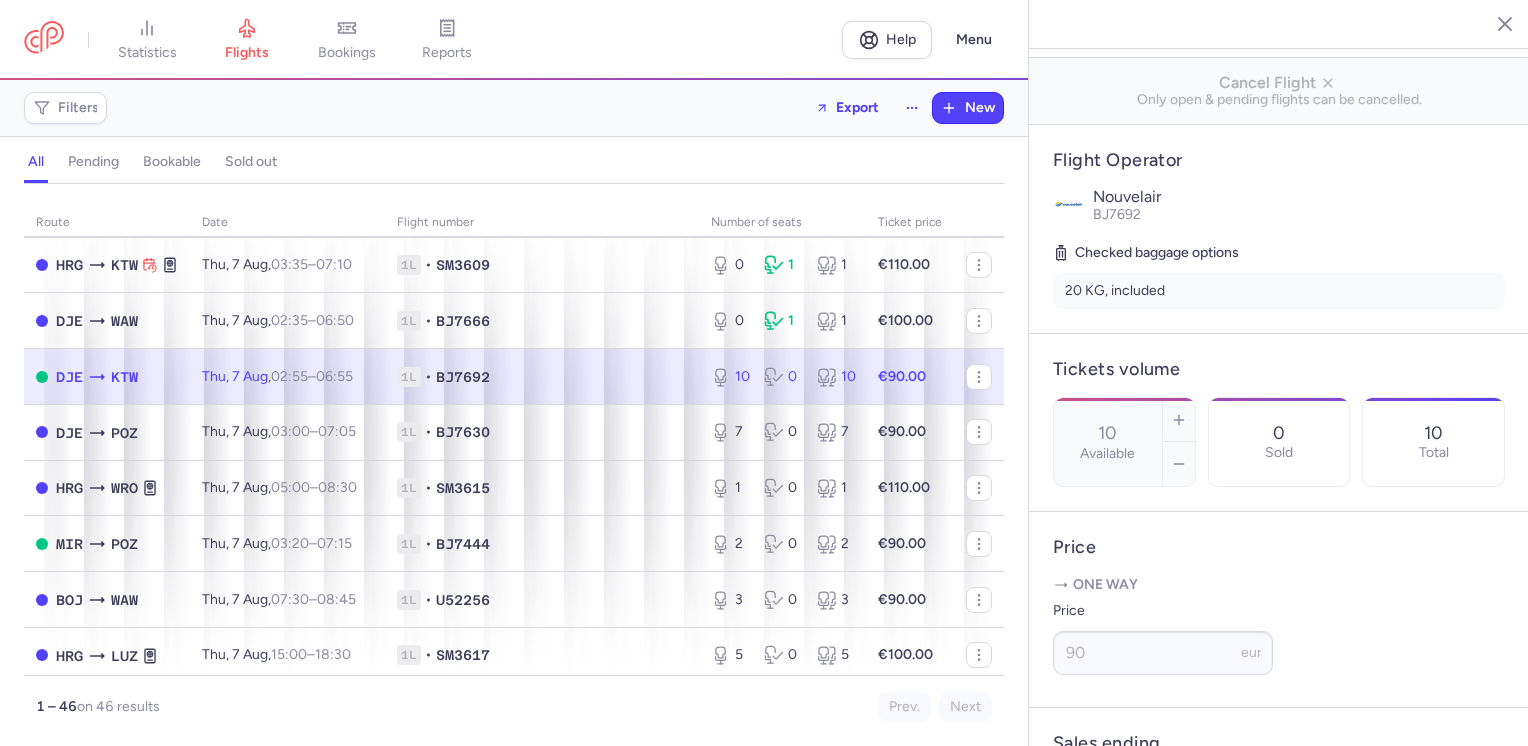 click 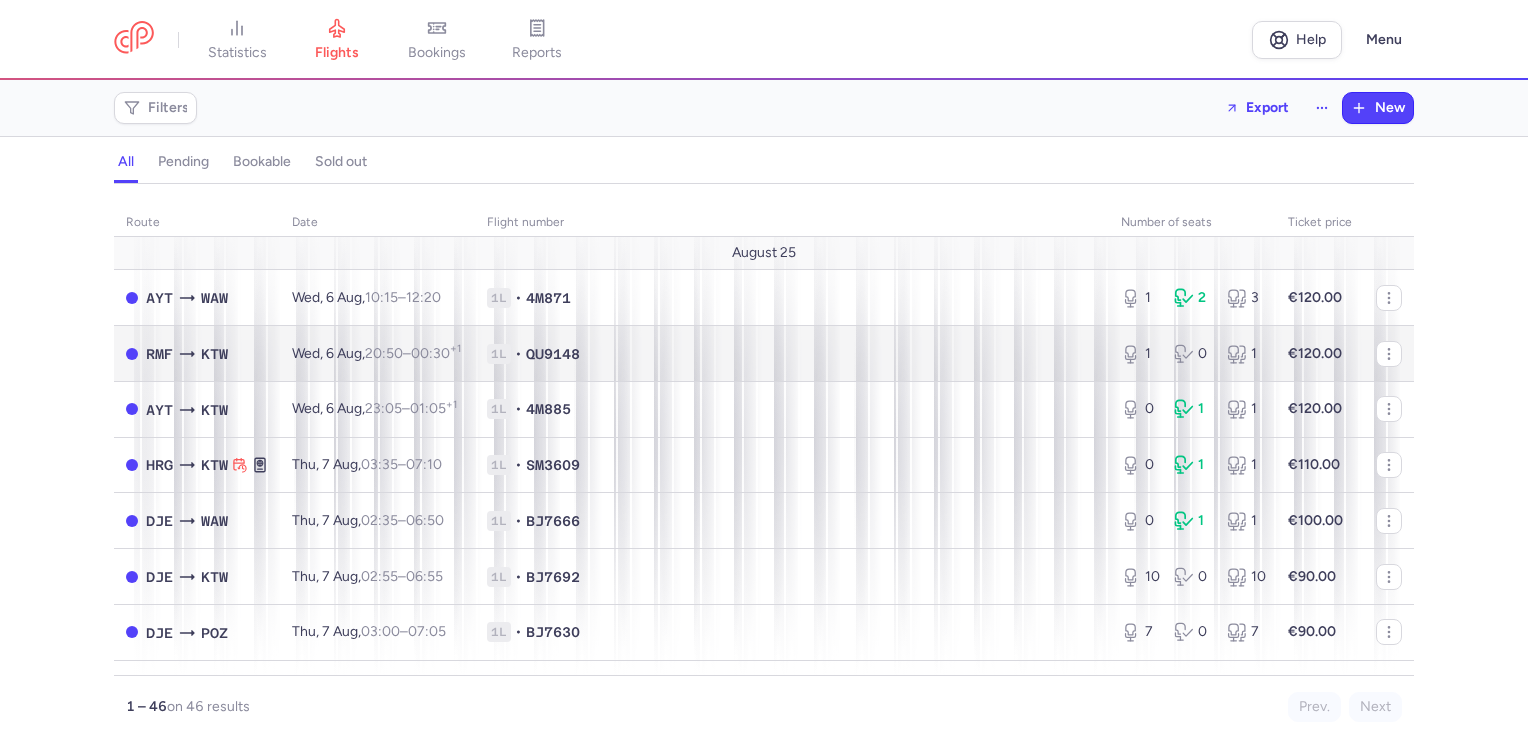 scroll, scrollTop: 0, scrollLeft: 0, axis: both 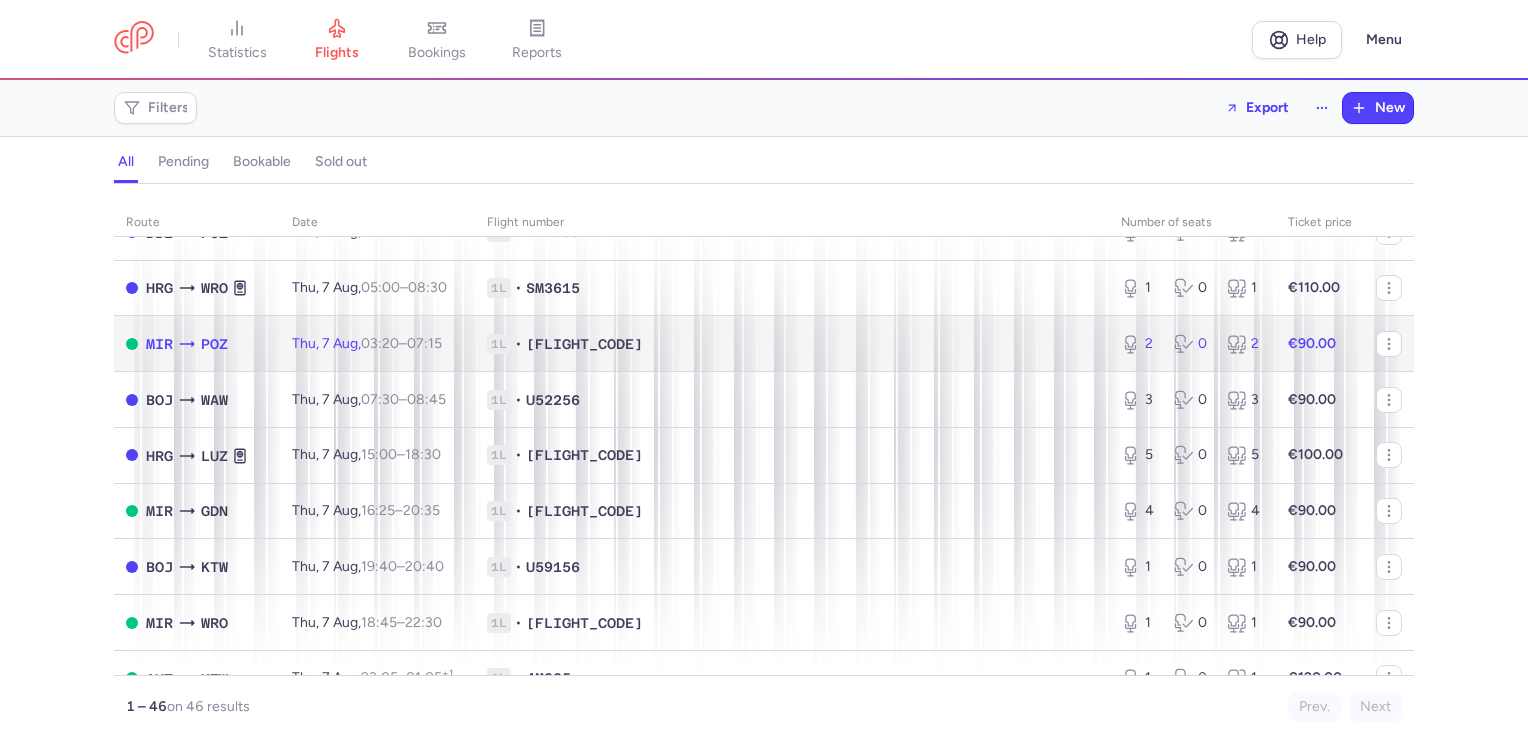 click on "€90.00" at bounding box center [1320, 344] 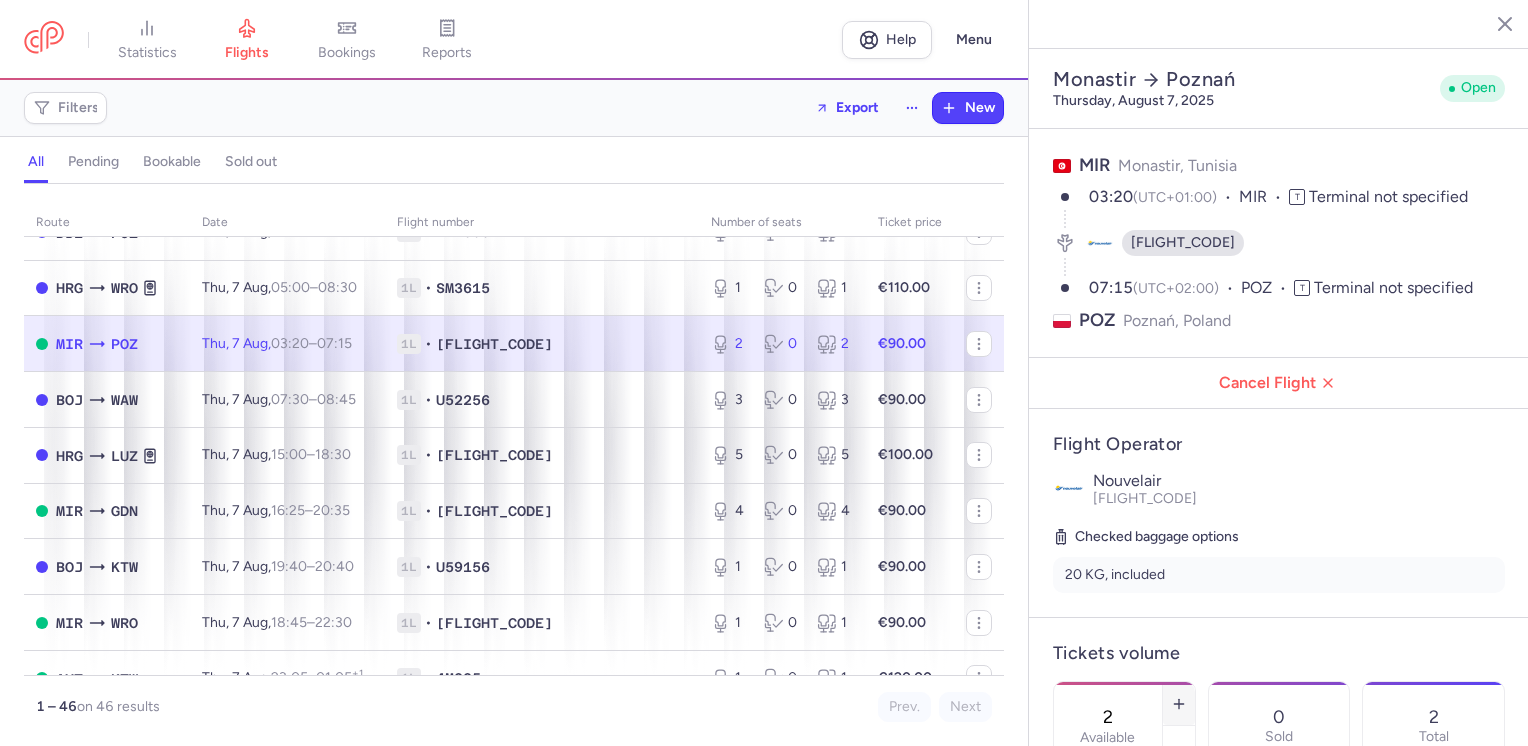 scroll, scrollTop: 100, scrollLeft: 0, axis: vertical 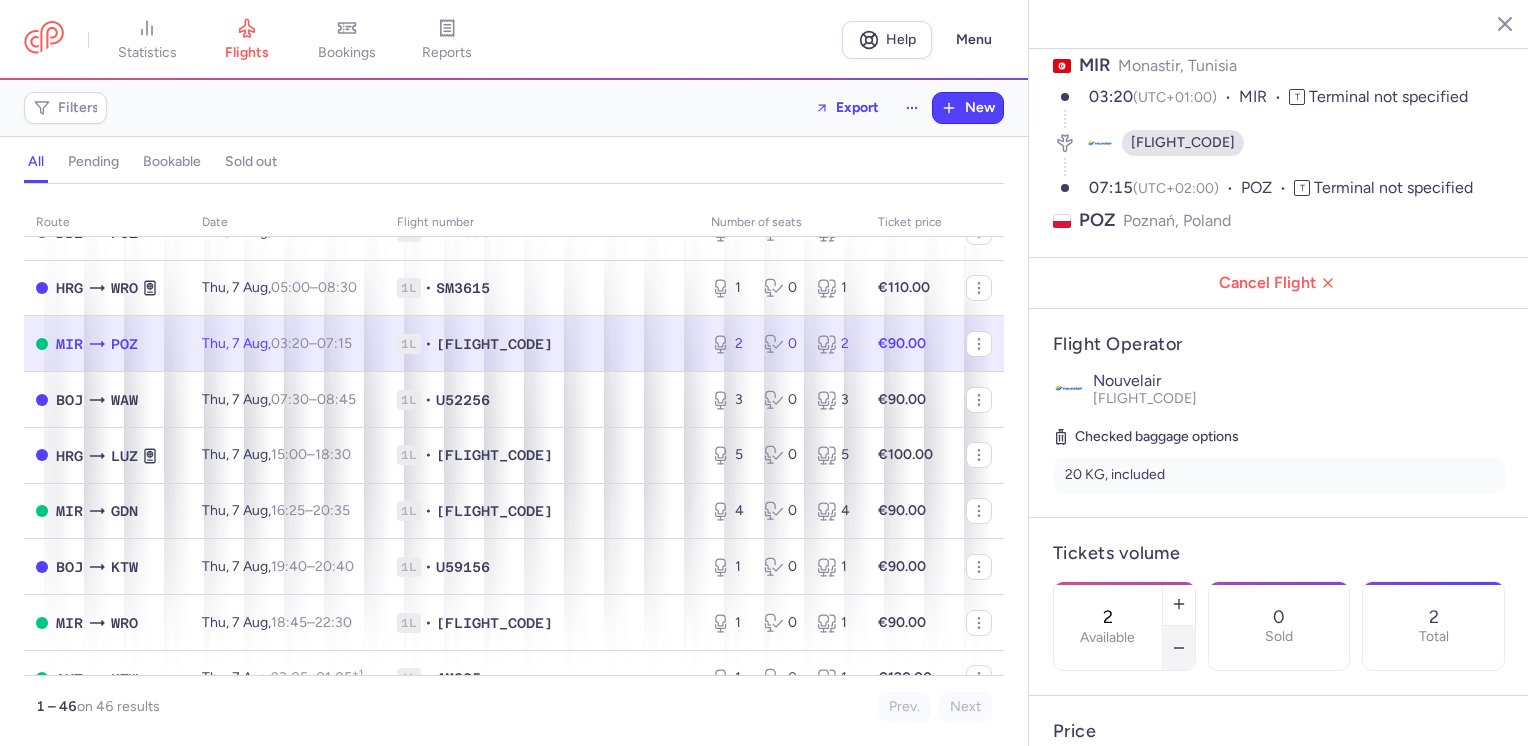 click 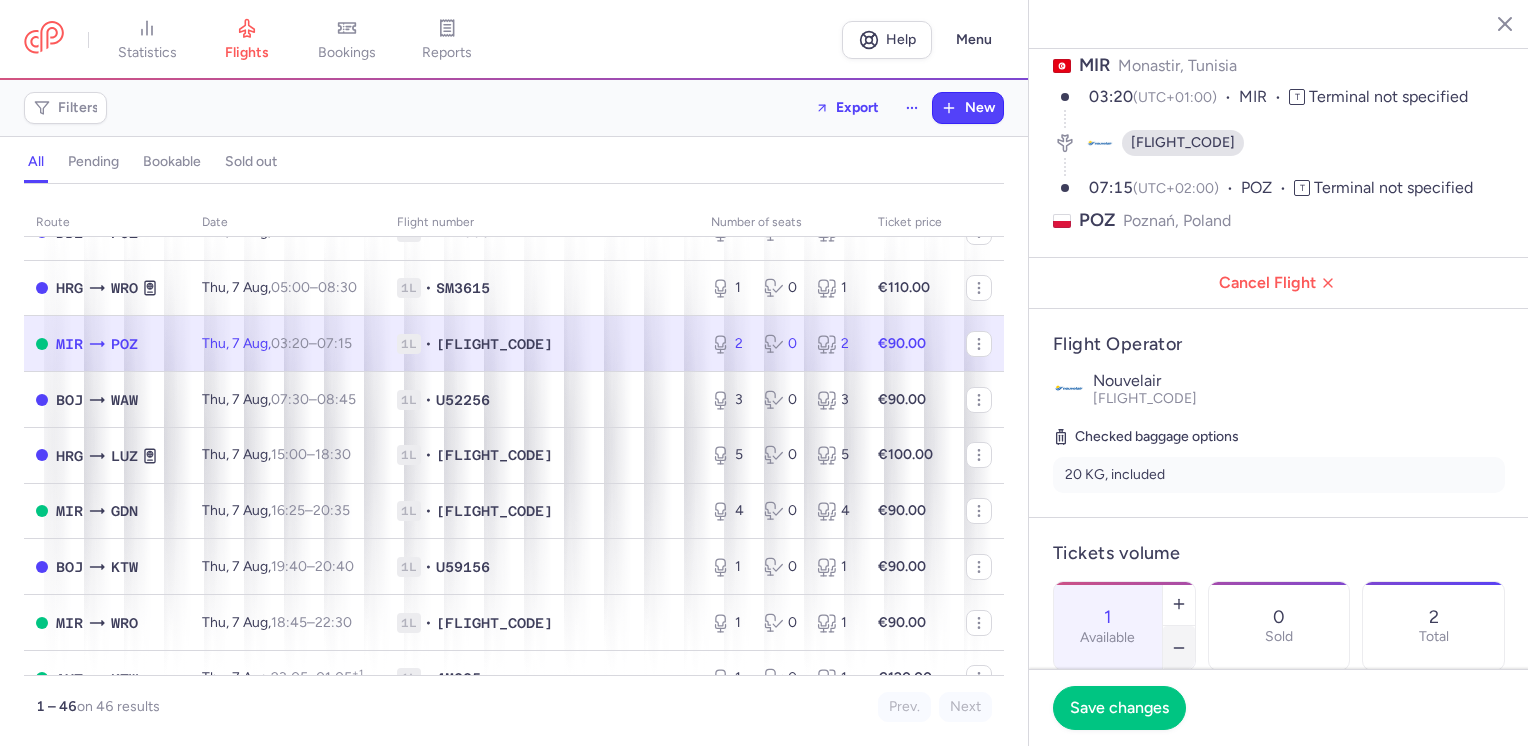click 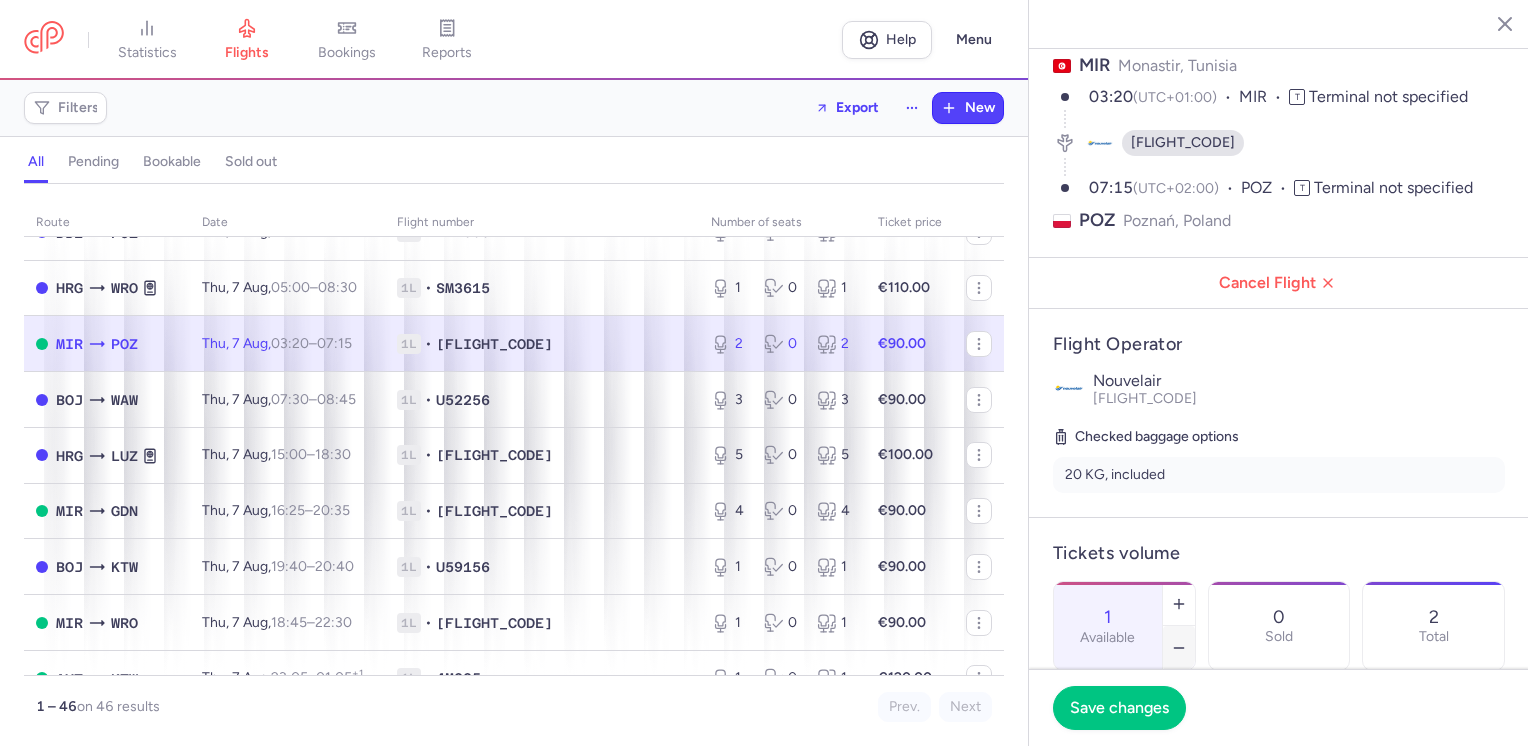 type on "0" 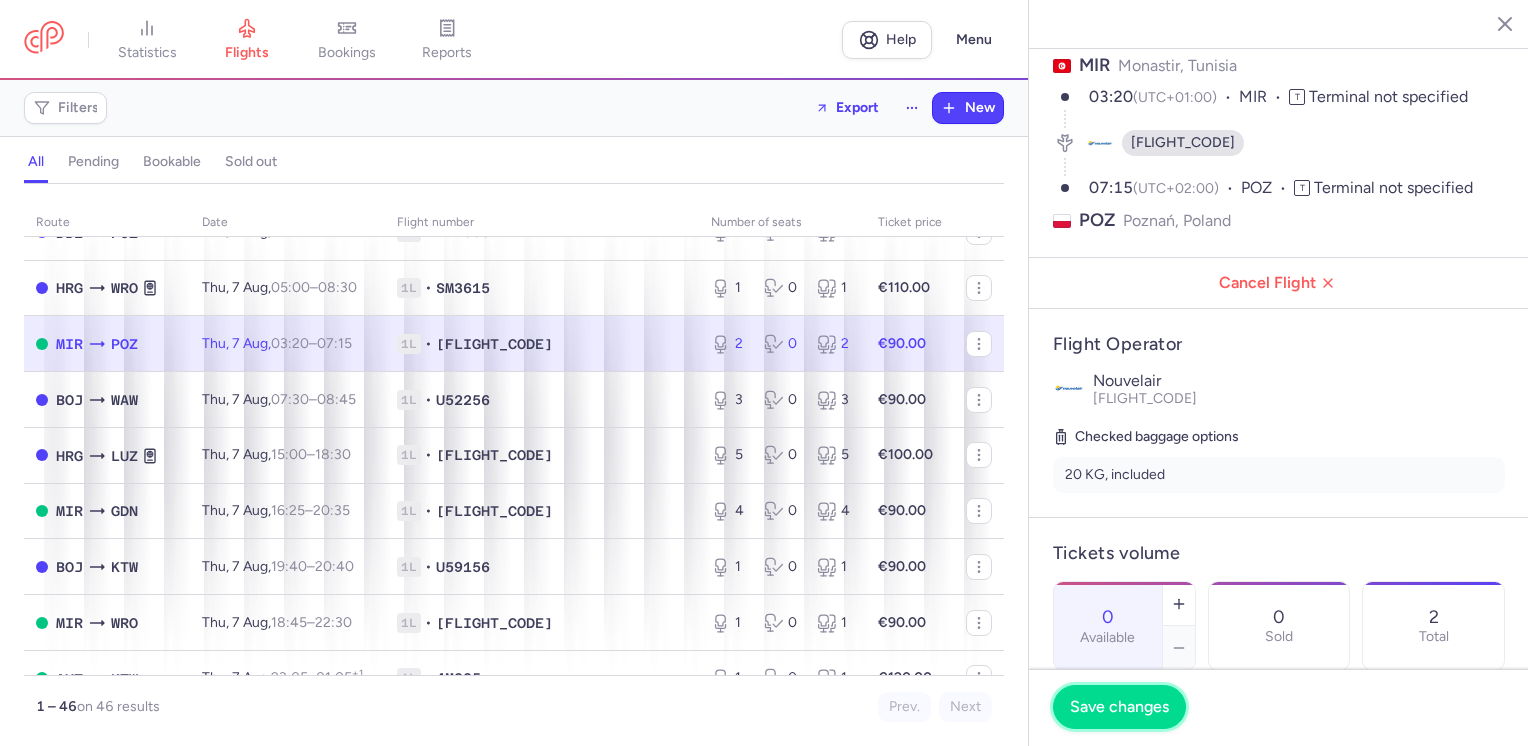 click on "Save changes" at bounding box center [1119, 707] 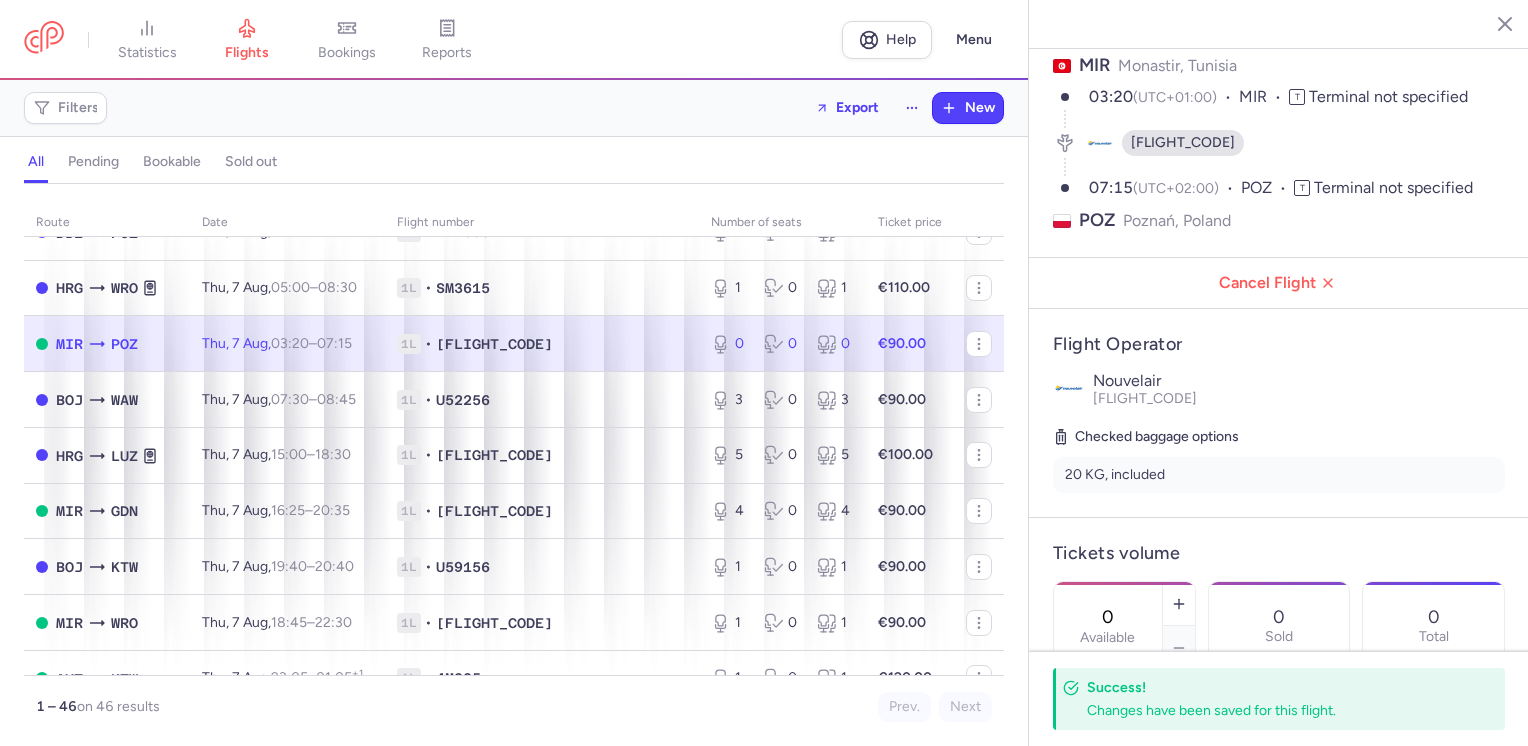 click 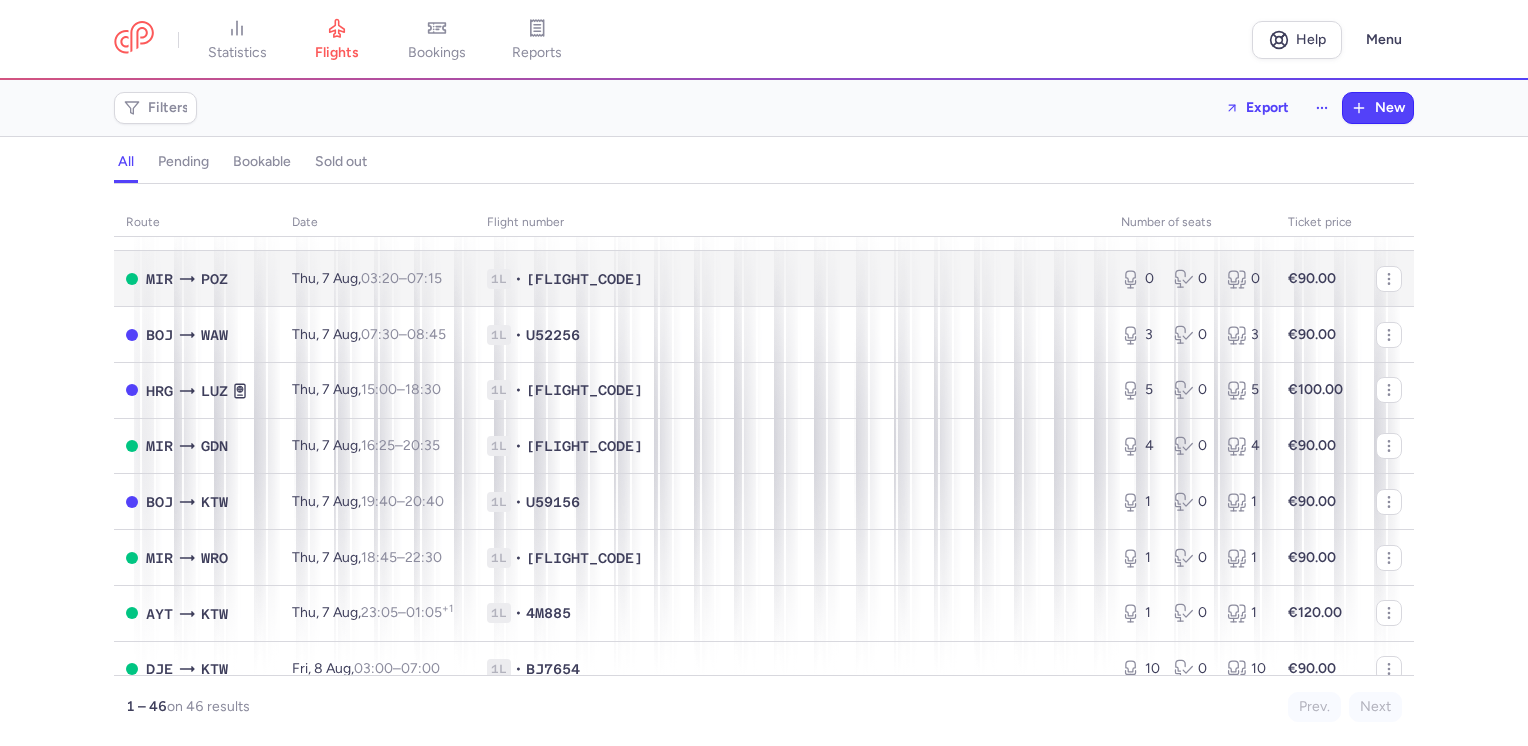 scroll, scrollTop: 500, scrollLeft: 0, axis: vertical 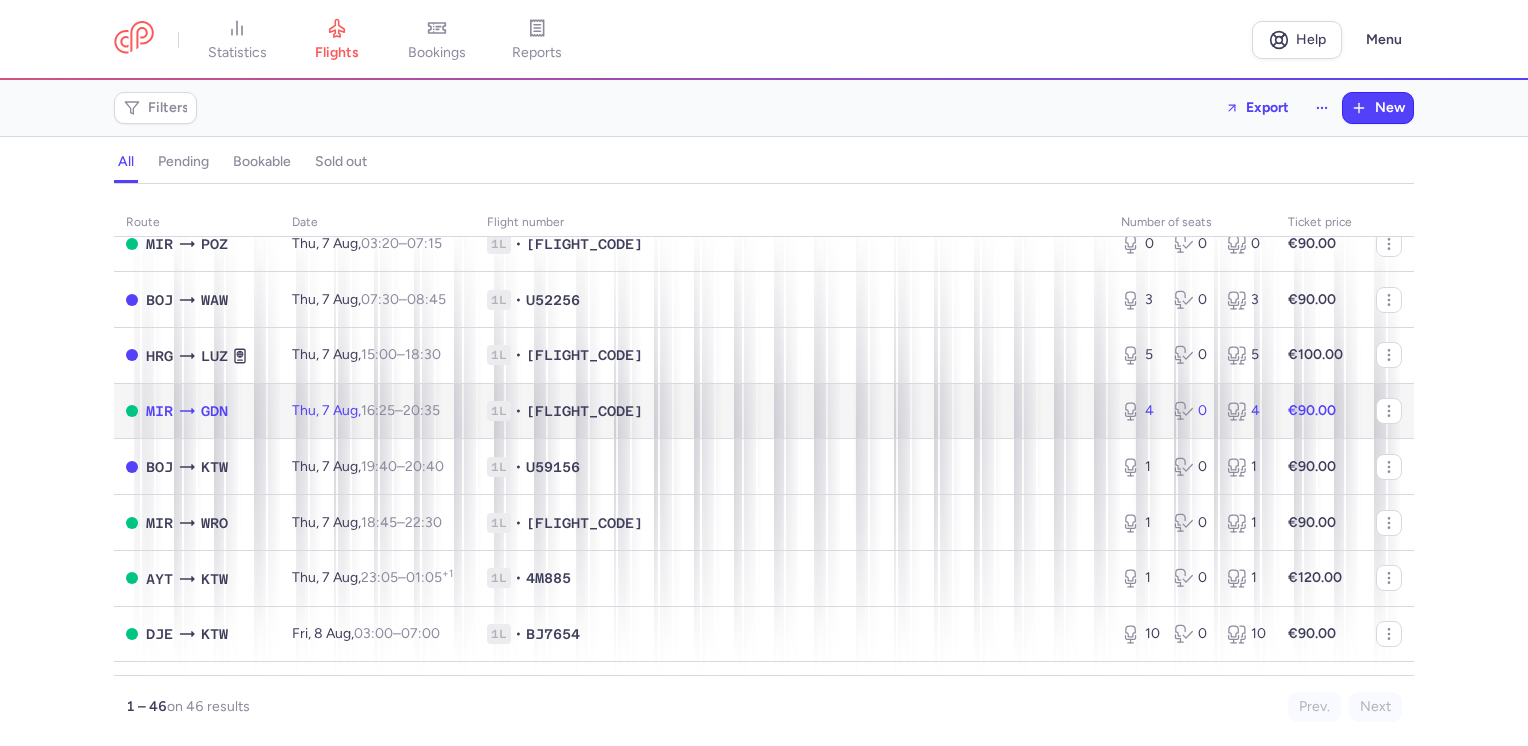click on "€90.00" at bounding box center [1320, 411] 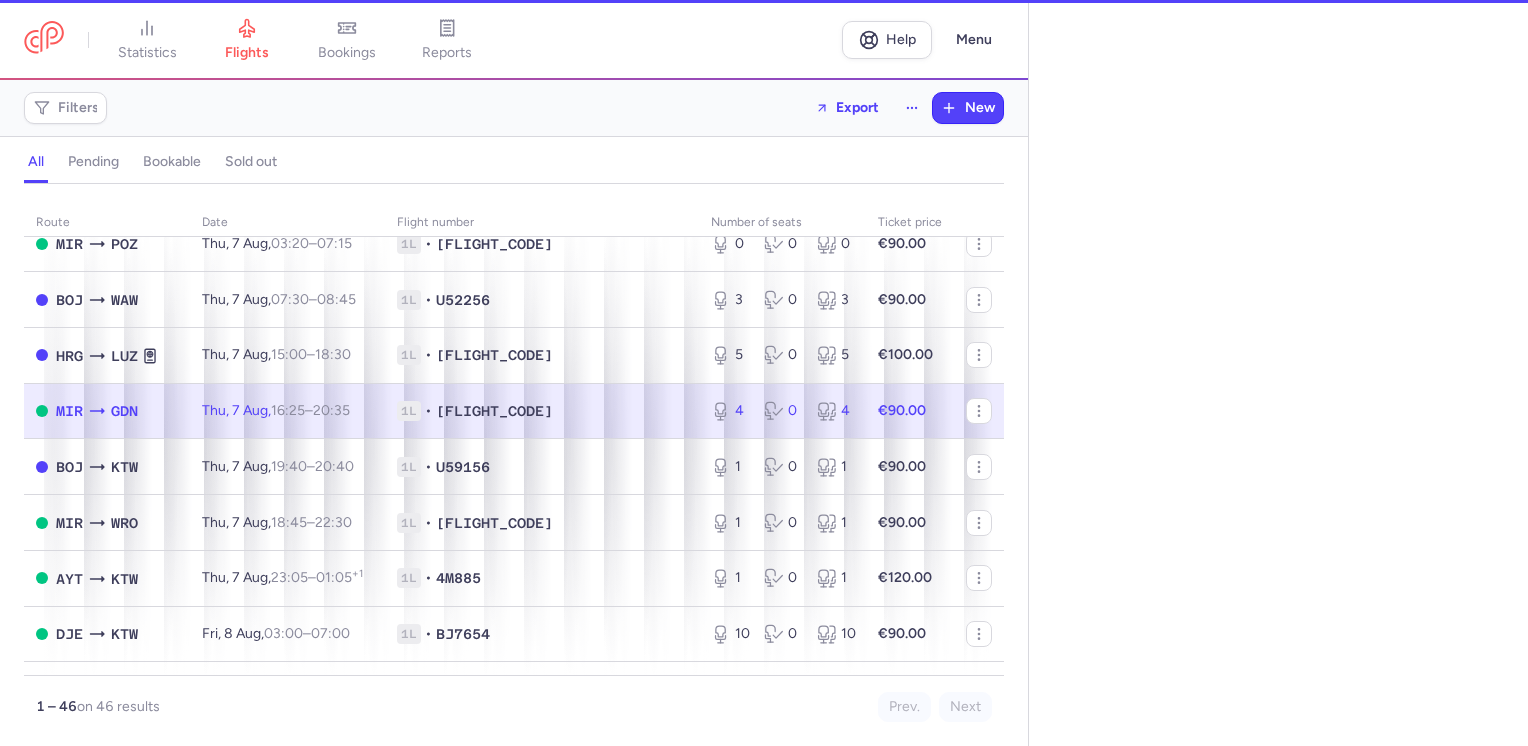 select on "days" 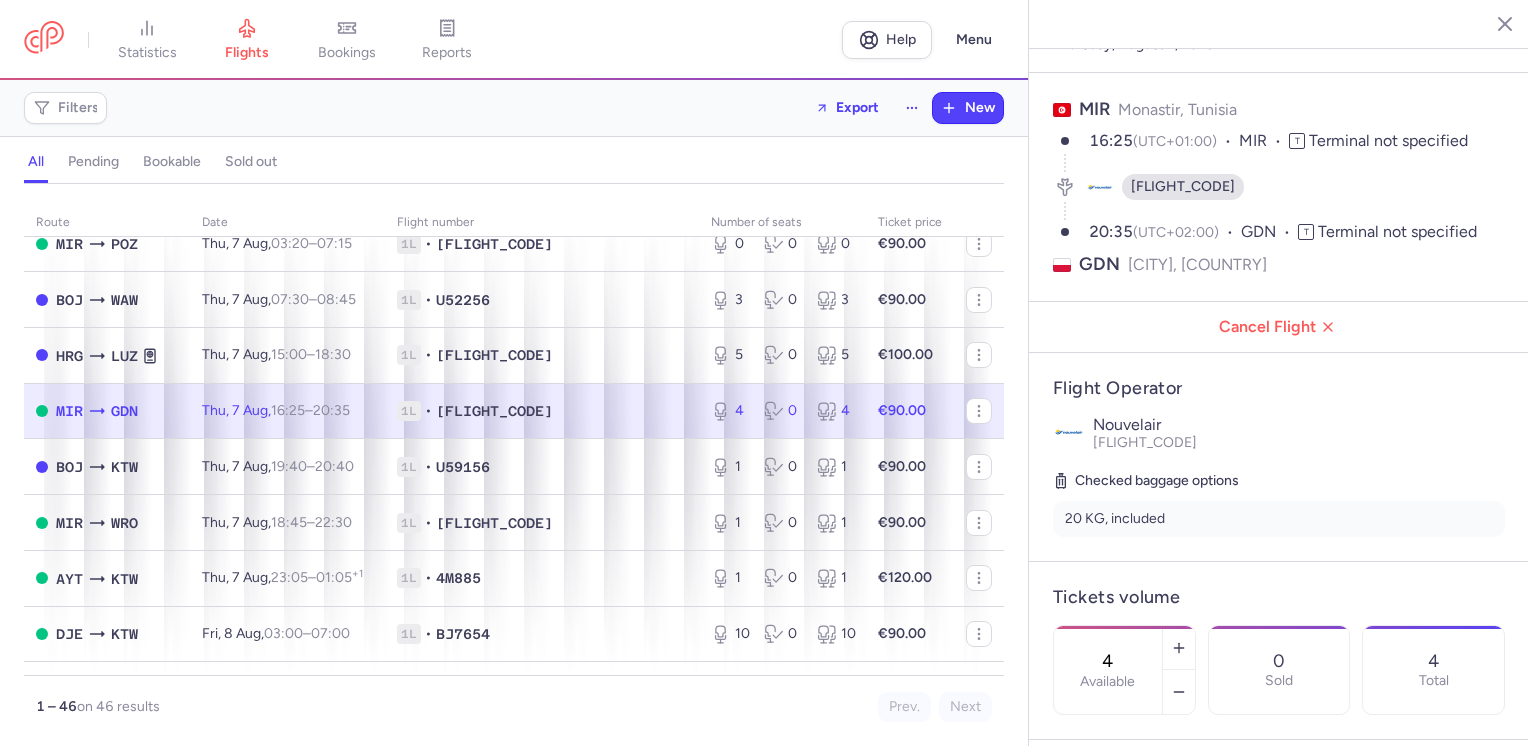 scroll, scrollTop: 200, scrollLeft: 0, axis: vertical 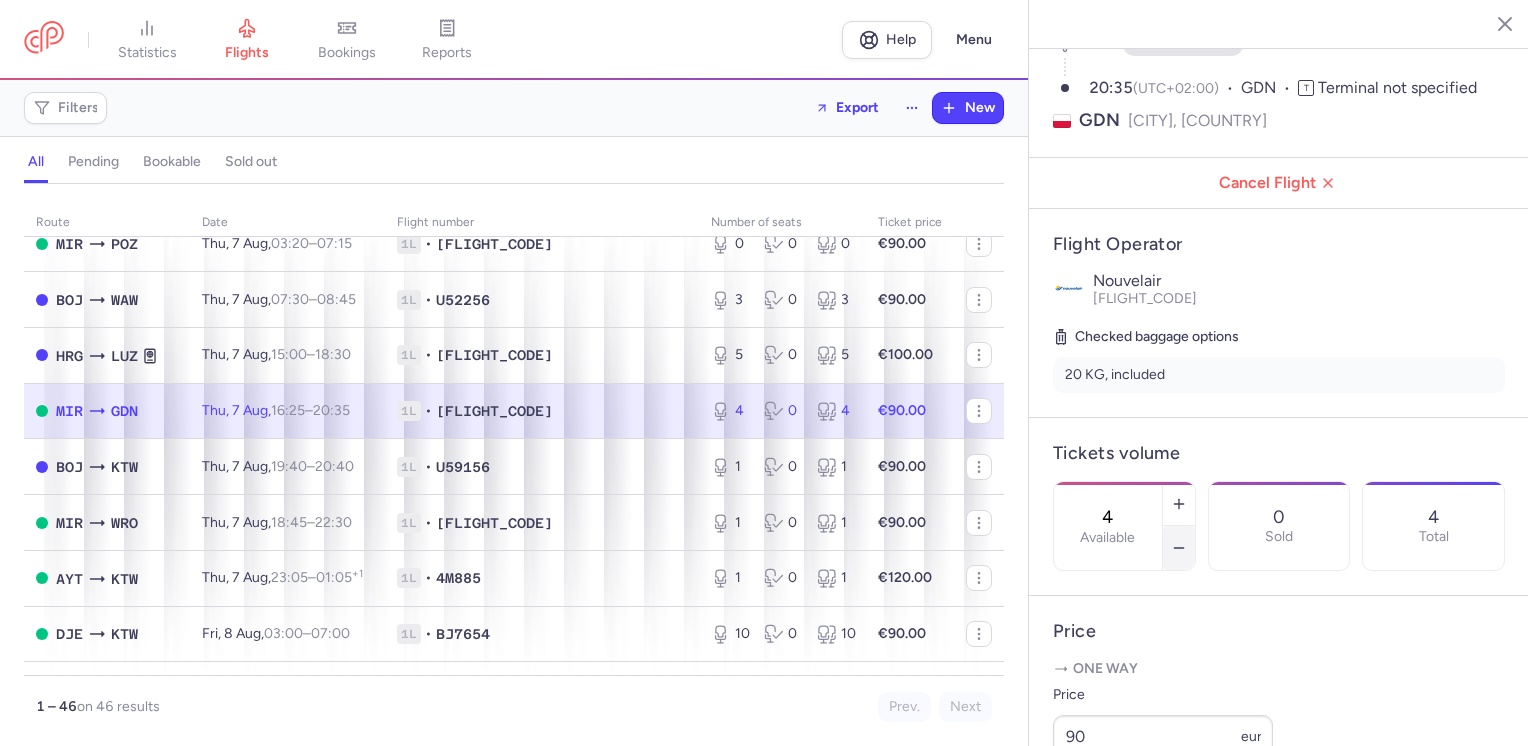 click 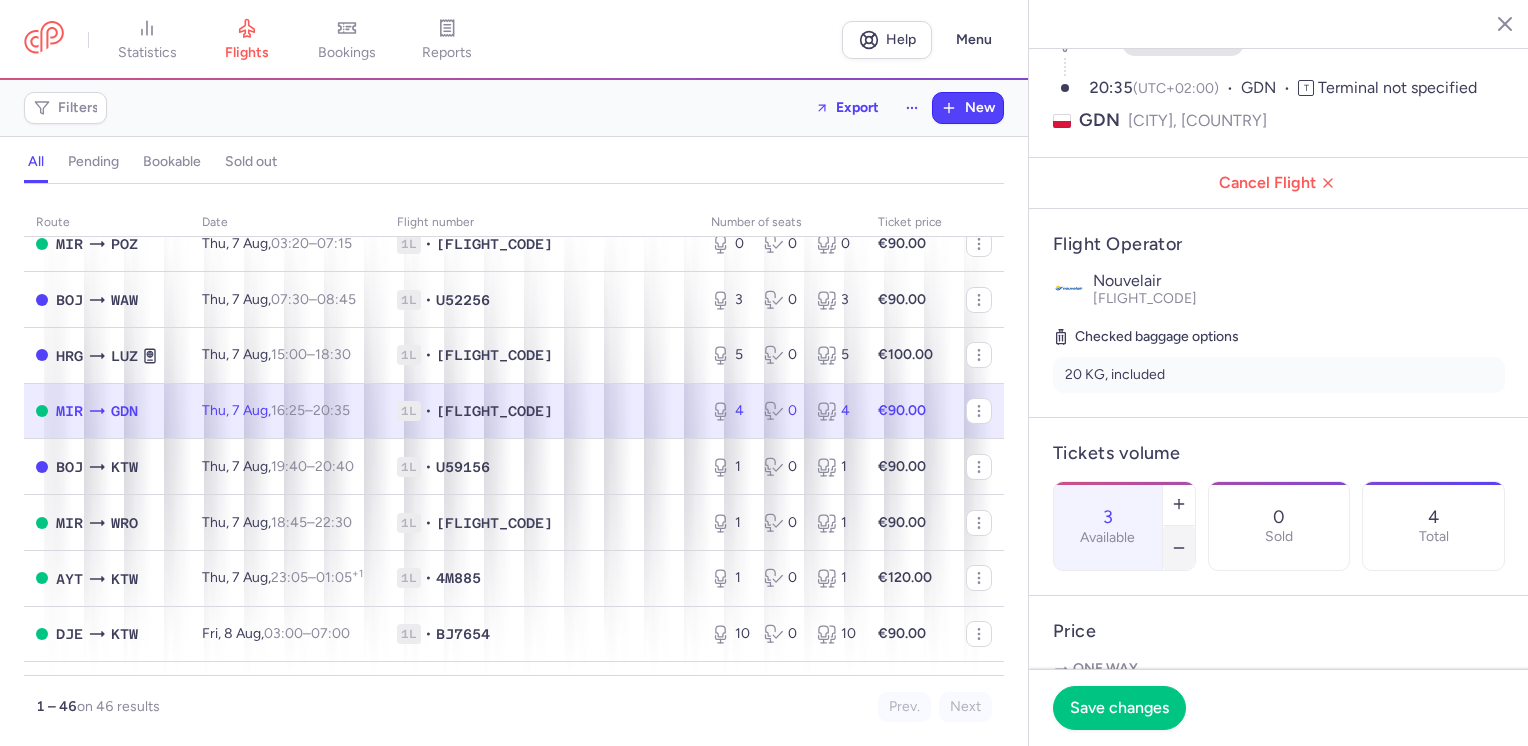 click 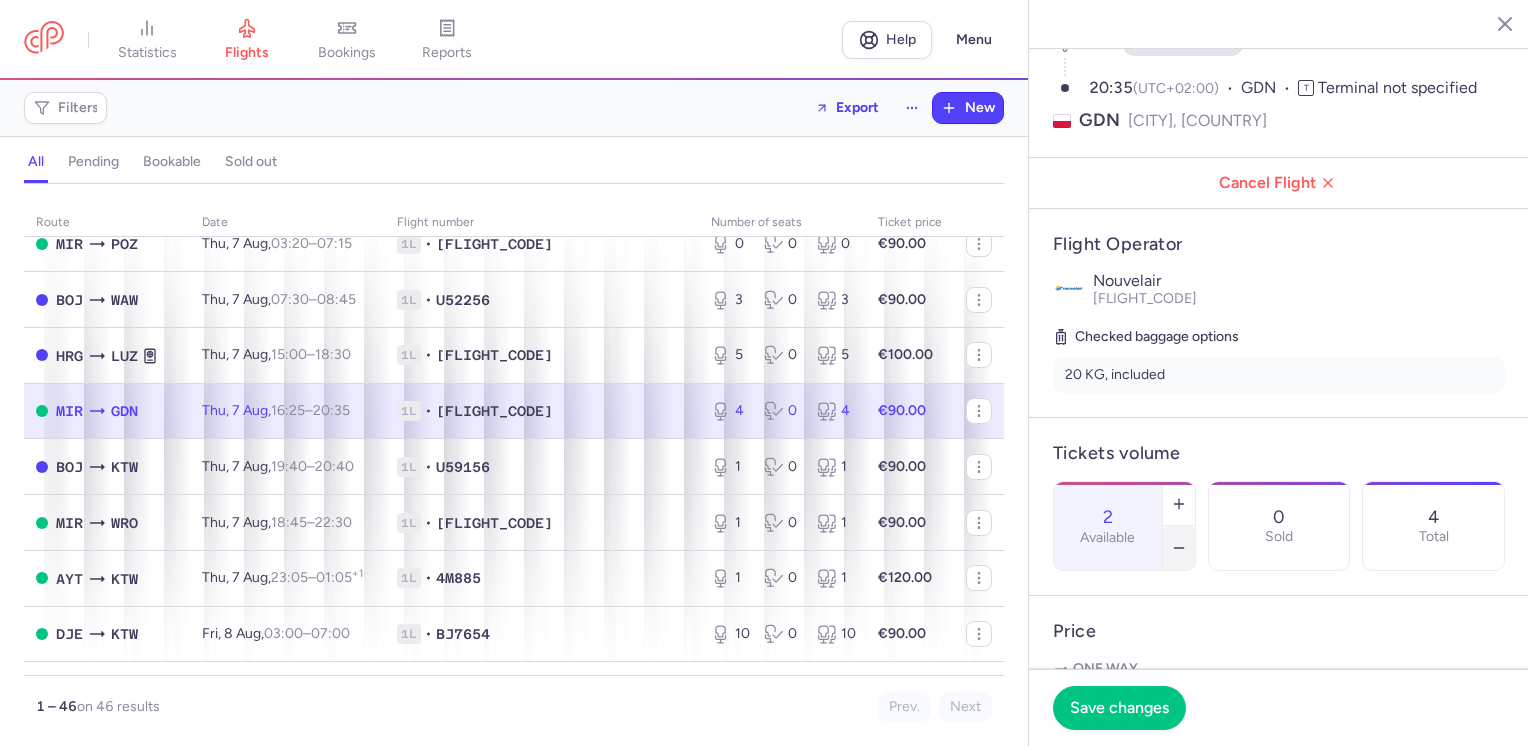 click 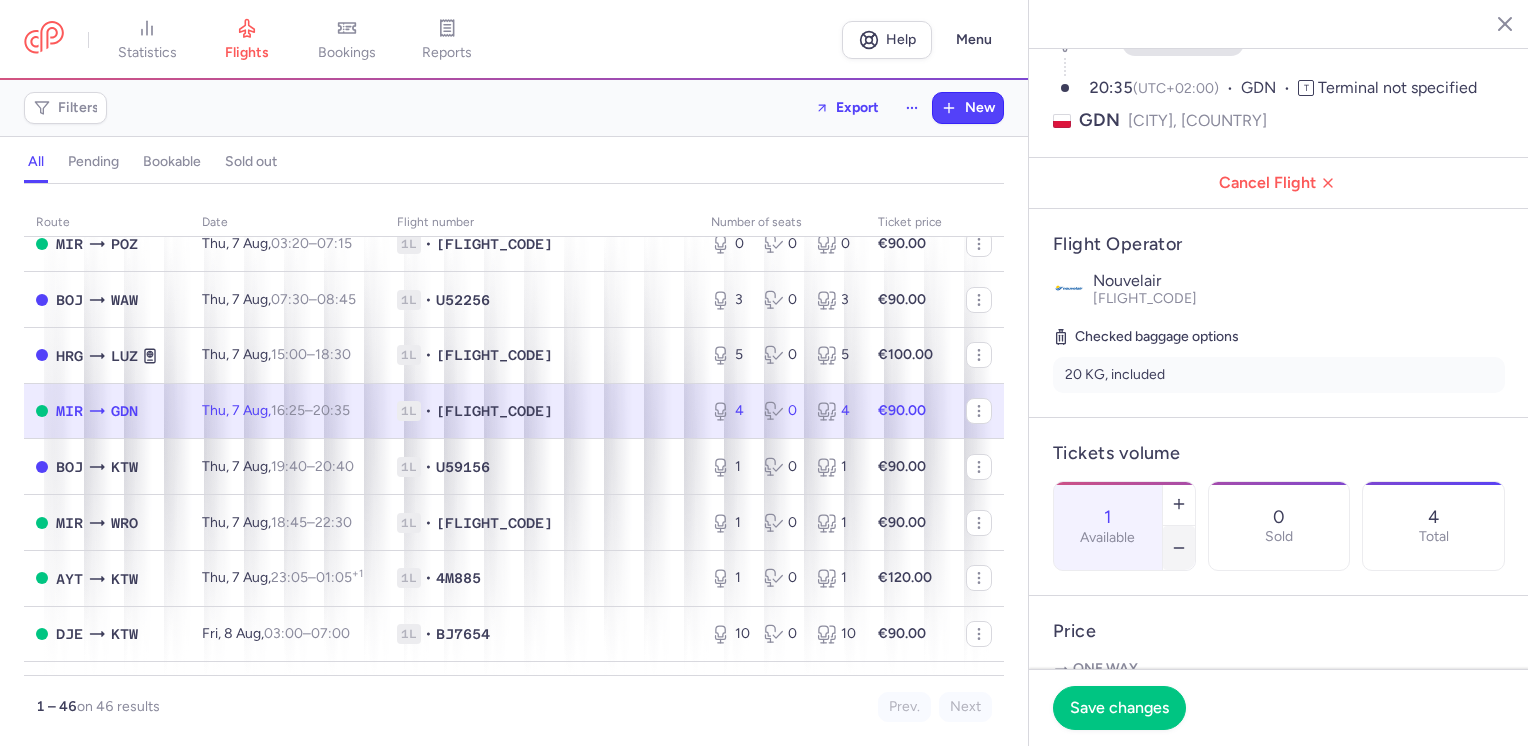 click 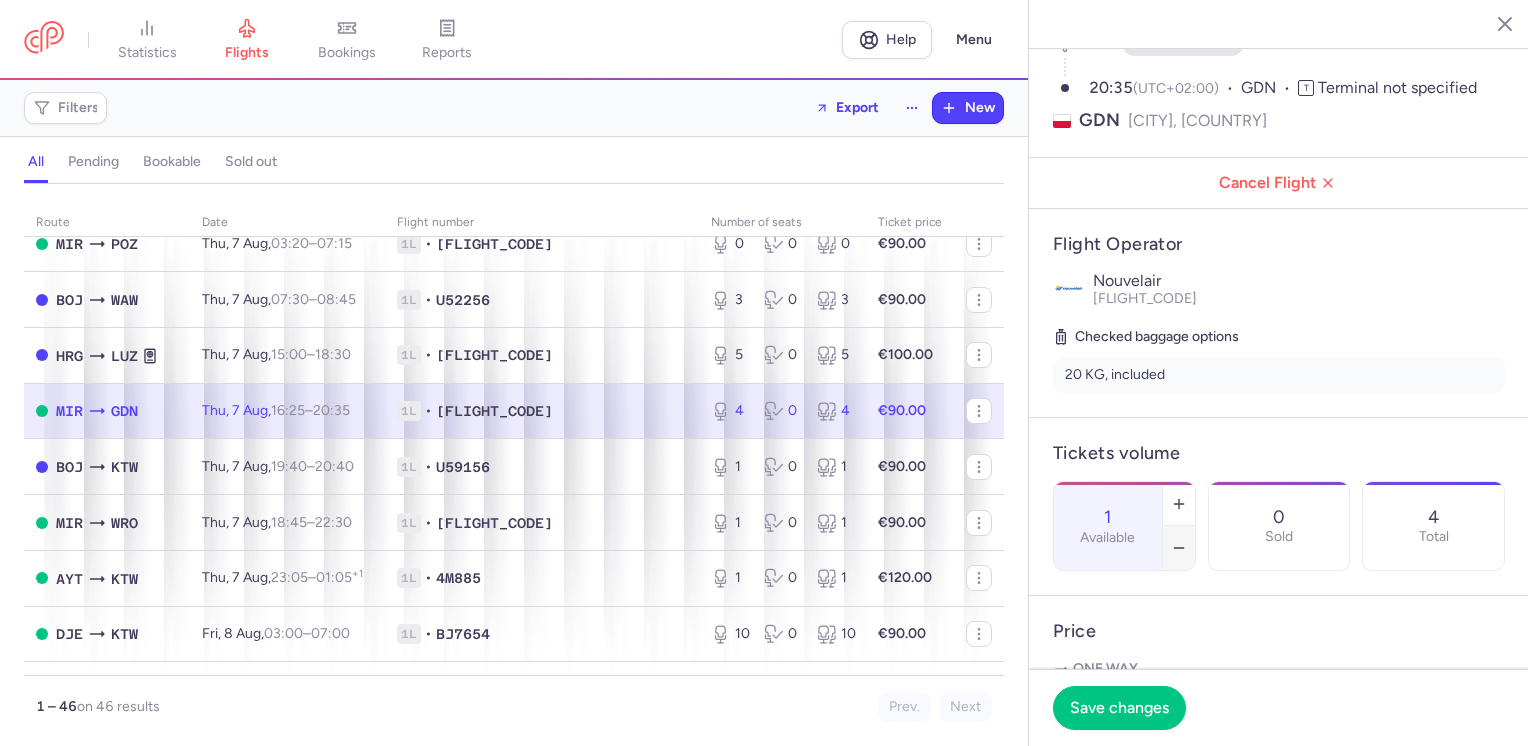 type on "0" 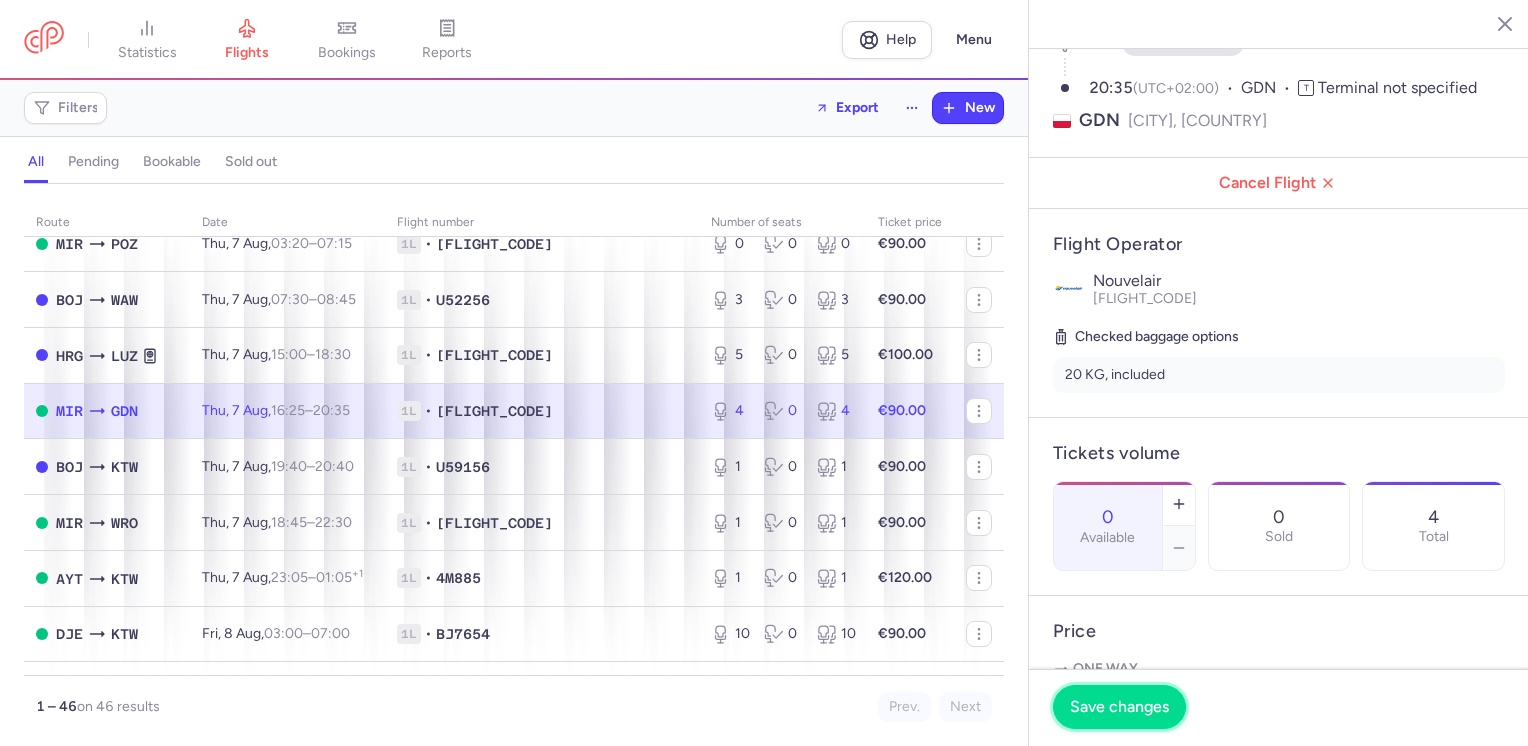 click on "Save changes" at bounding box center (1119, 707) 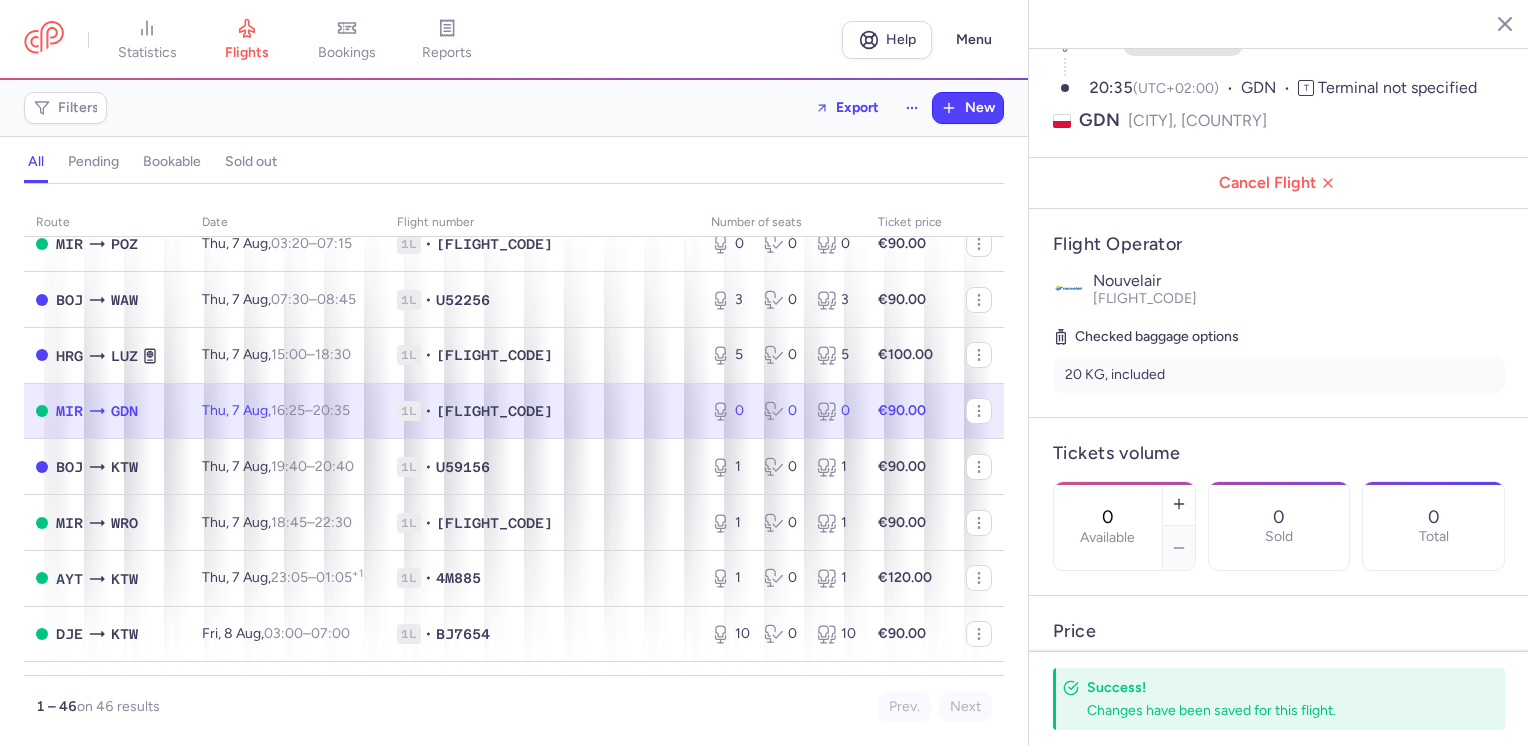click 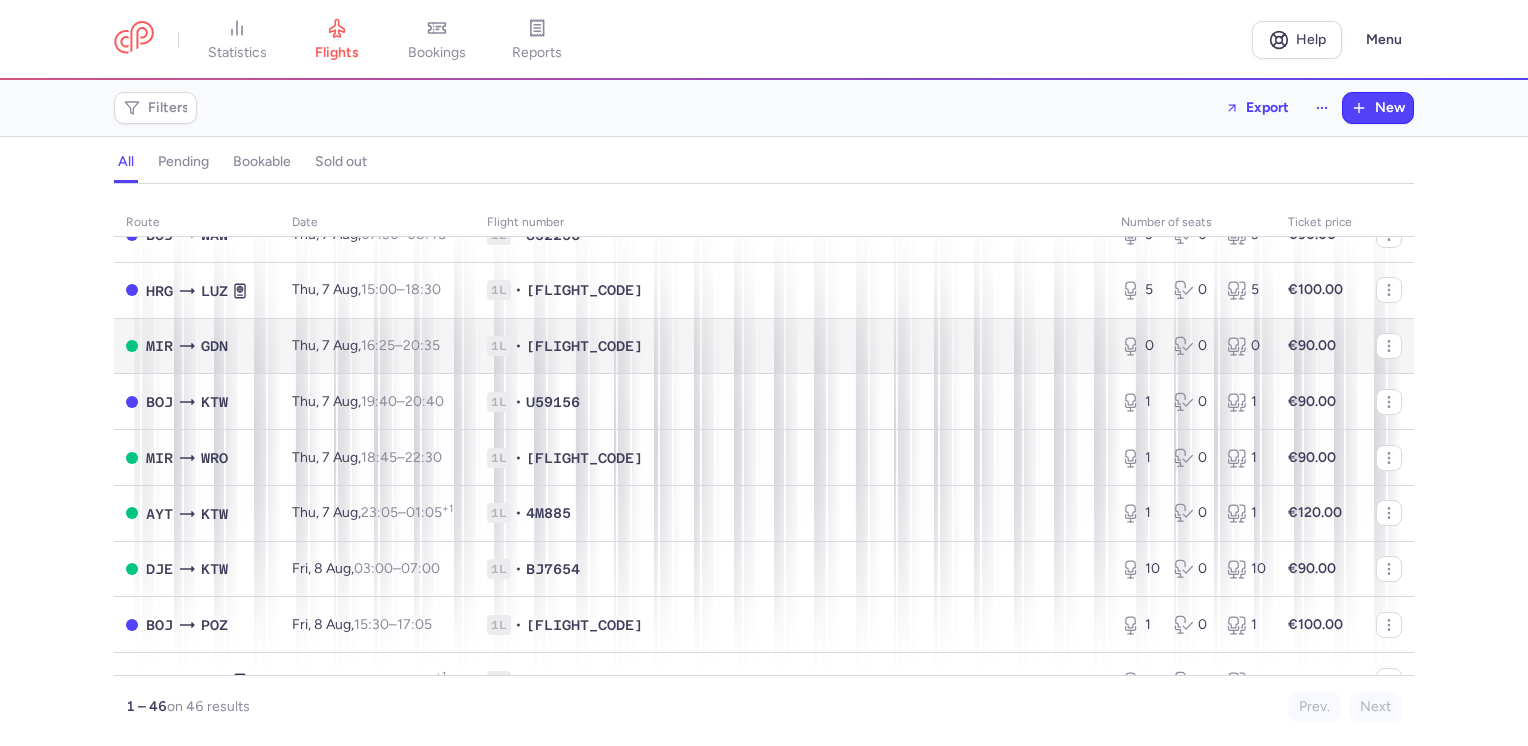 scroll, scrollTop: 600, scrollLeft: 0, axis: vertical 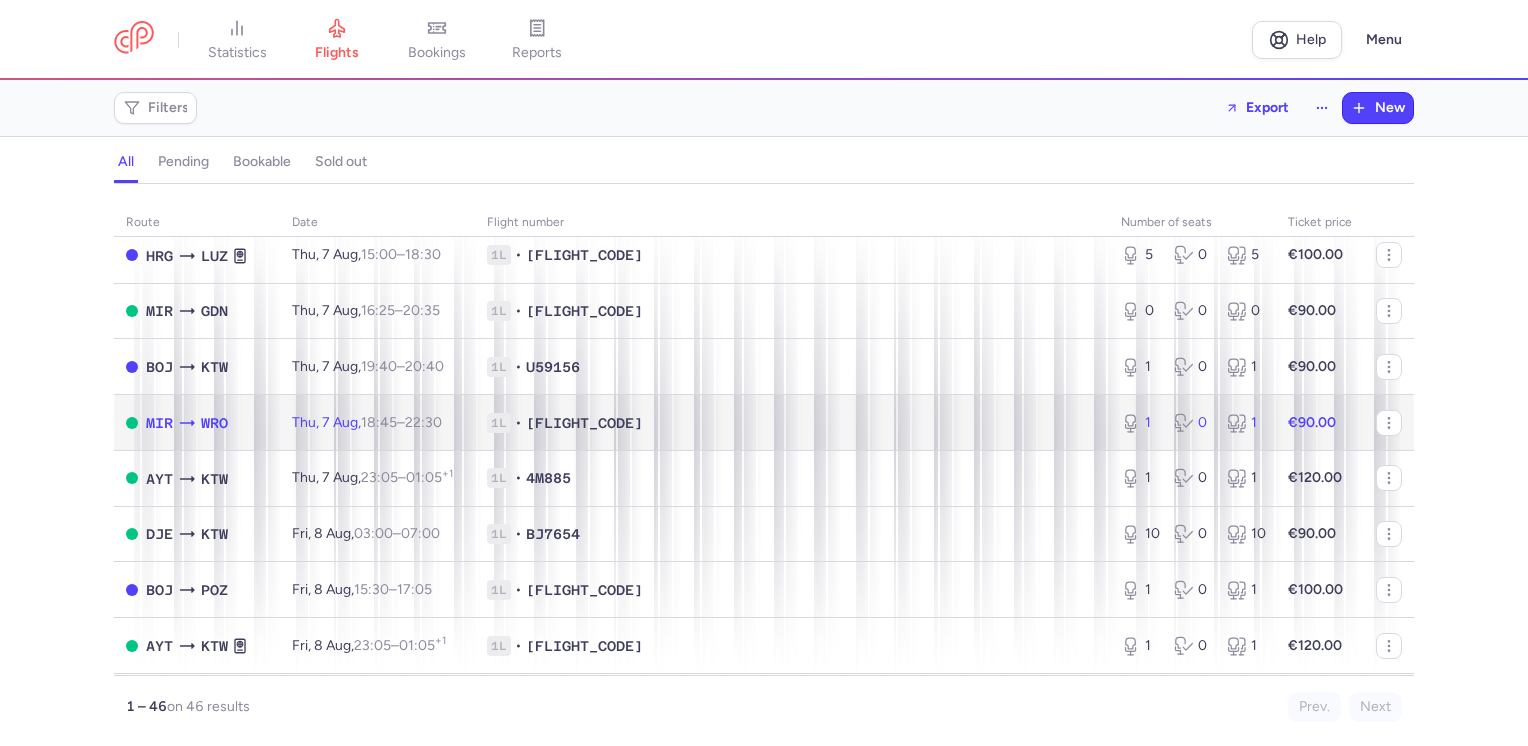 click on "€90.00" at bounding box center (1320, 423) 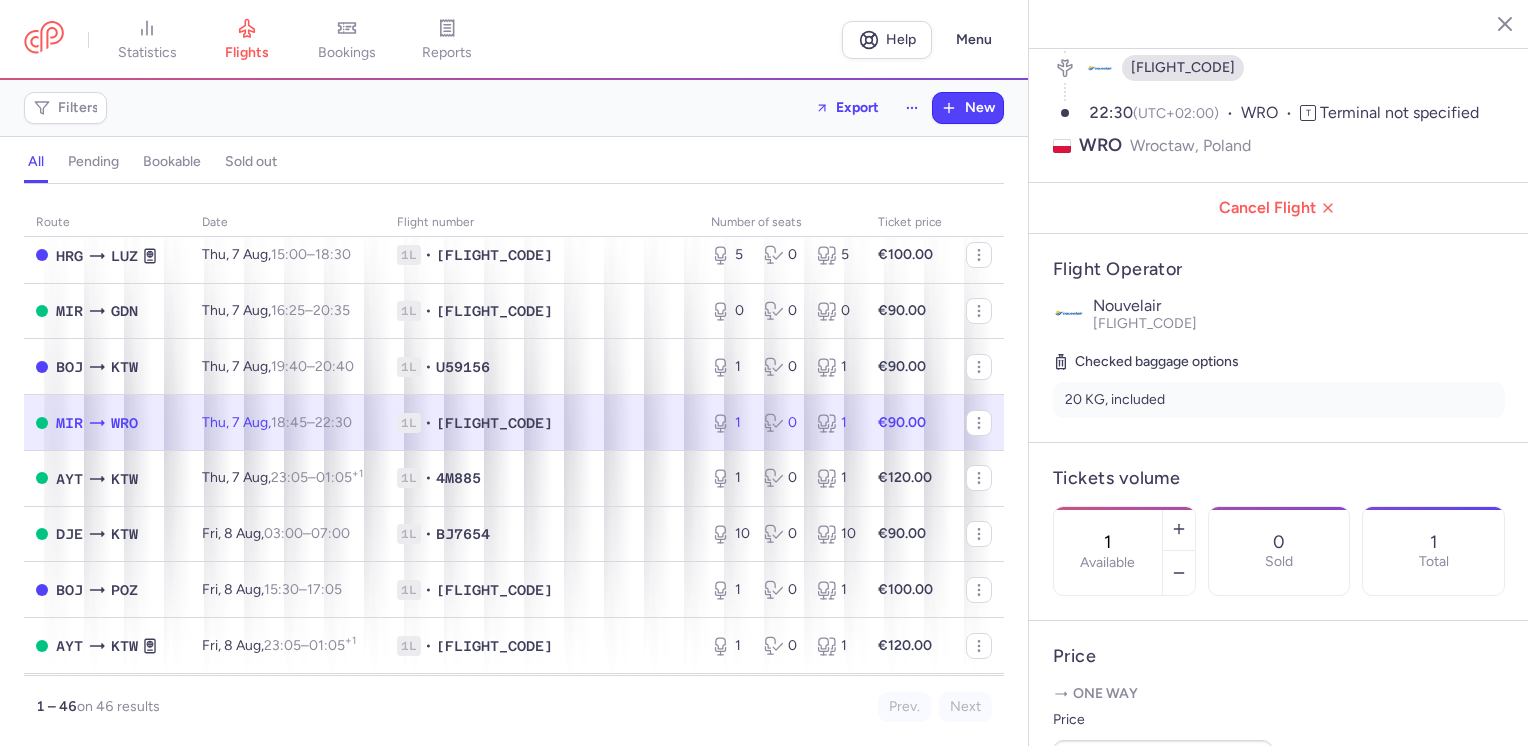 scroll, scrollTop: 200, scrollLeft: 0, axis: vertical 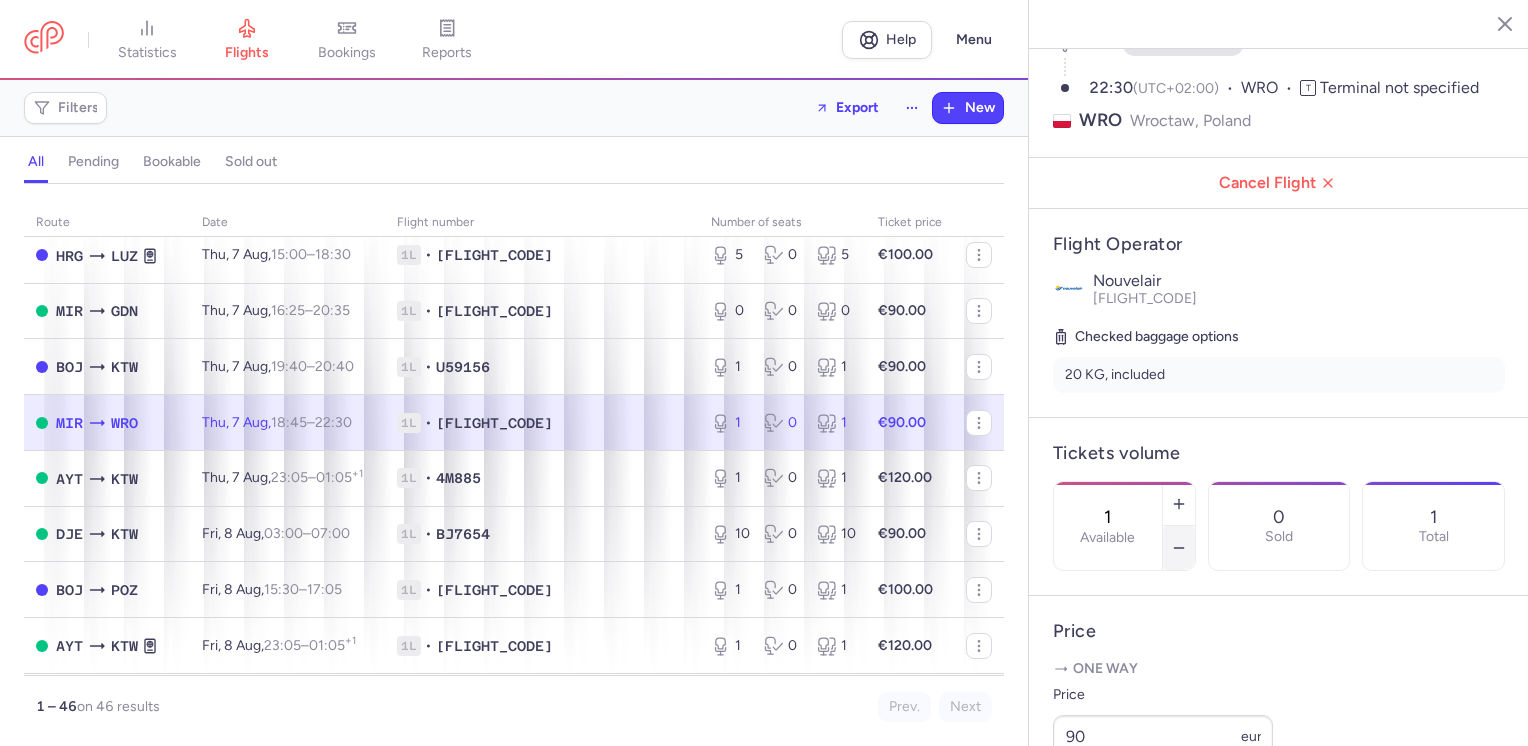 click 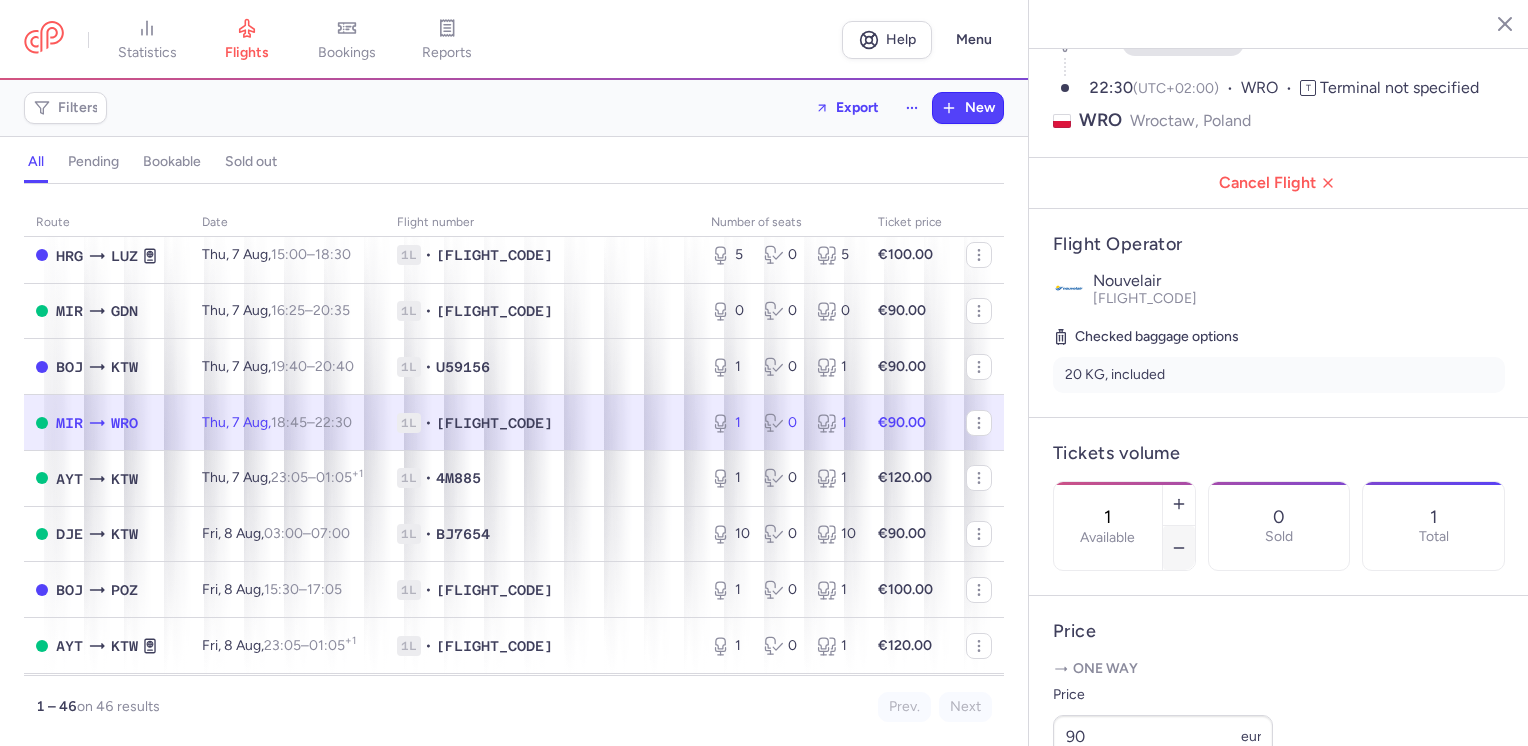 type on "0" 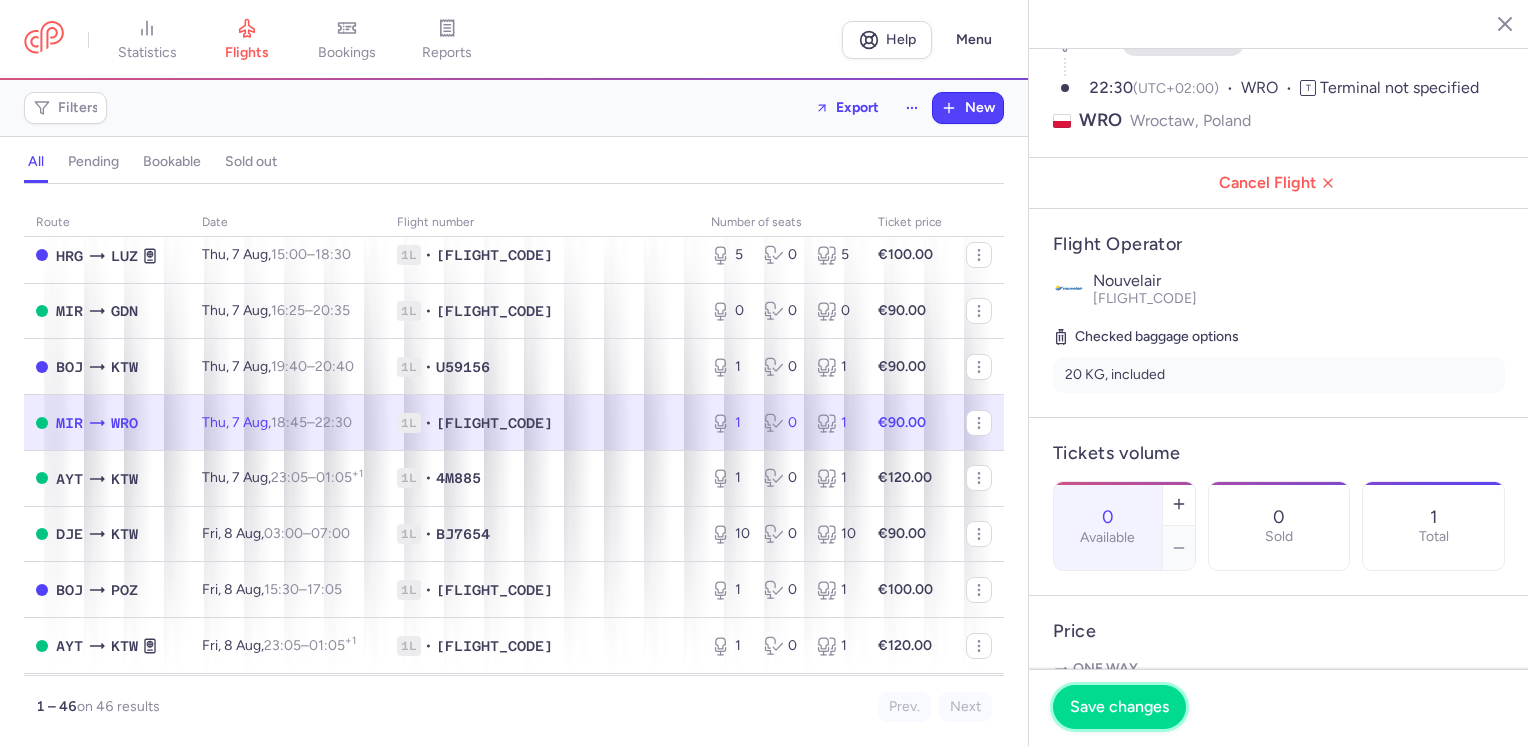 click on "Save changes" at bounding box center (1119, 707) 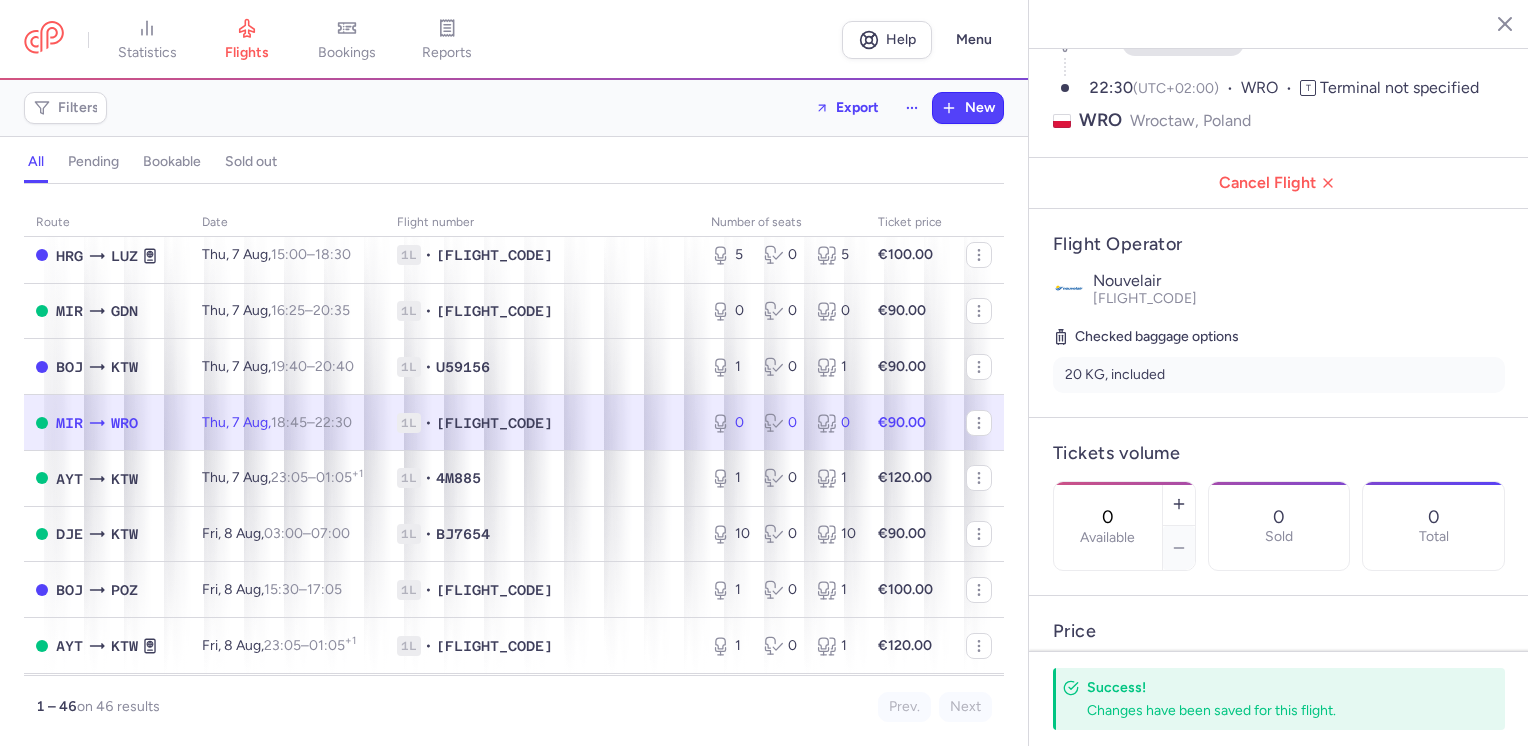 click 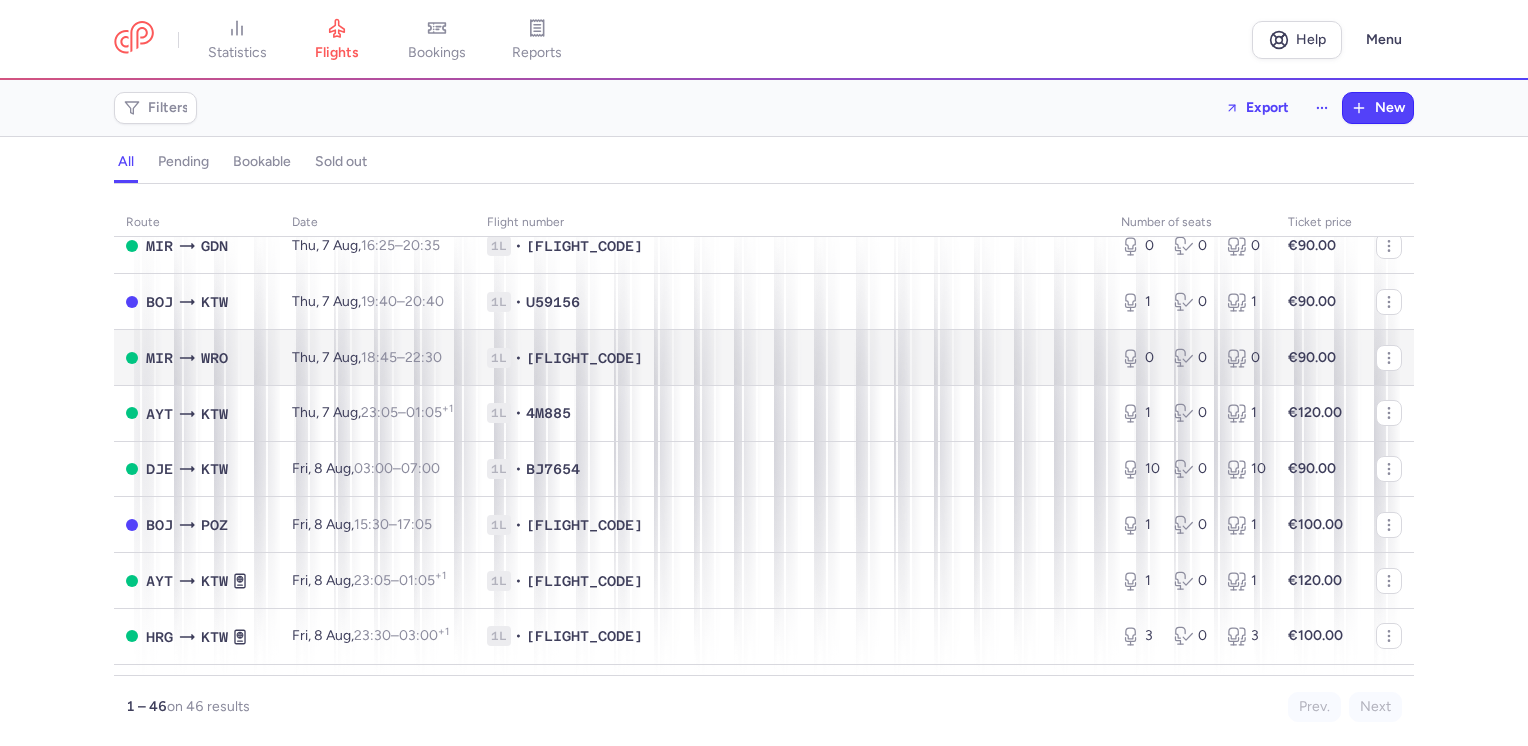 scroll, scrollTop: 700, scrollLeft: 0, axis: vertical 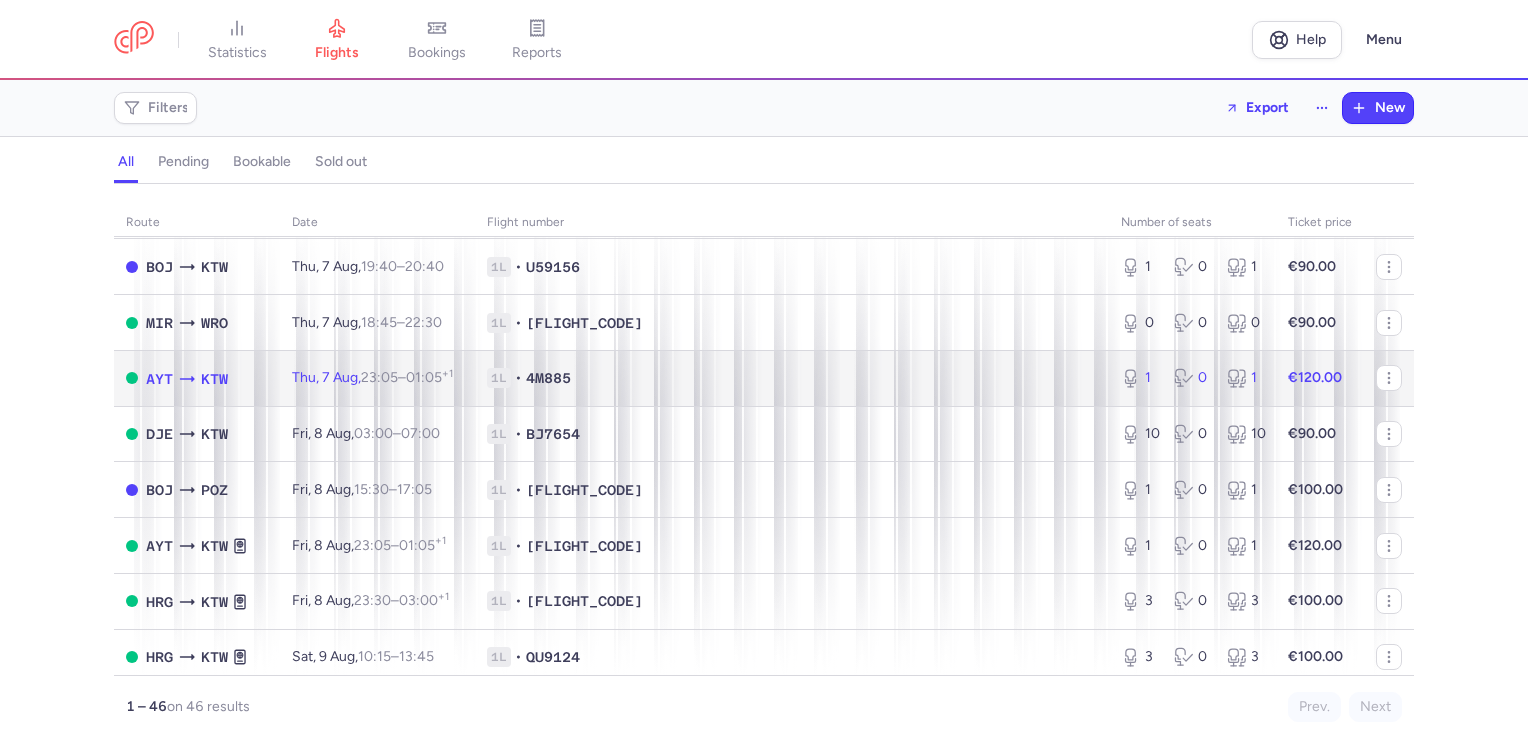 click on "€120.00" at bounding box center [1320, 378] 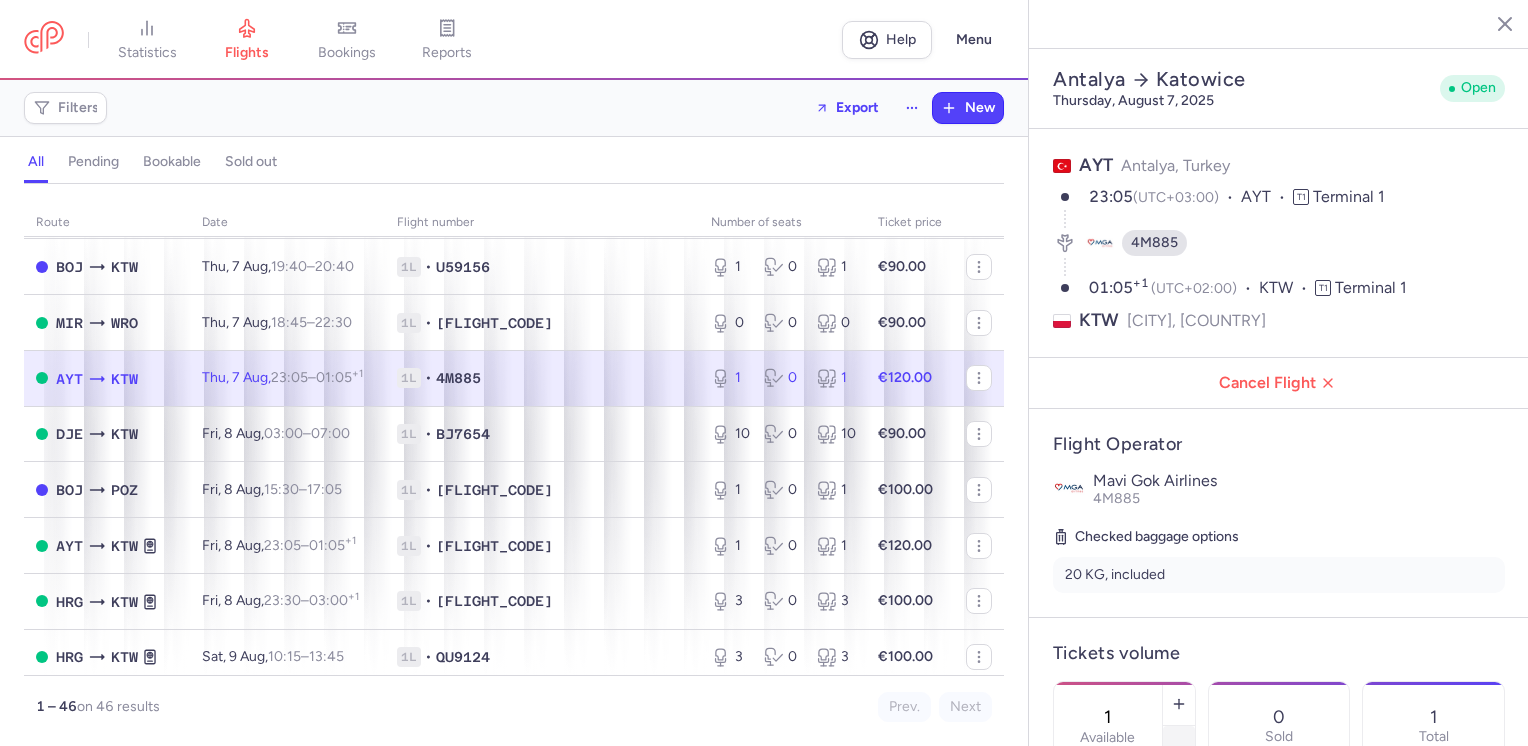 click 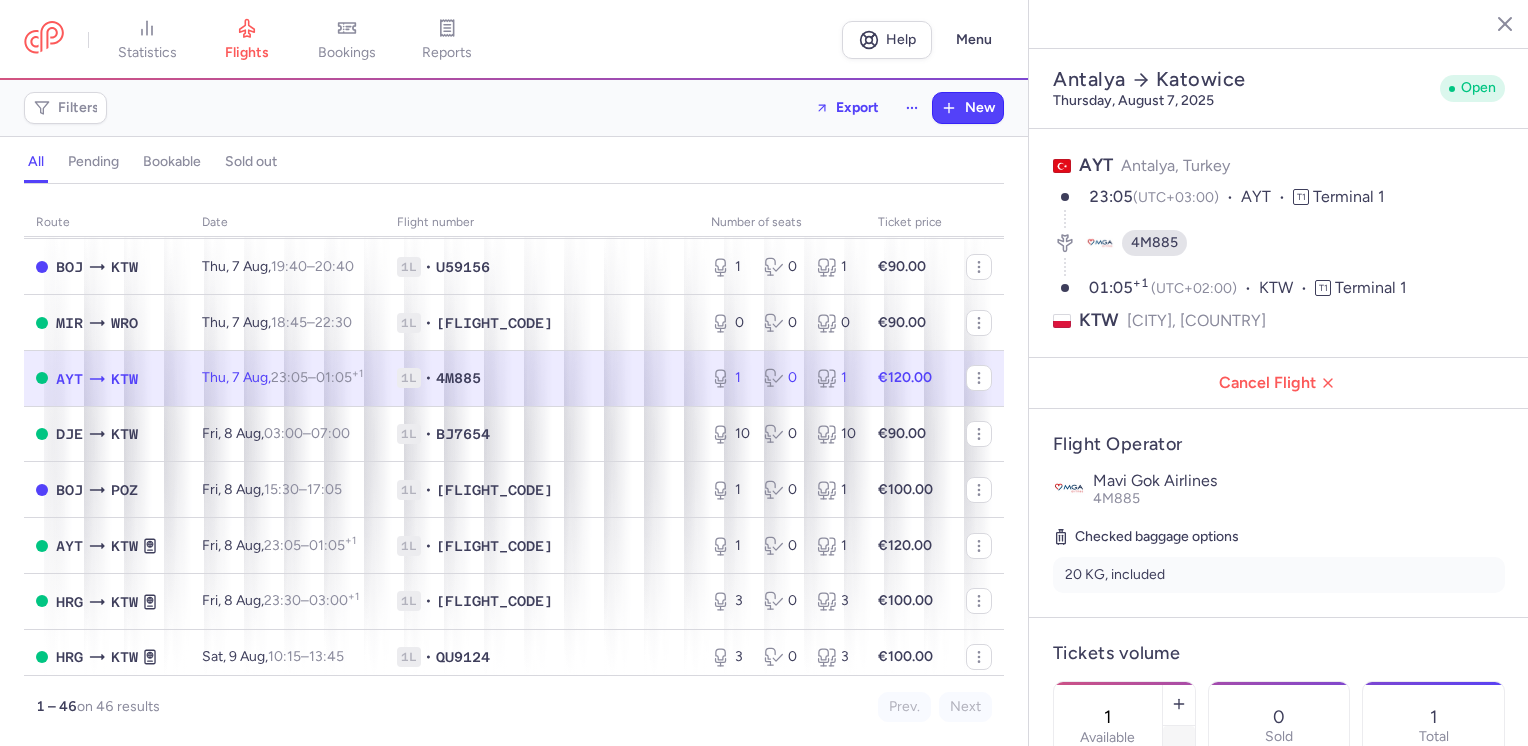 type on "0" 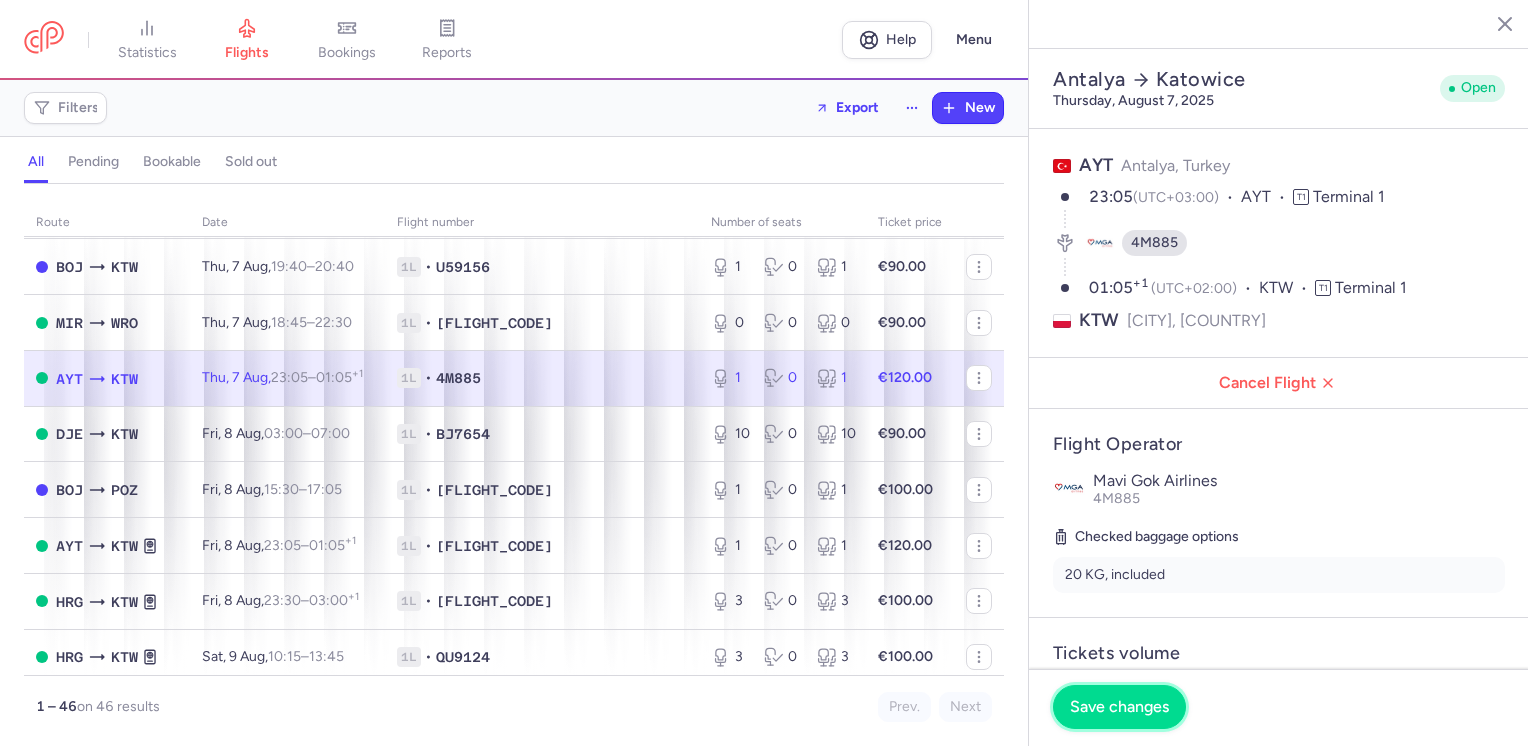 click on "Save changes" at bounding box center [1119, 707] 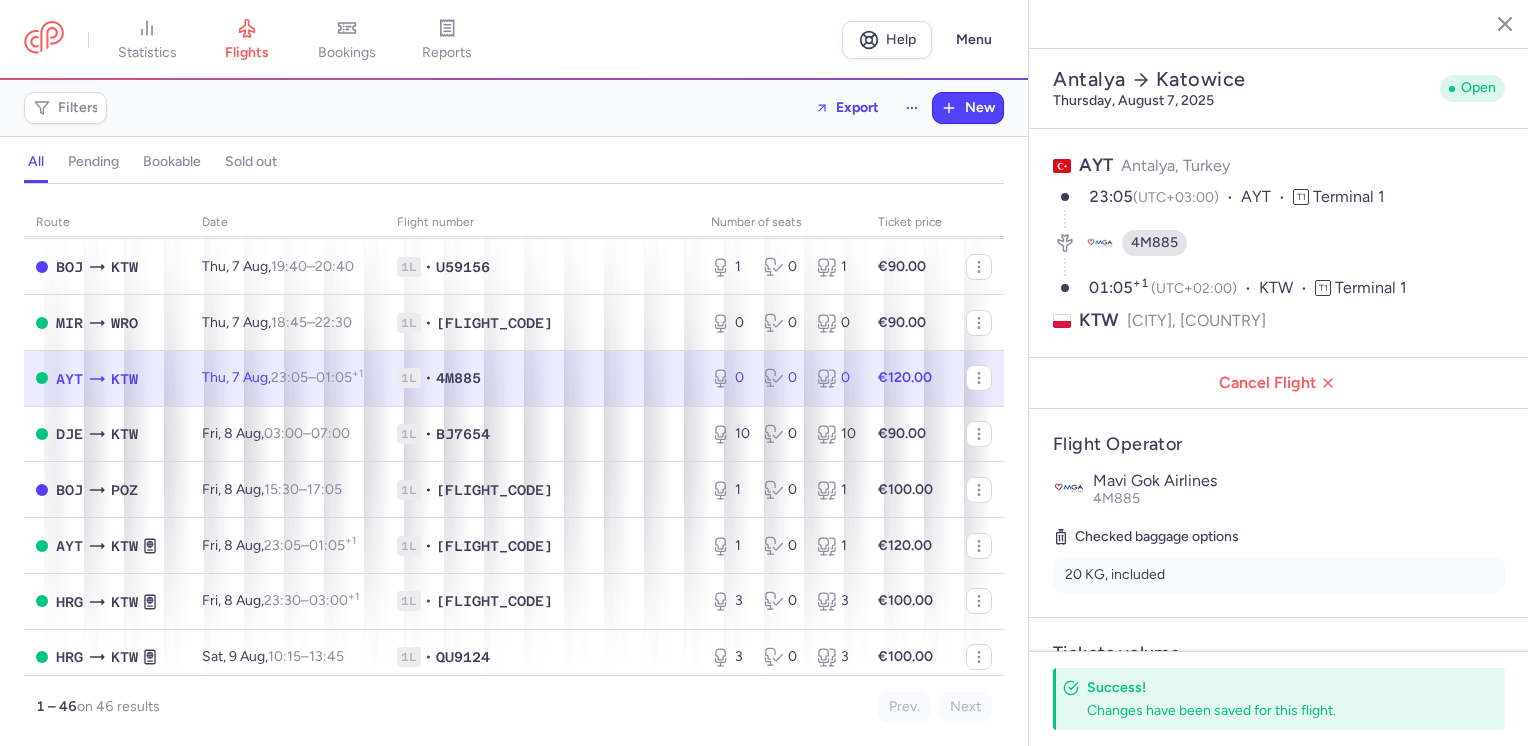 click 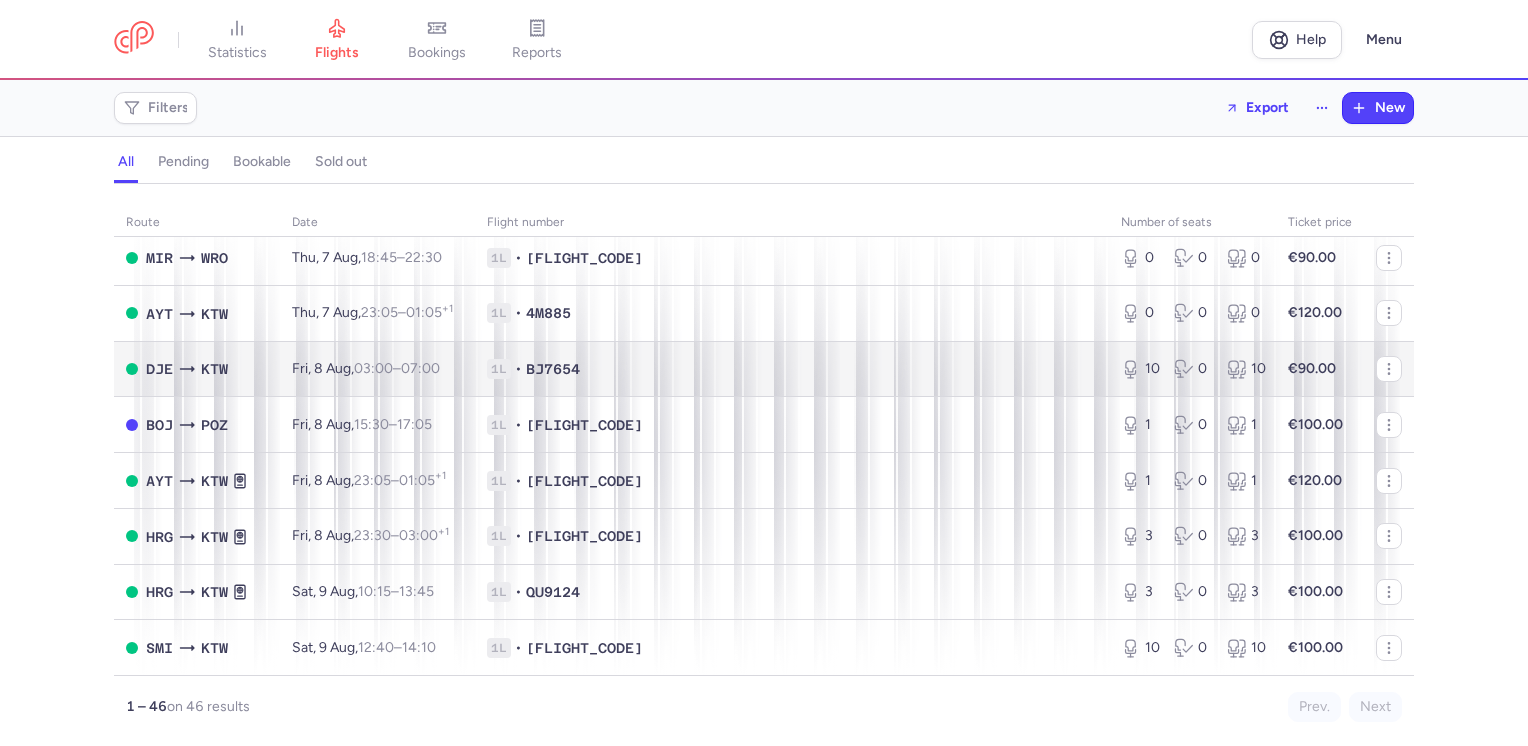 scroll, scrollTop: 800, scrollLeft: 0, axis: vertical 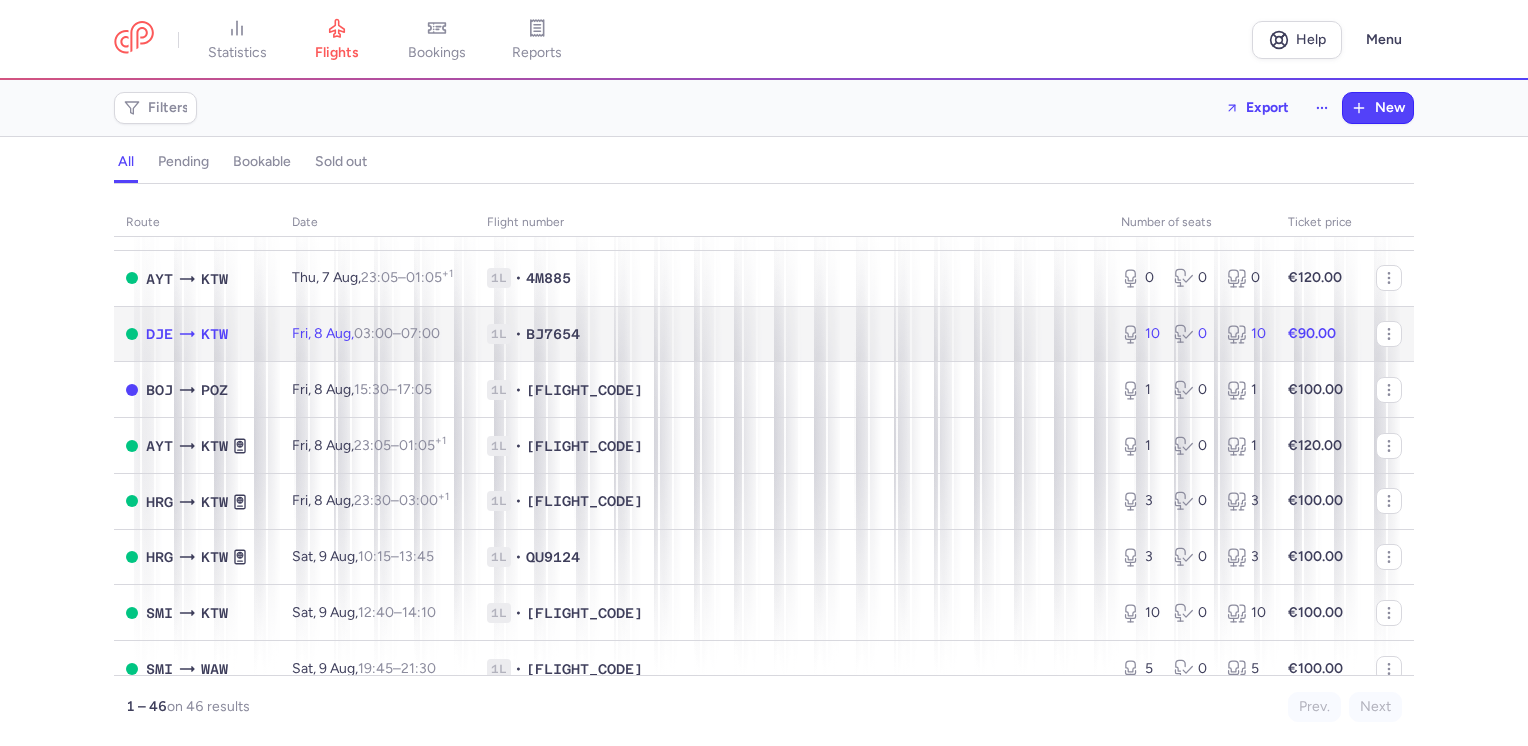 click on "€90.00" at bounding box center [1320, 334] 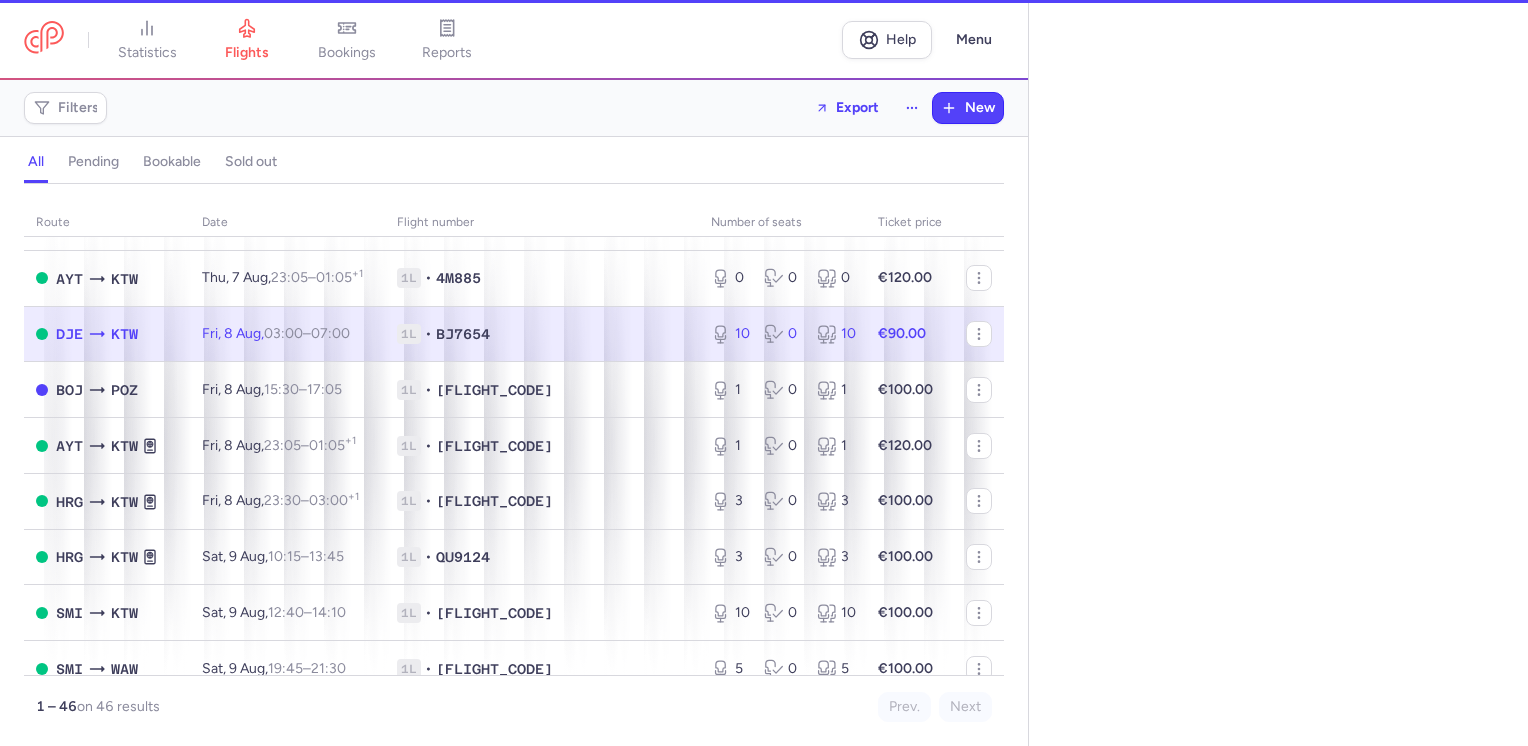 select on "hours" 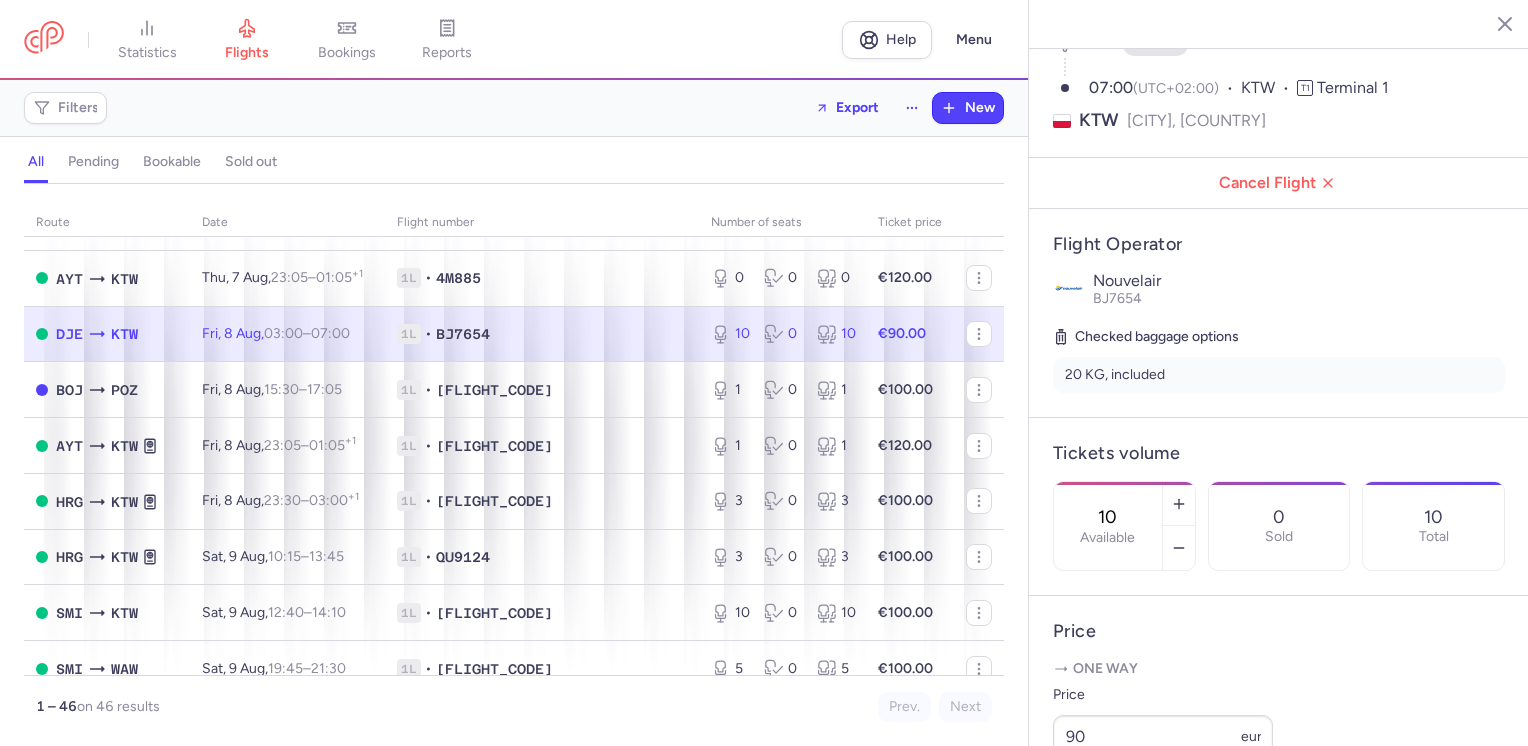 scroll, scrollTop: 300, scrollLeft: 0, axis: vertical 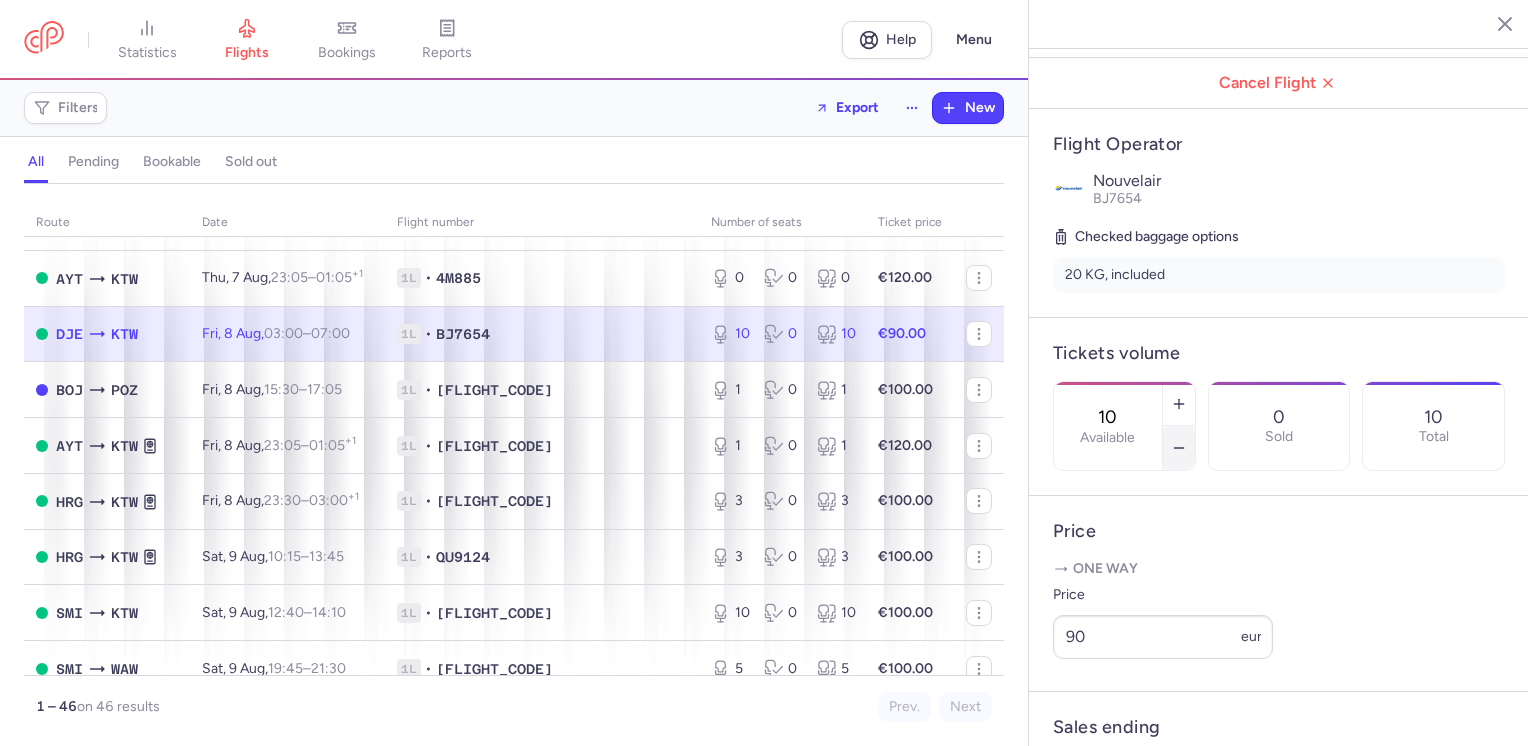click 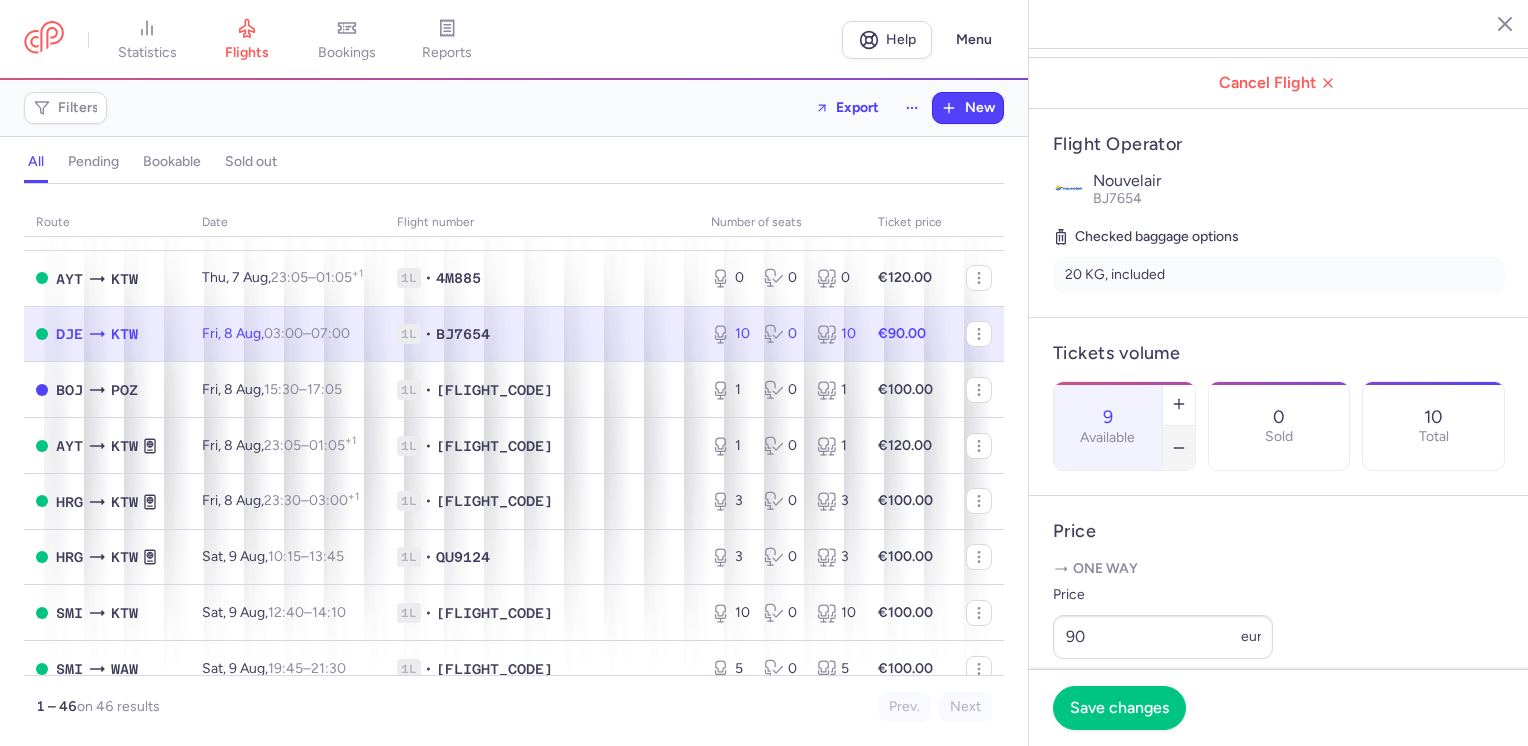 click 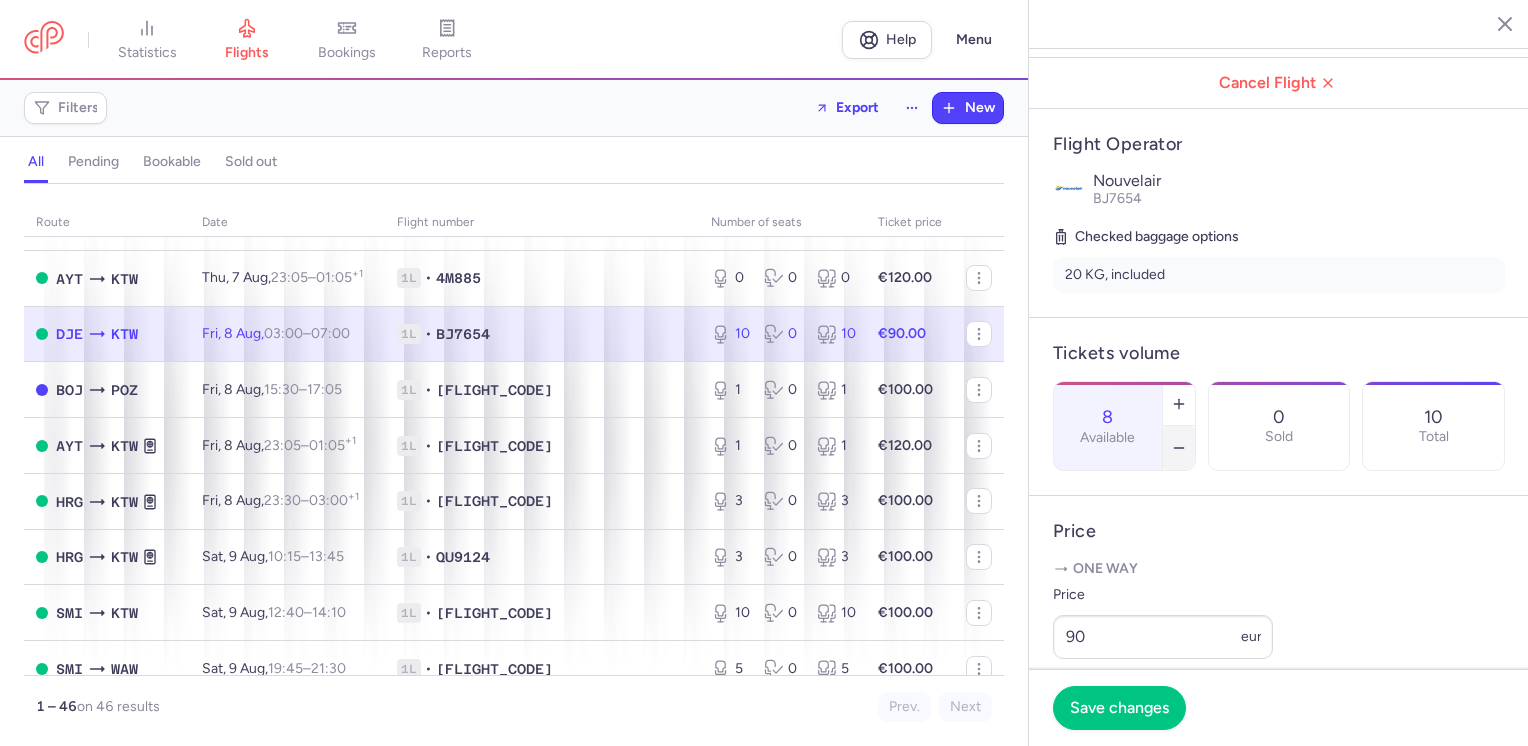 click 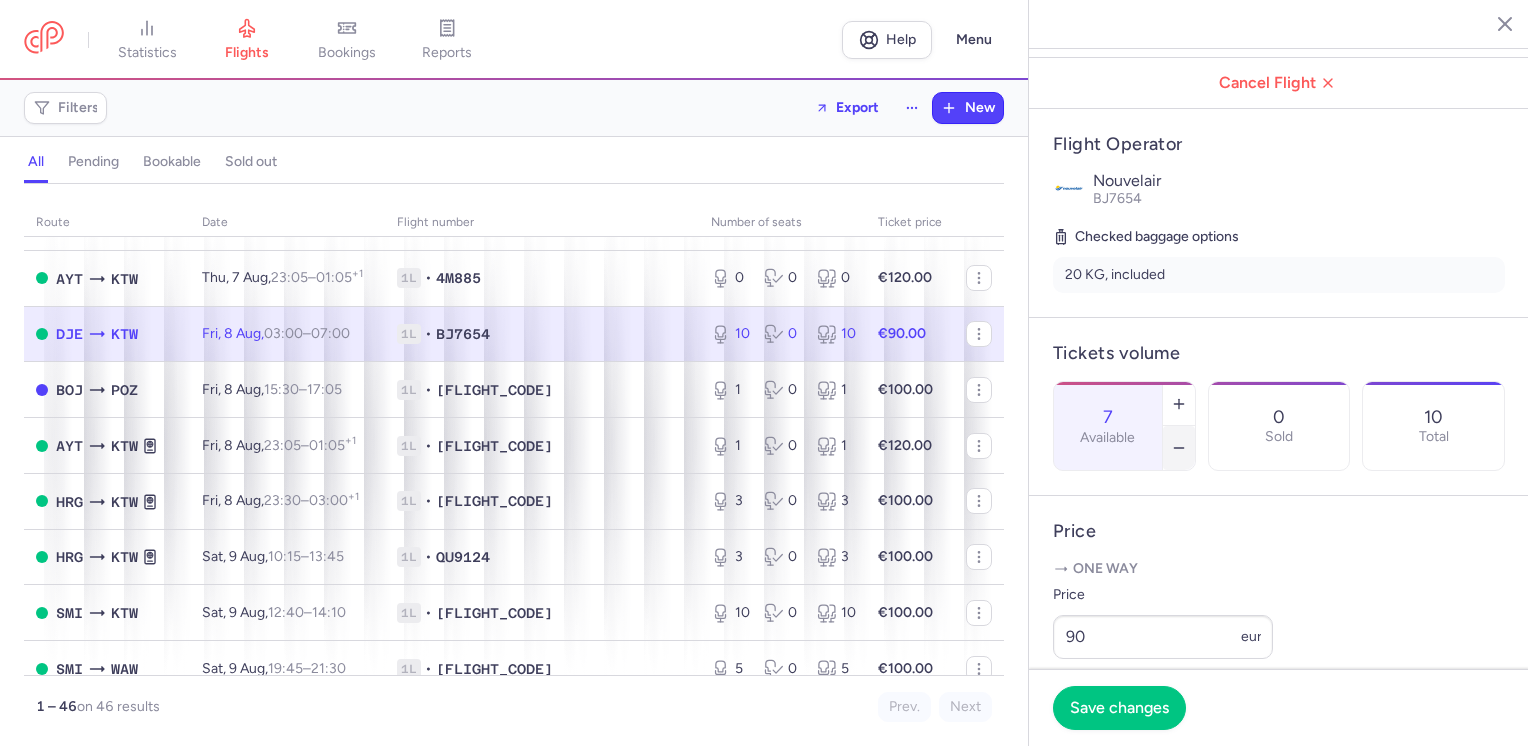 click 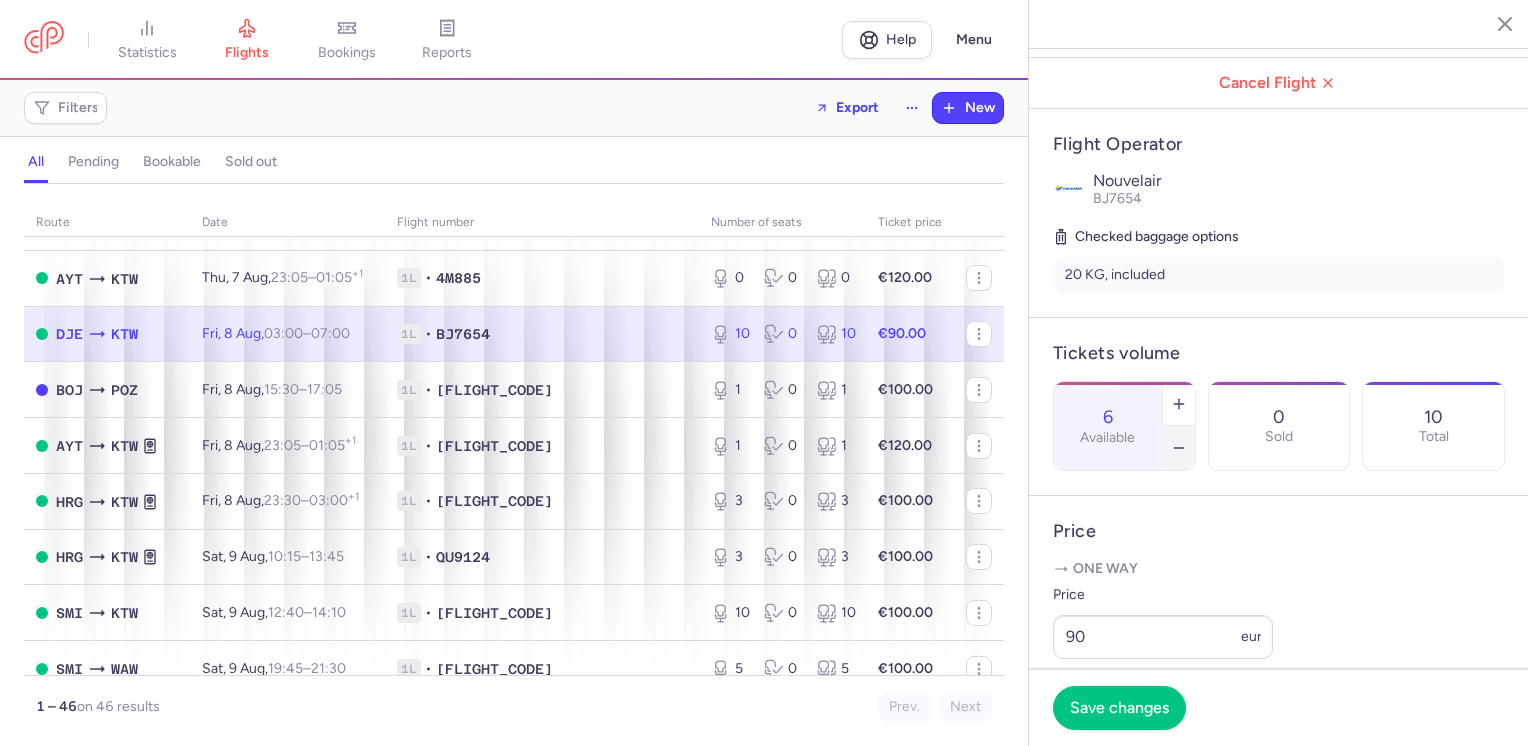 click 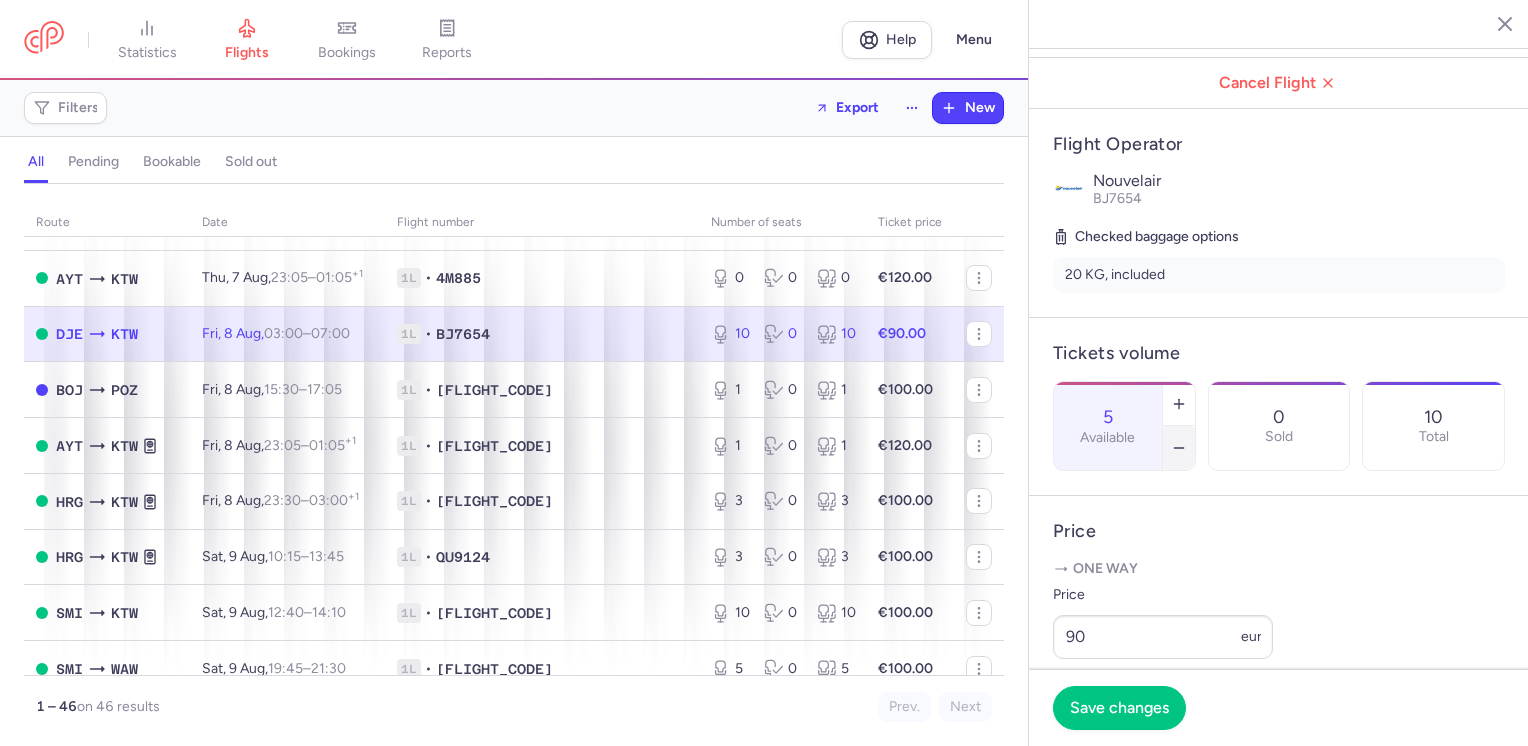 click 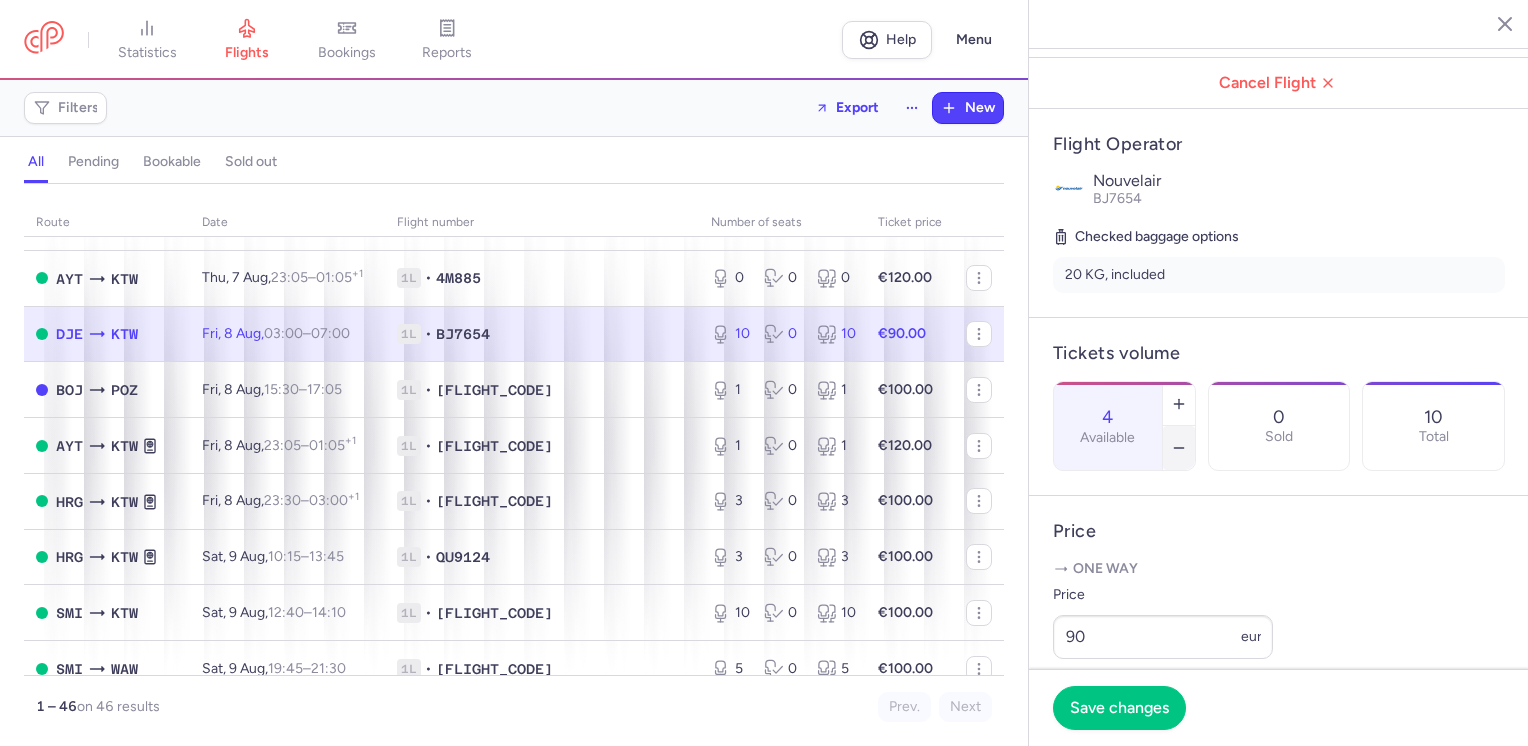 click 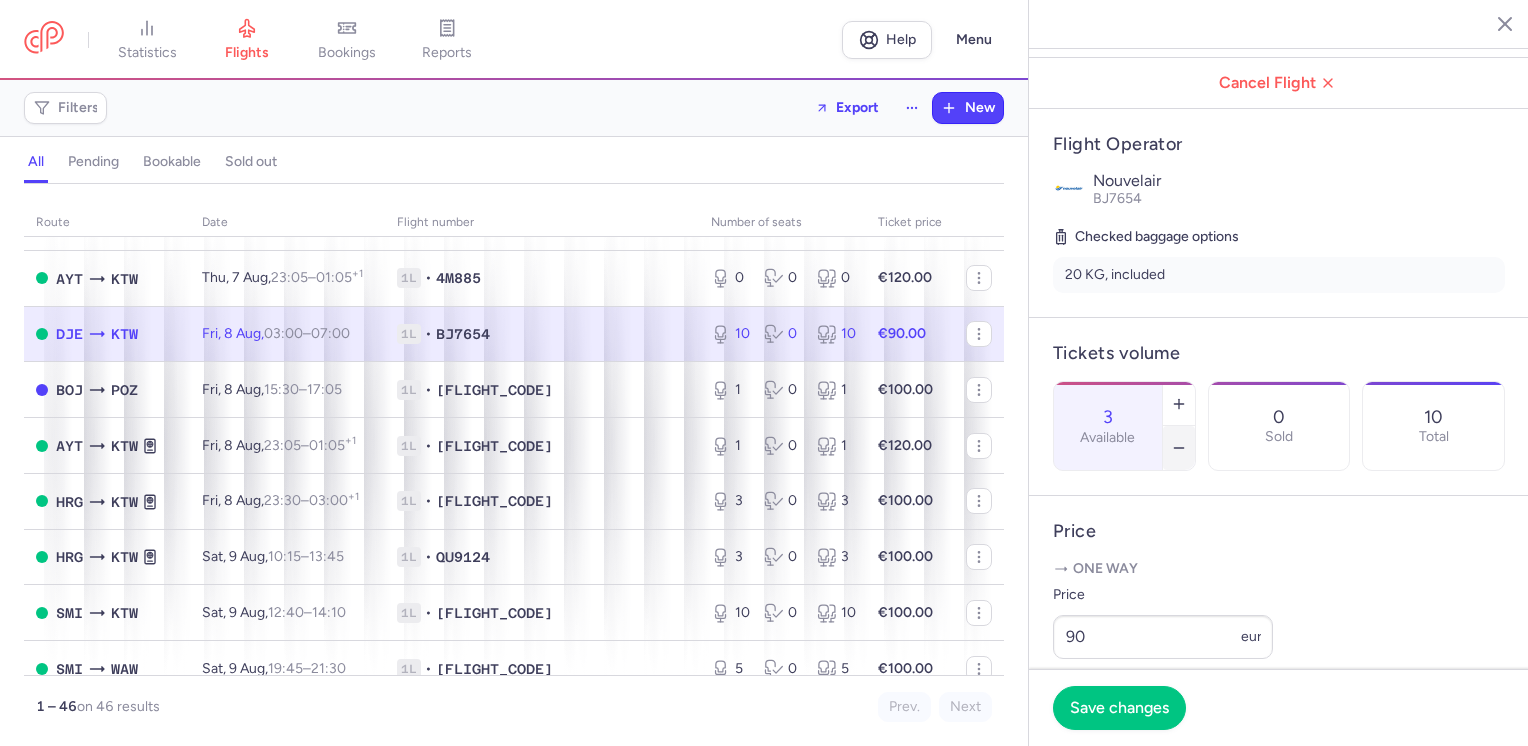 click 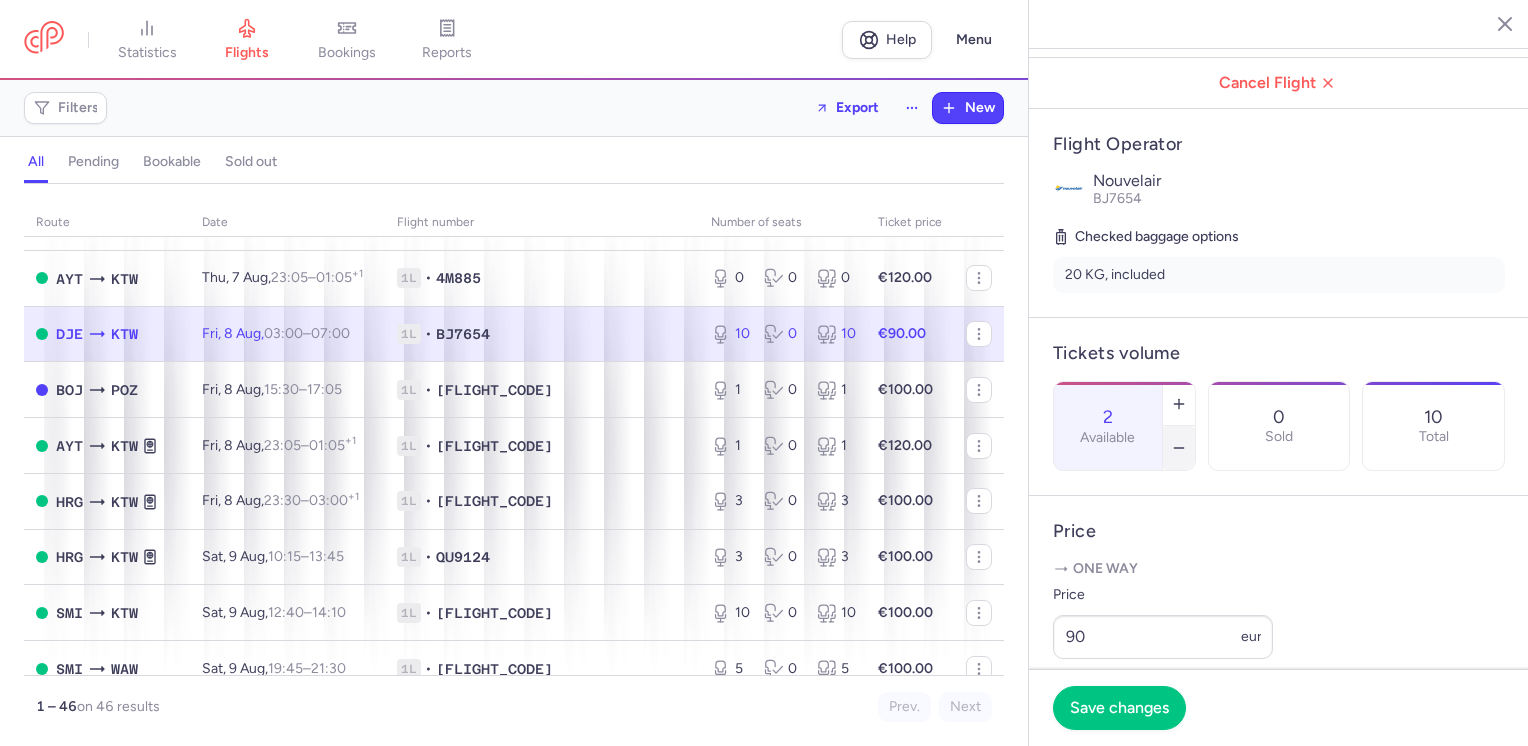 click 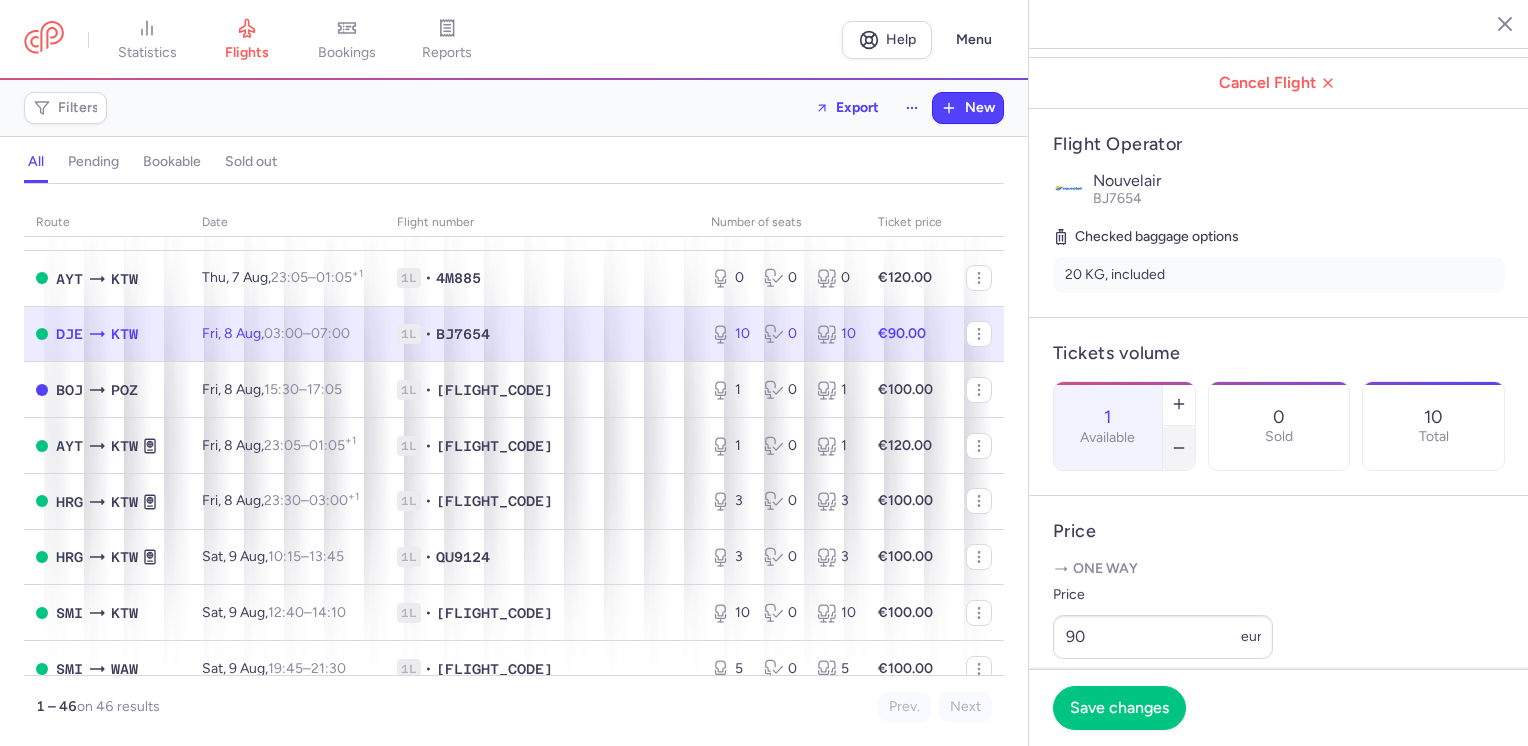 click 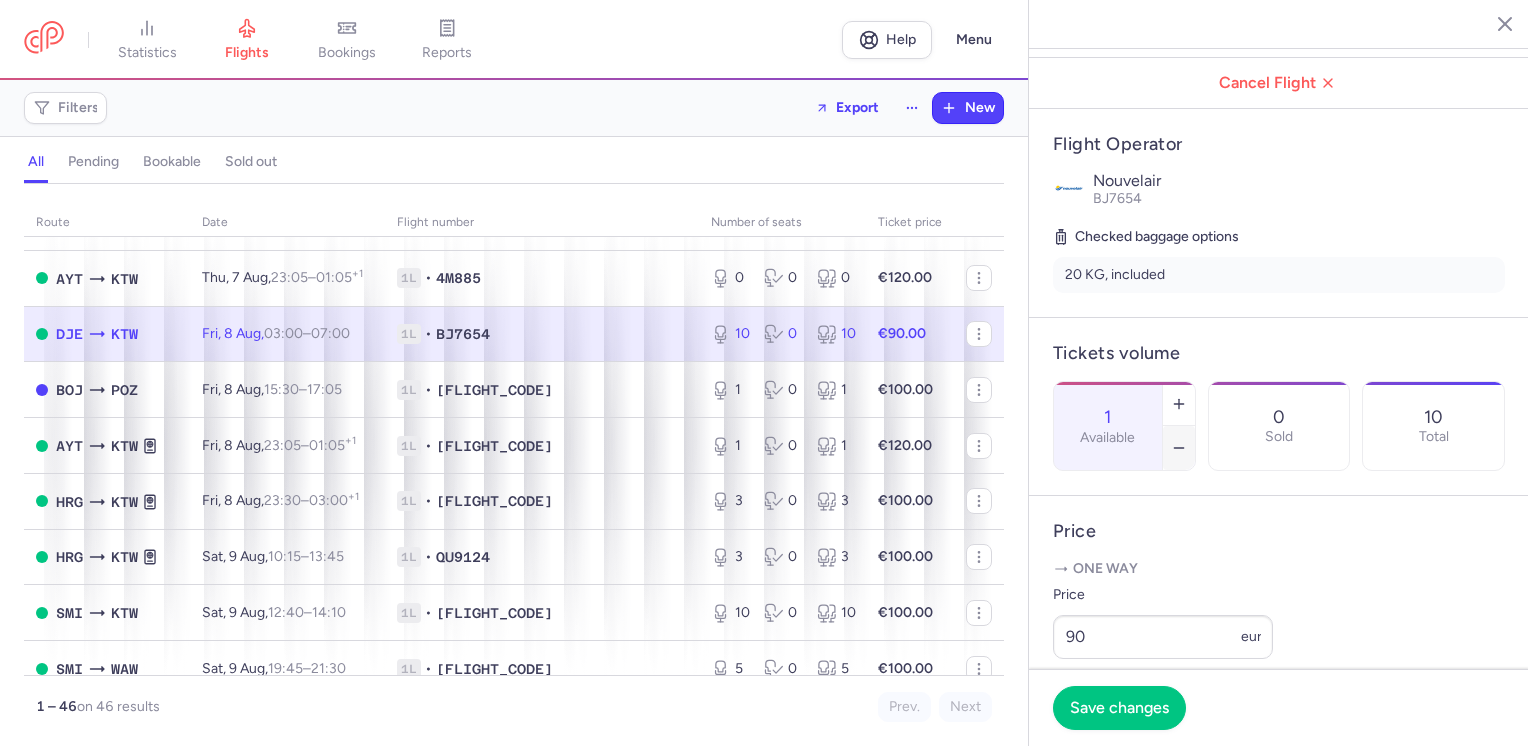 type on "0" 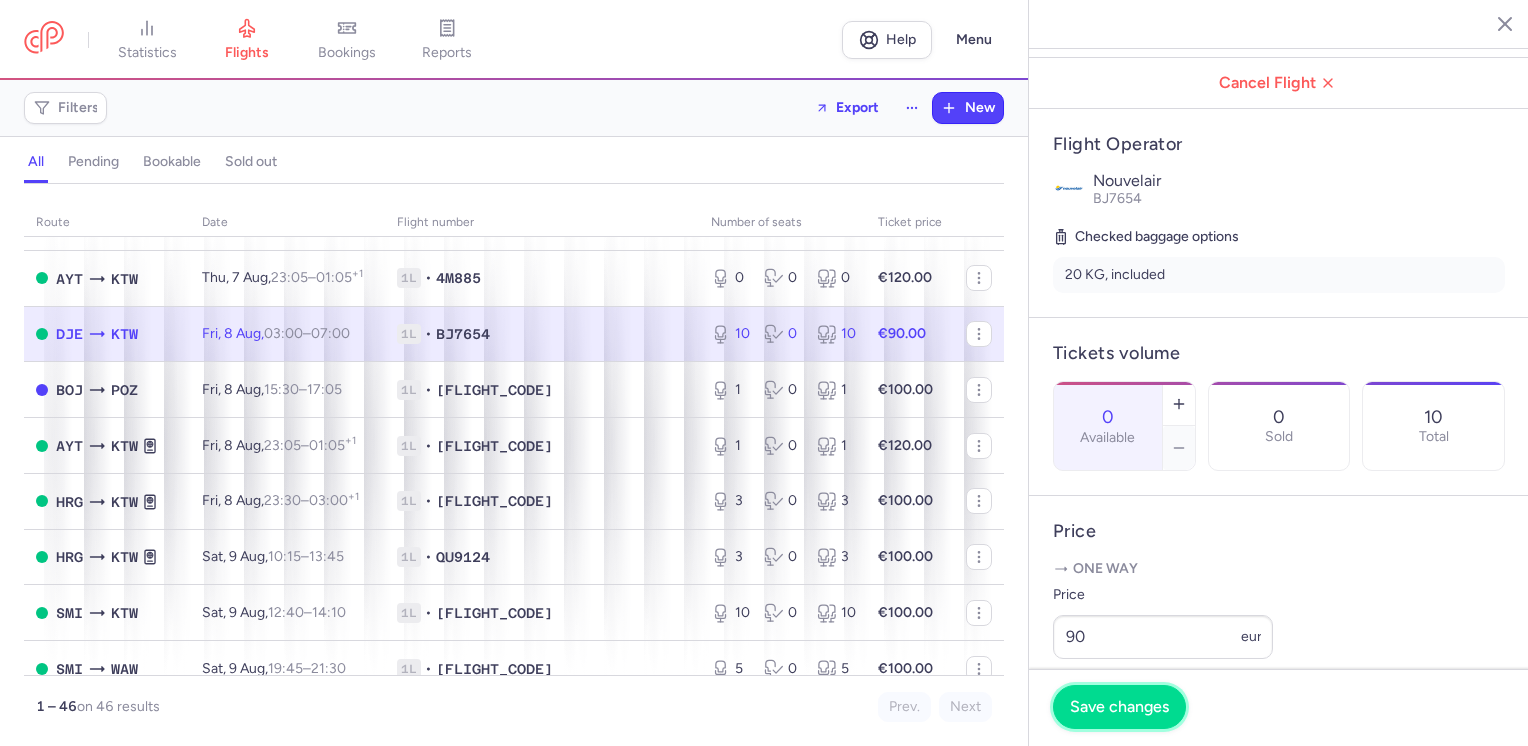click on "Save changes" at bounding box center (1119, 707) 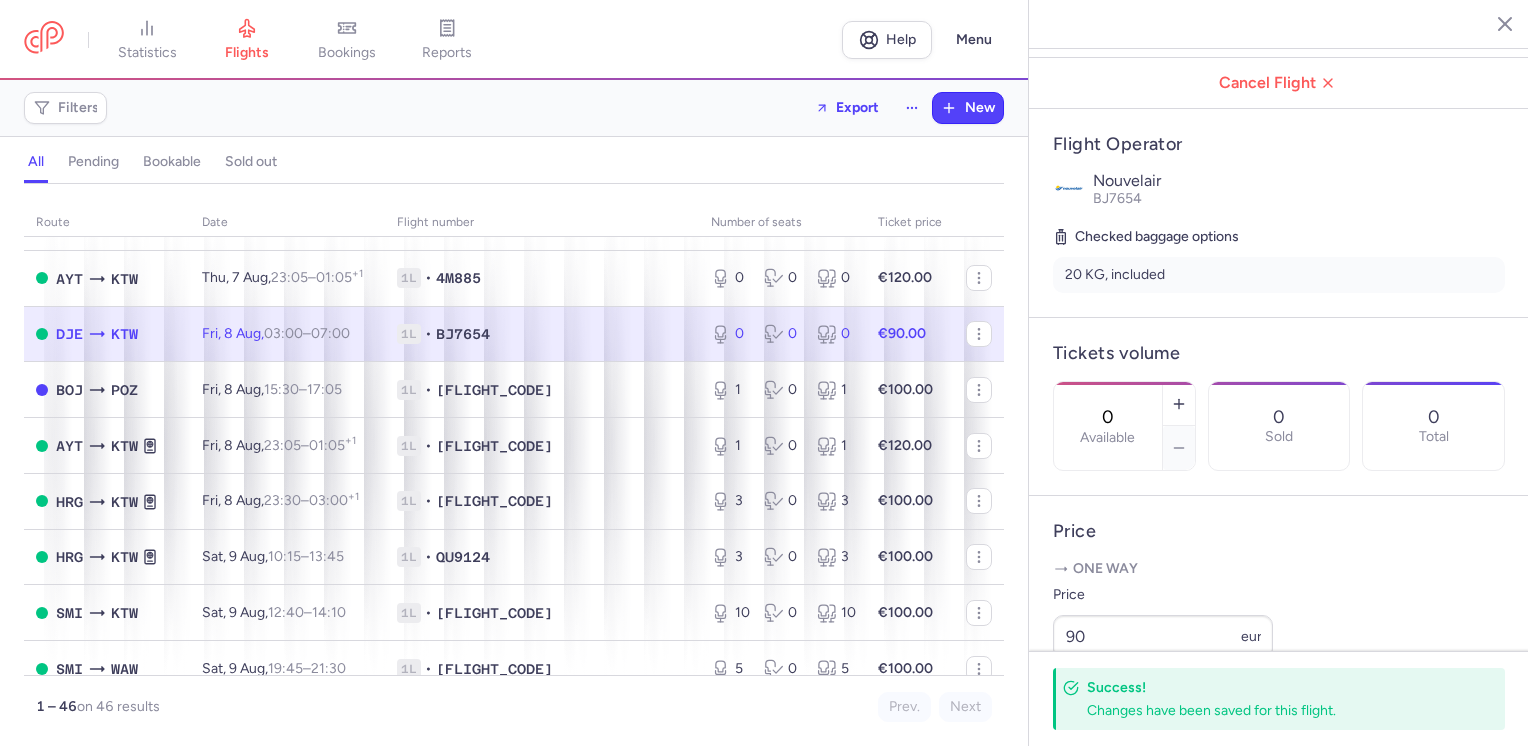click 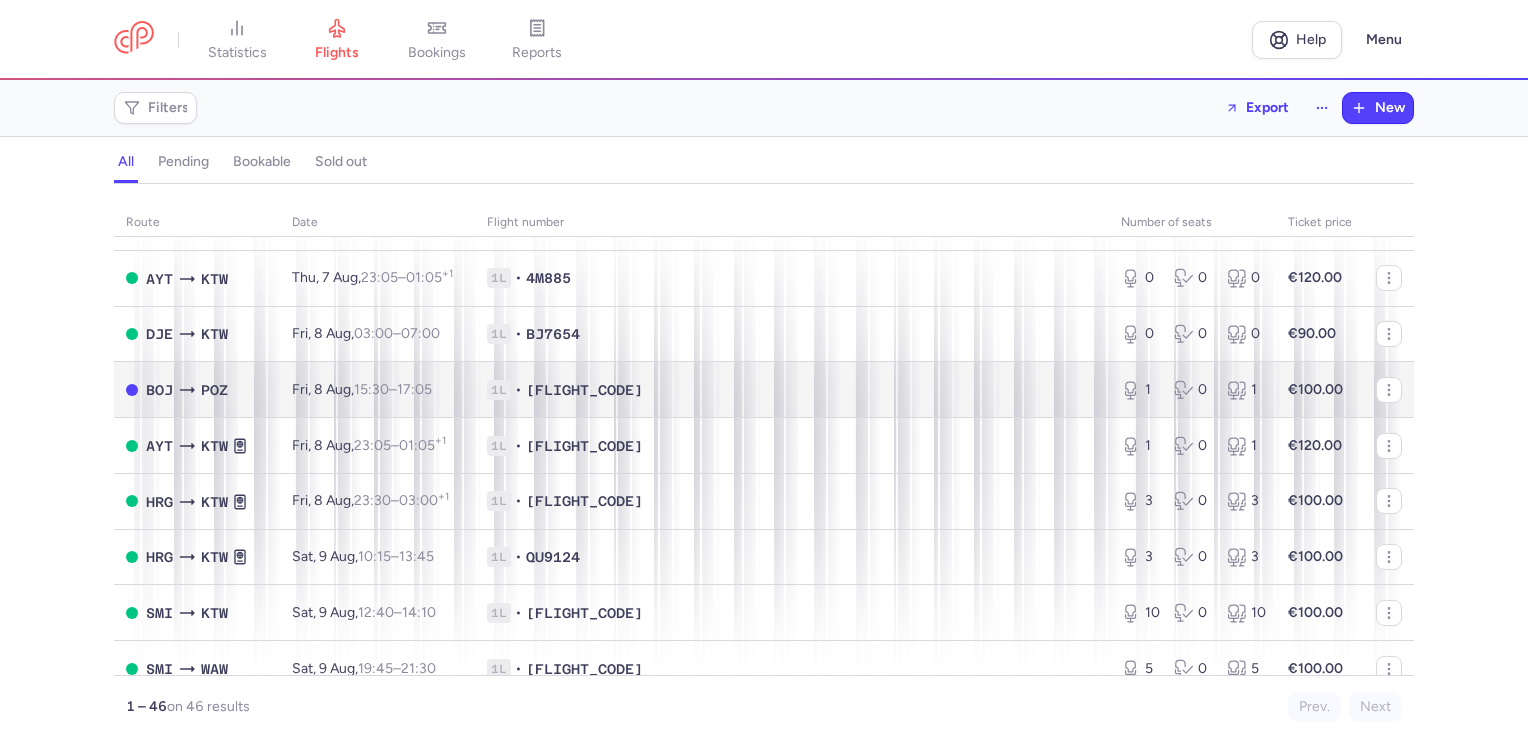 scroll, scrollTop: 900, scrollLeft: 0, axis: vertical 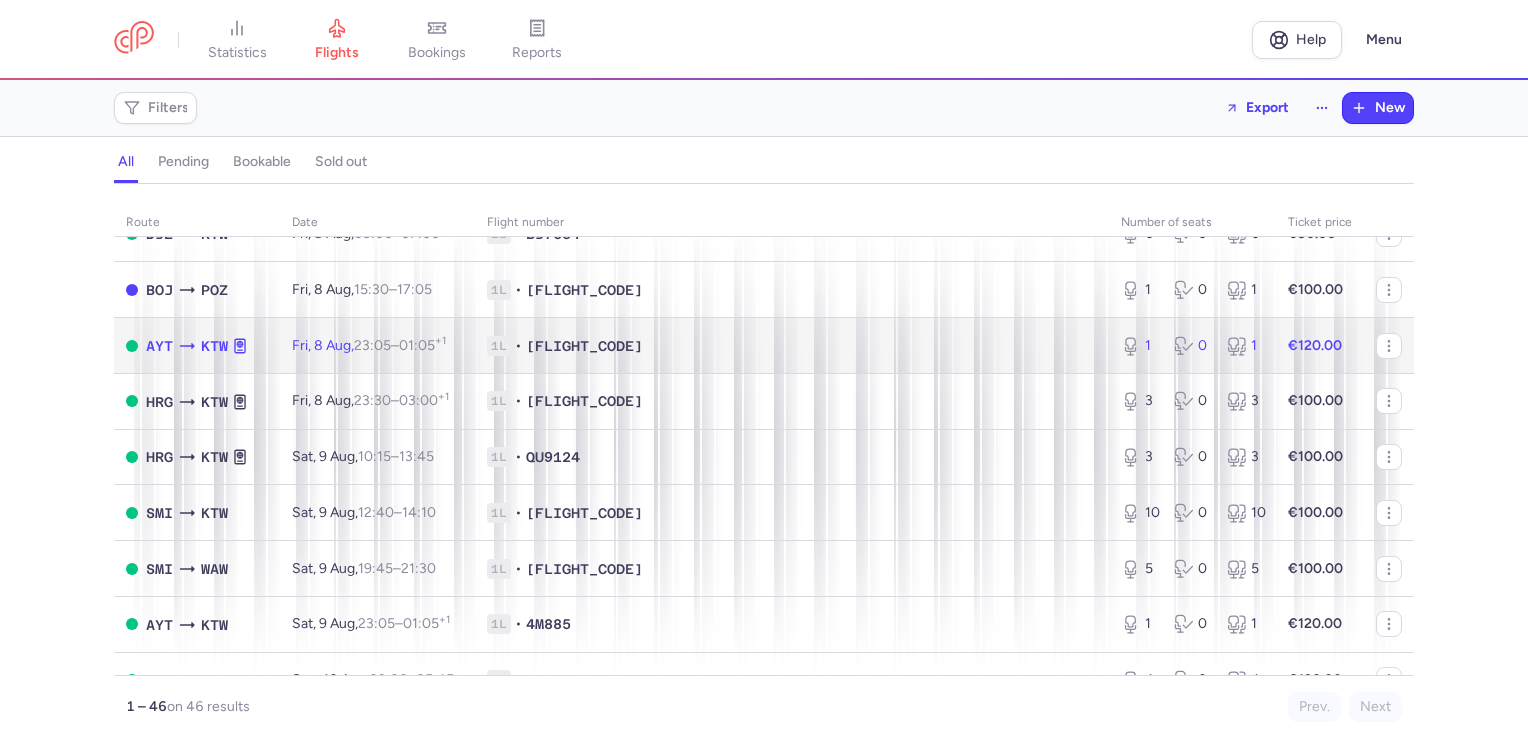 click on "€120.00" at bounding box center [1320, 346] 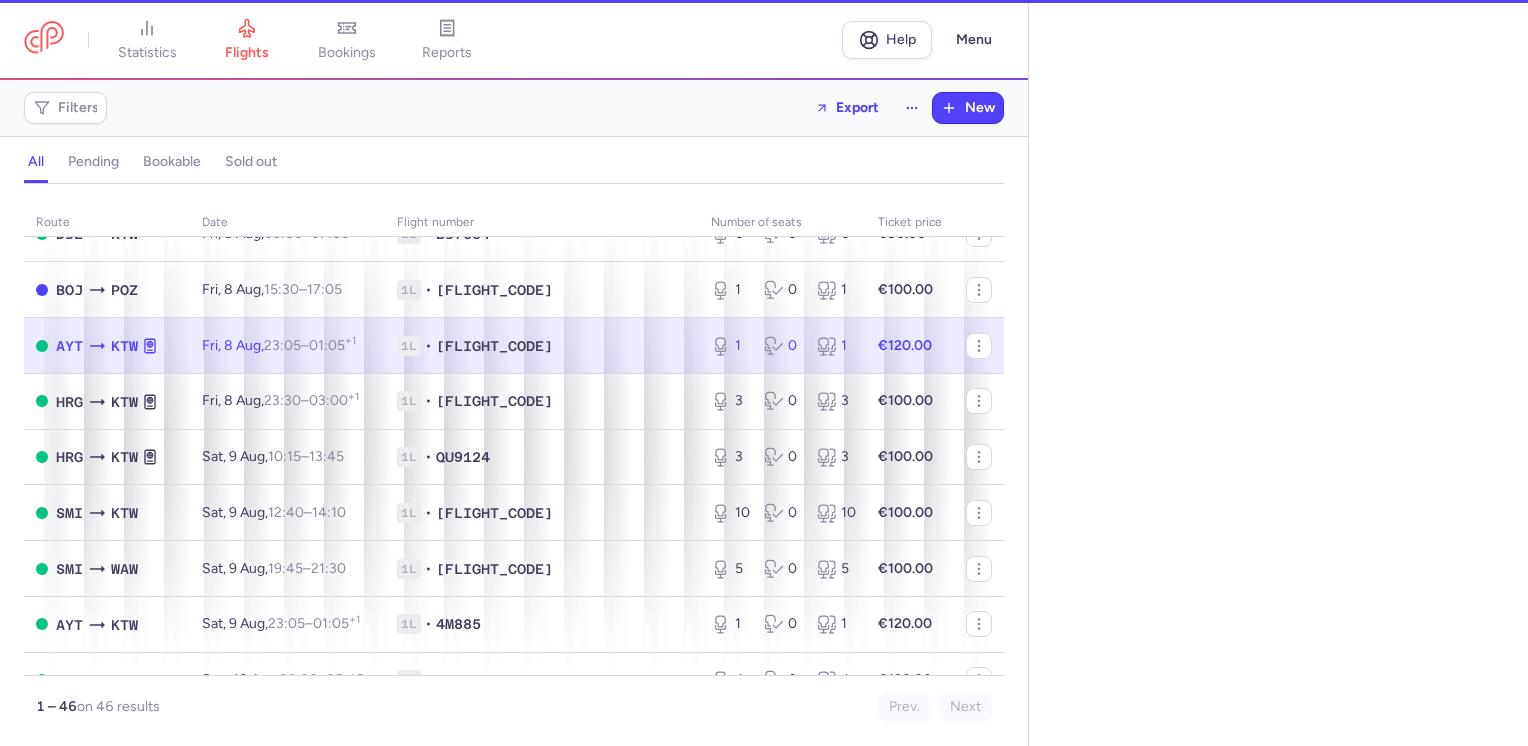 select on "days" 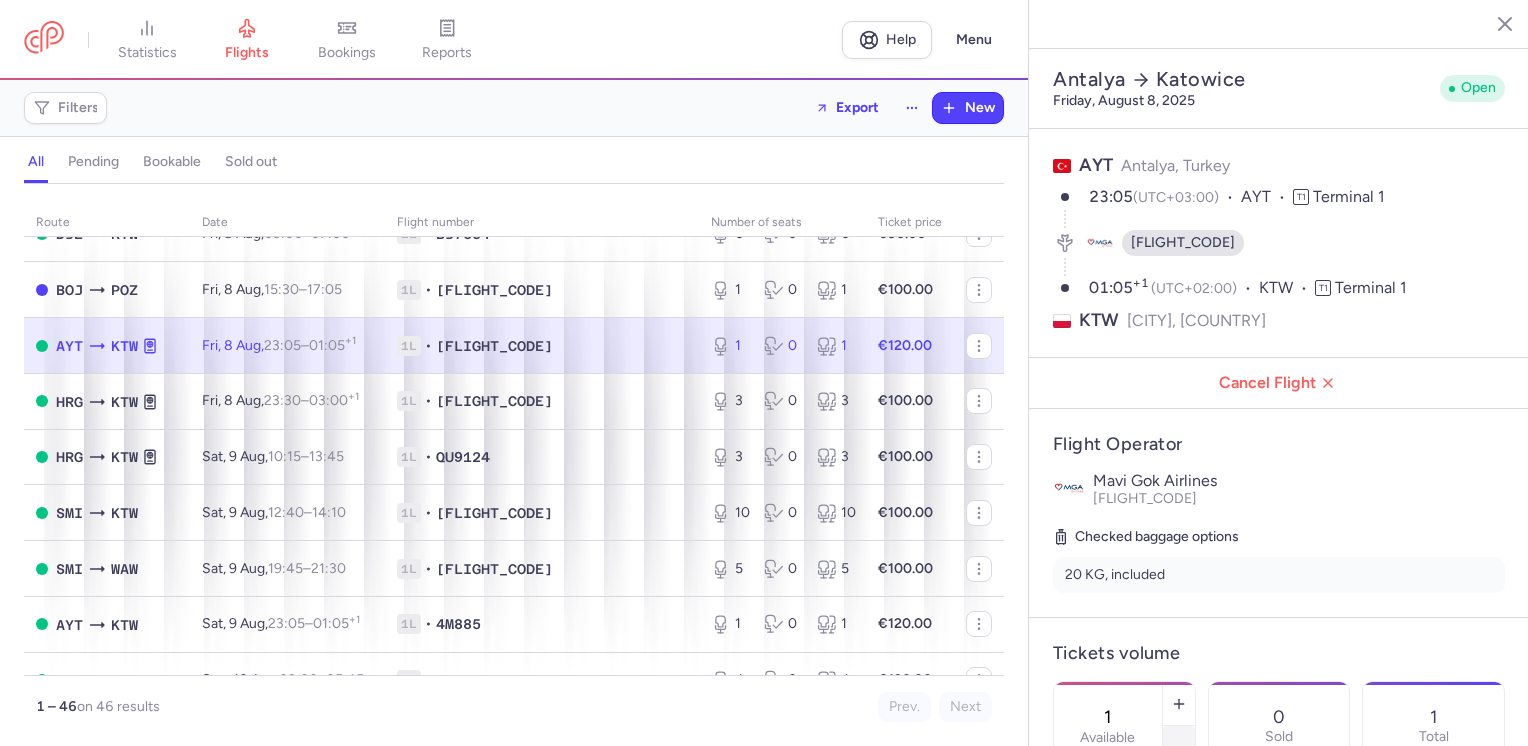 click at bounding box center [1179, 748] 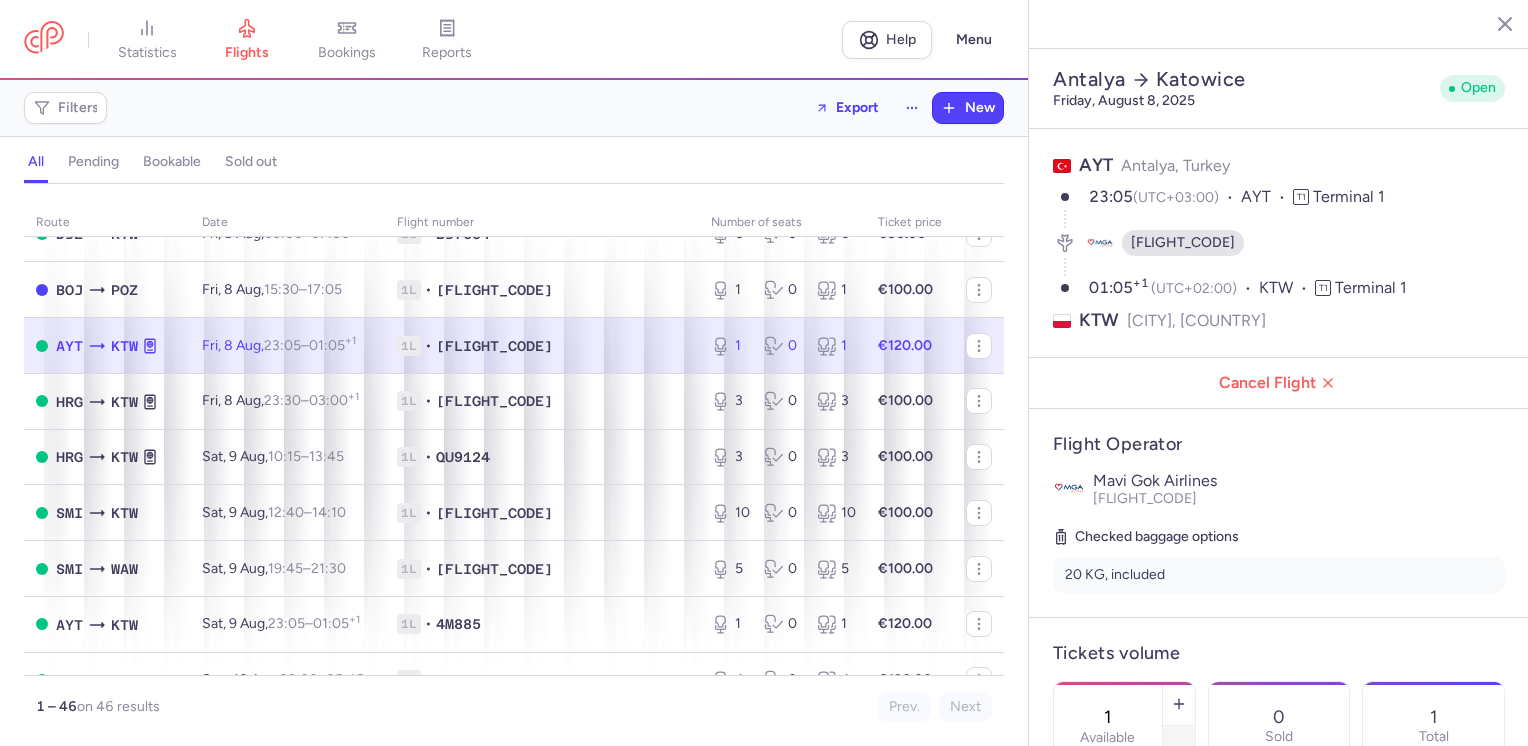 type on "0" 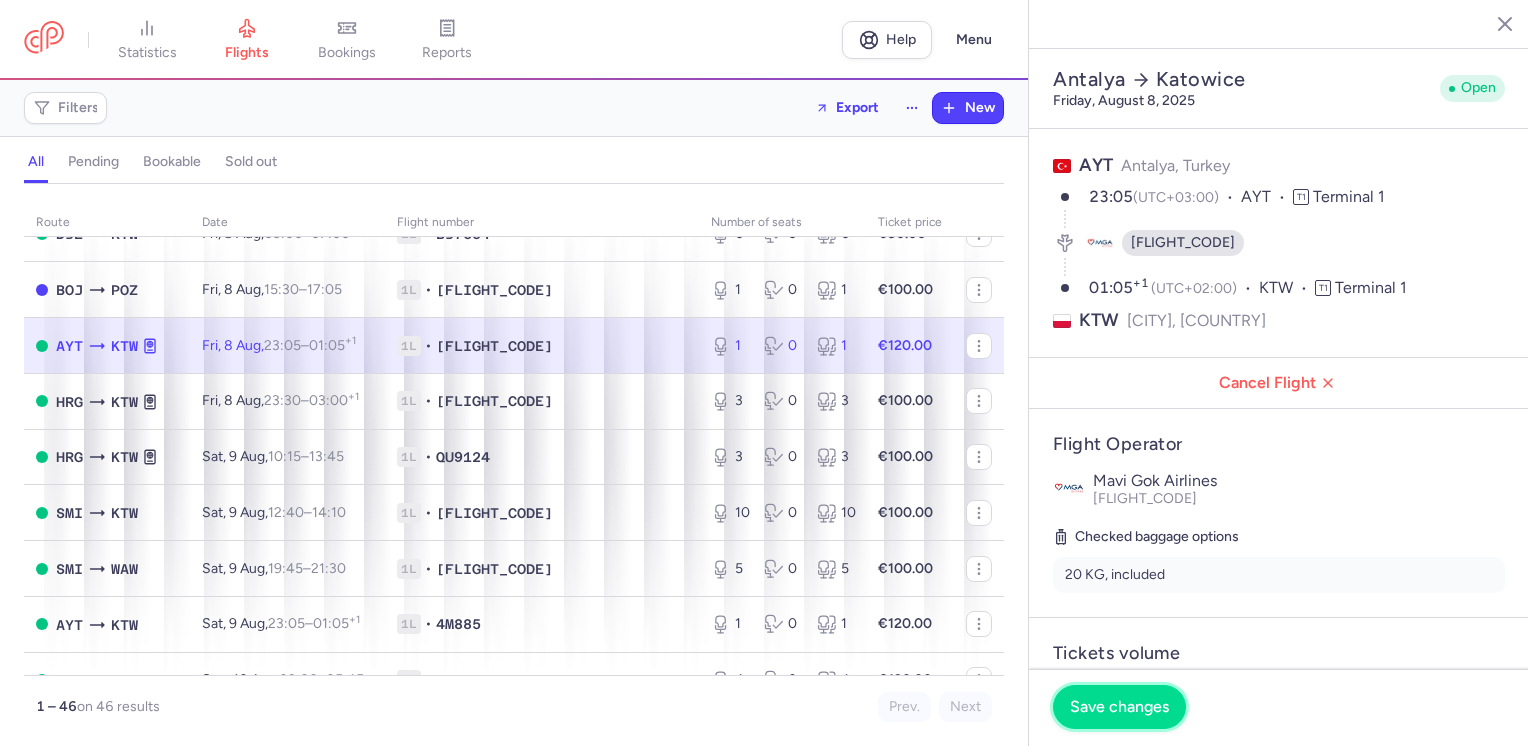 click on "Save changes" at bounding box center (1119, 707) 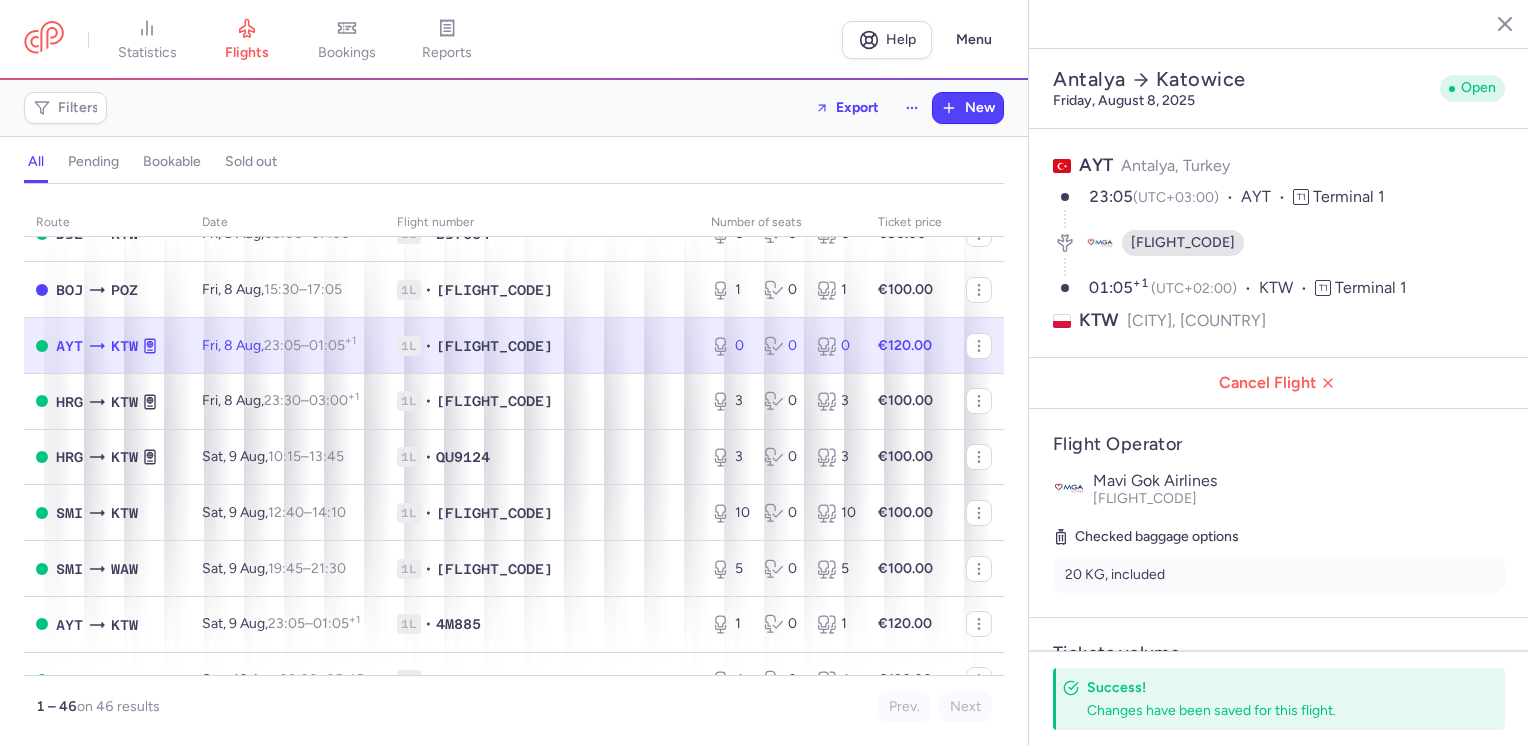 click 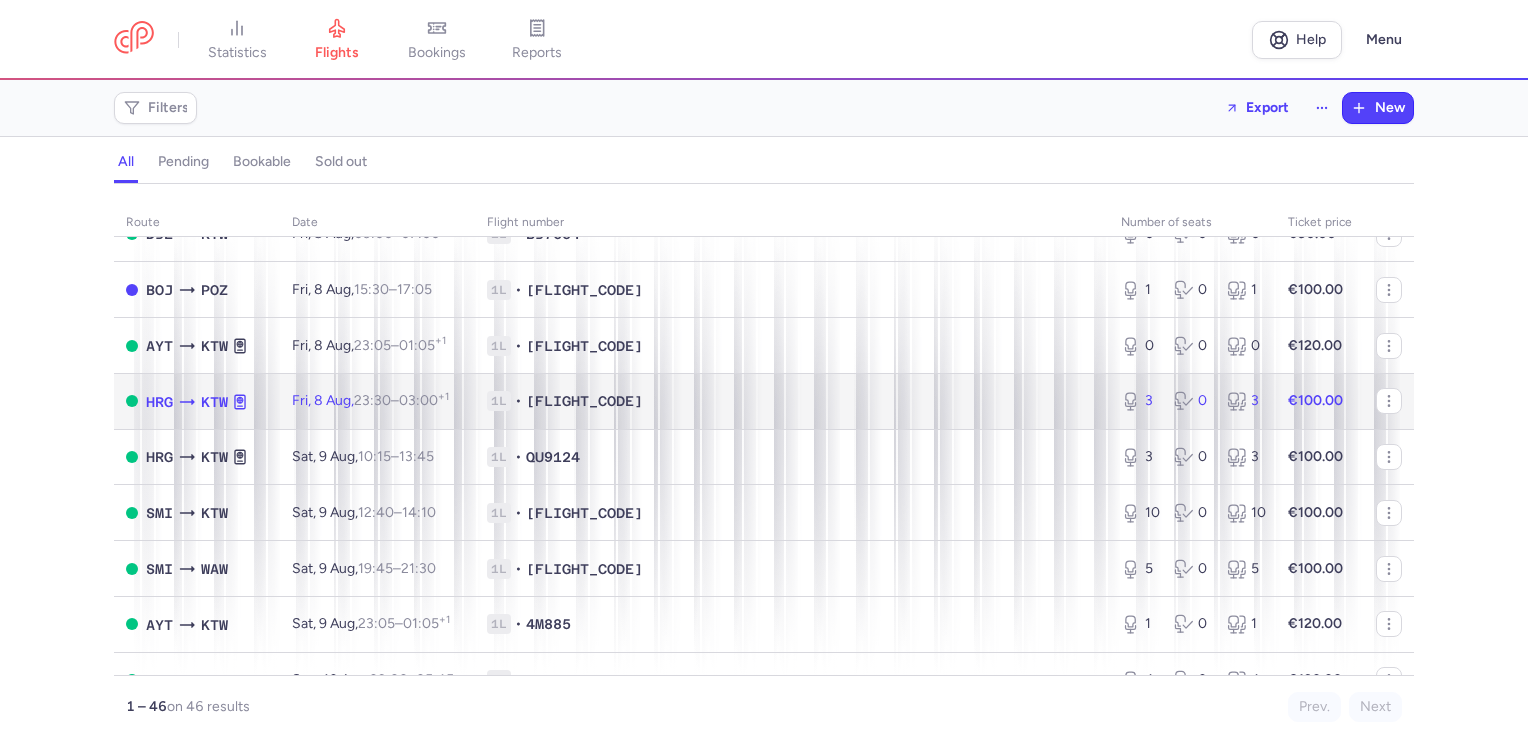 click on "€100.00" at bounding box center (1320, 401) 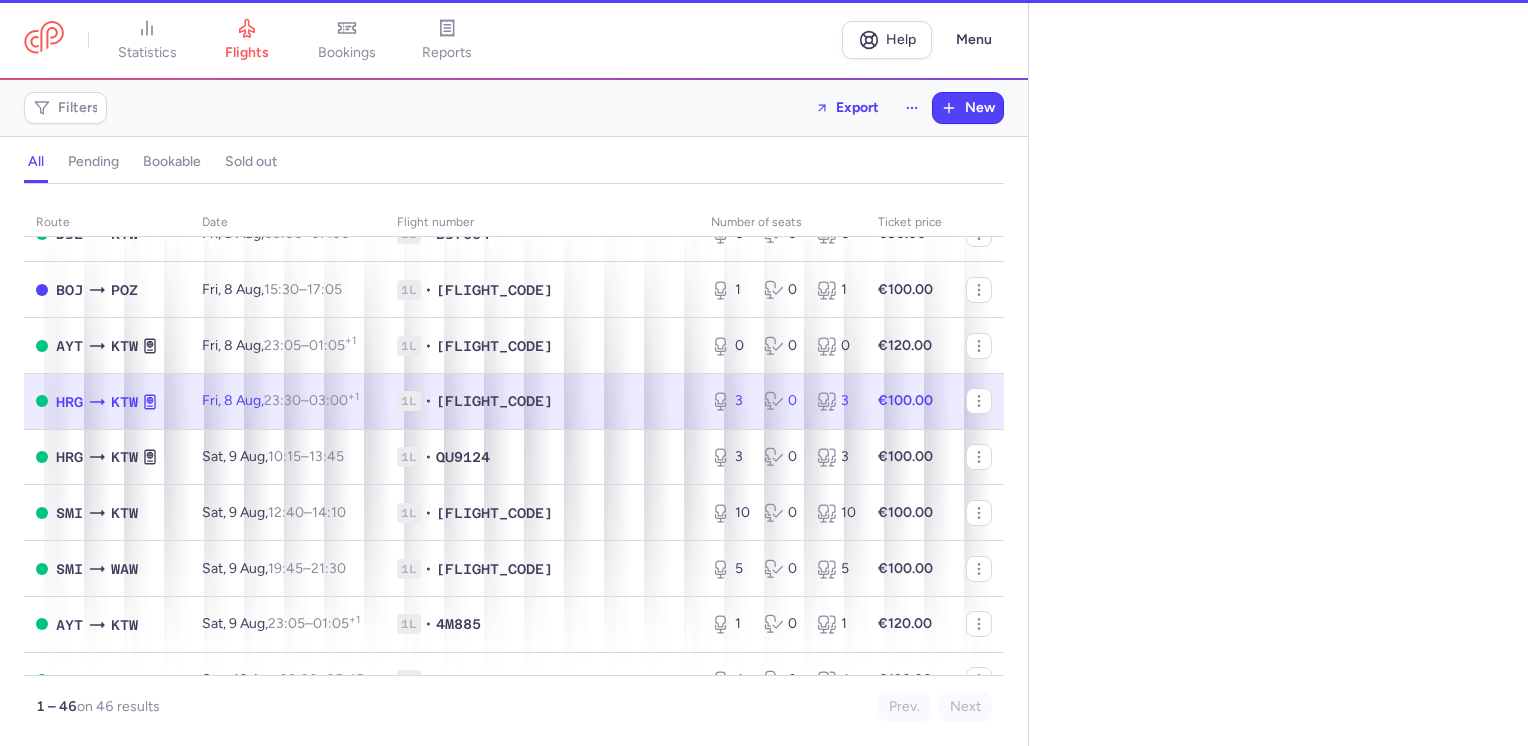 select on "days" 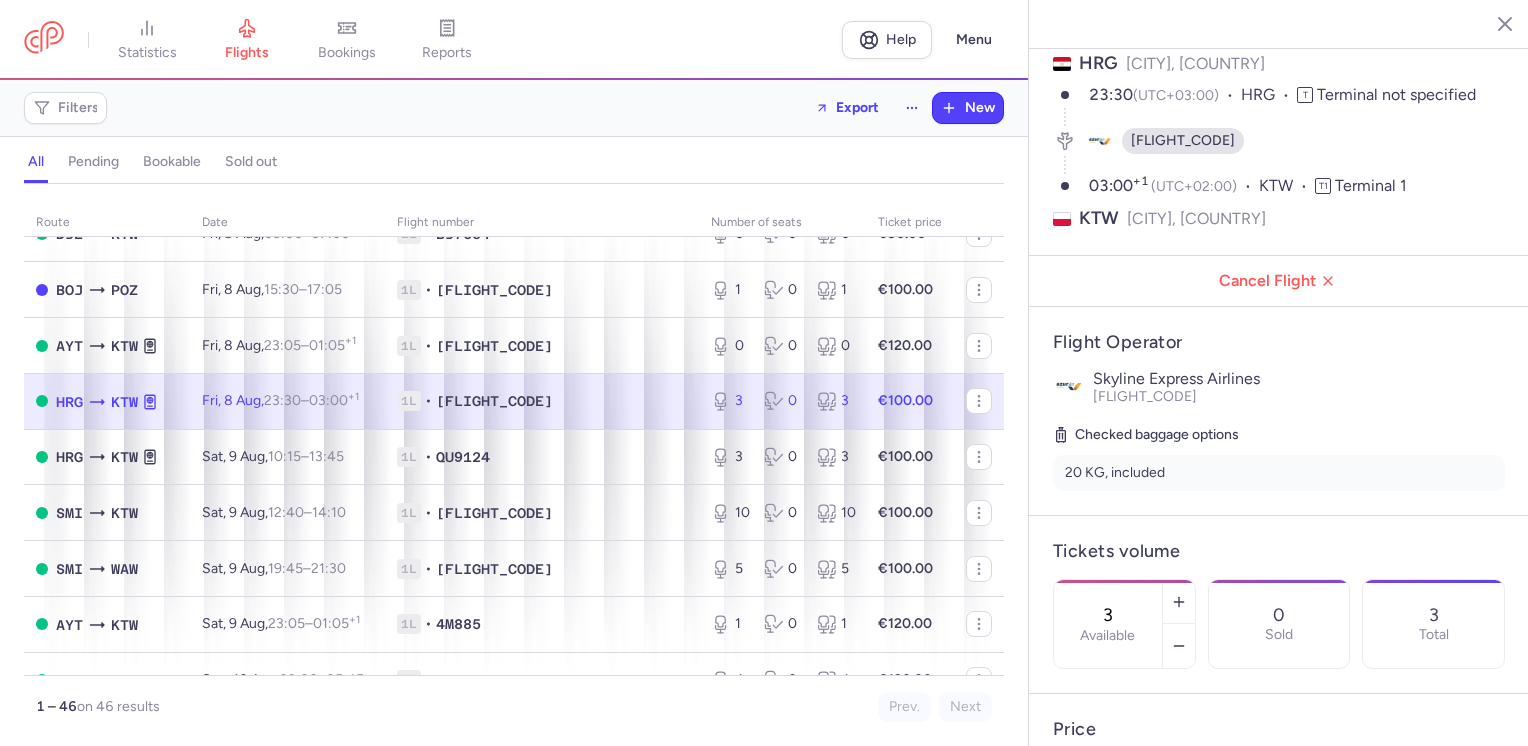 scroll, scrollTop: 200, scrollLeft: 0, axis: vertical 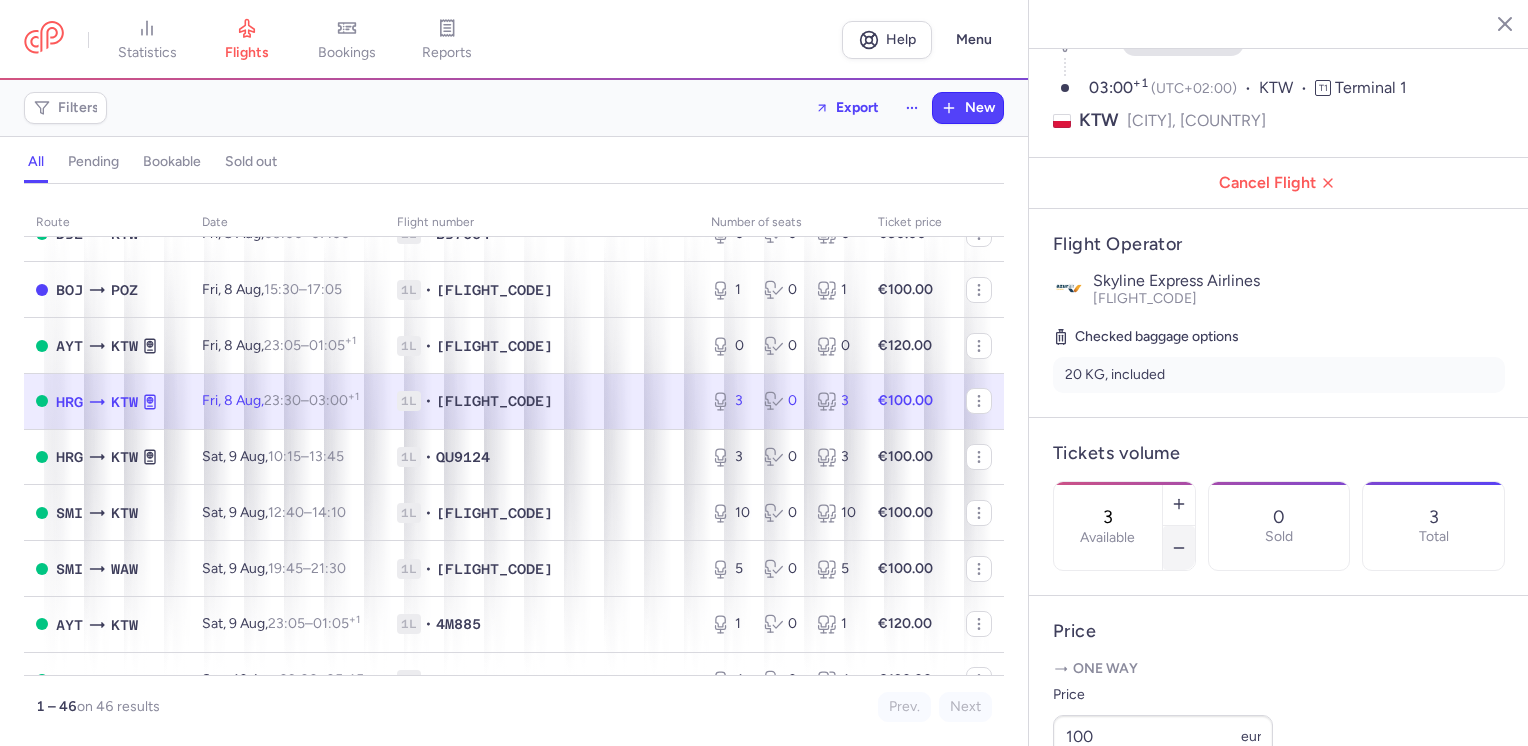 click 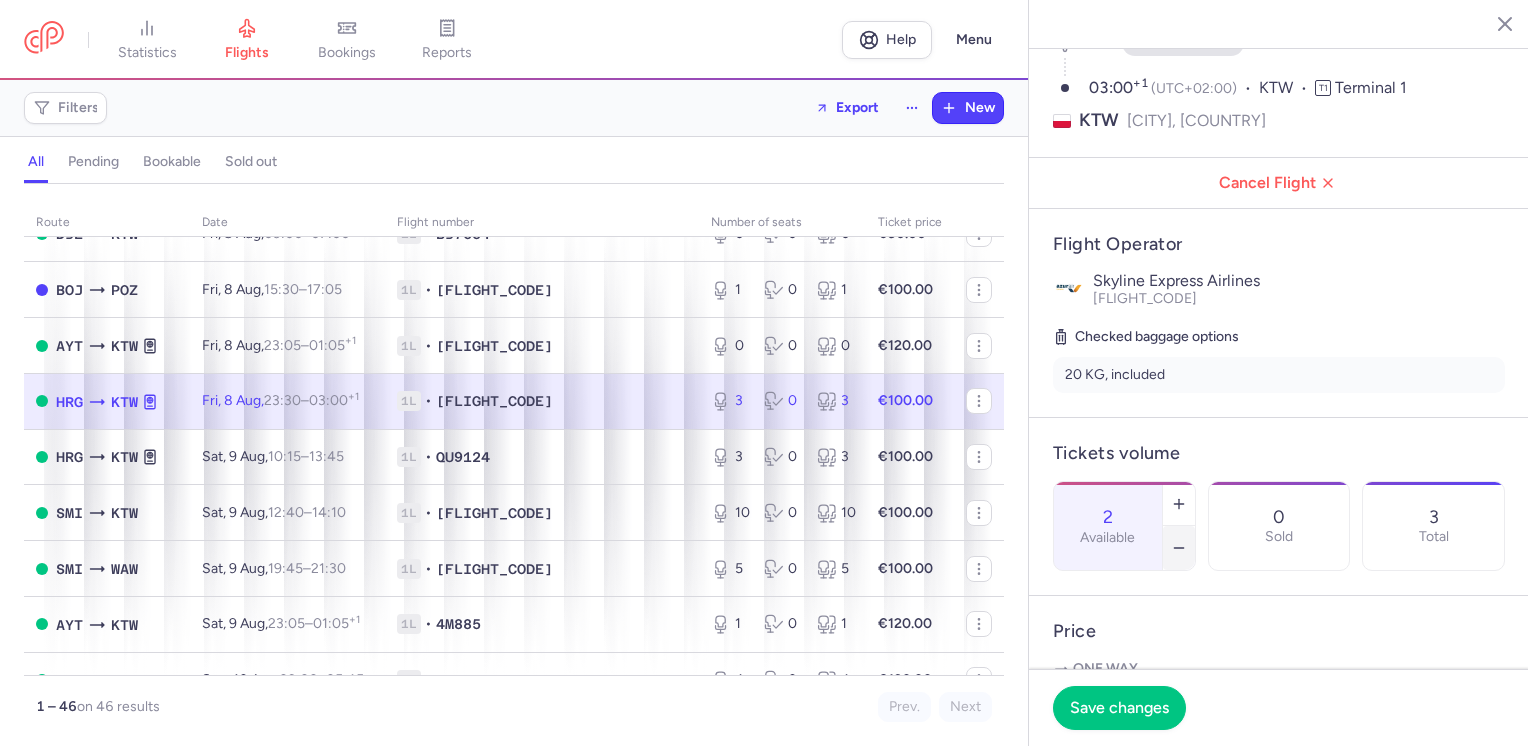 click 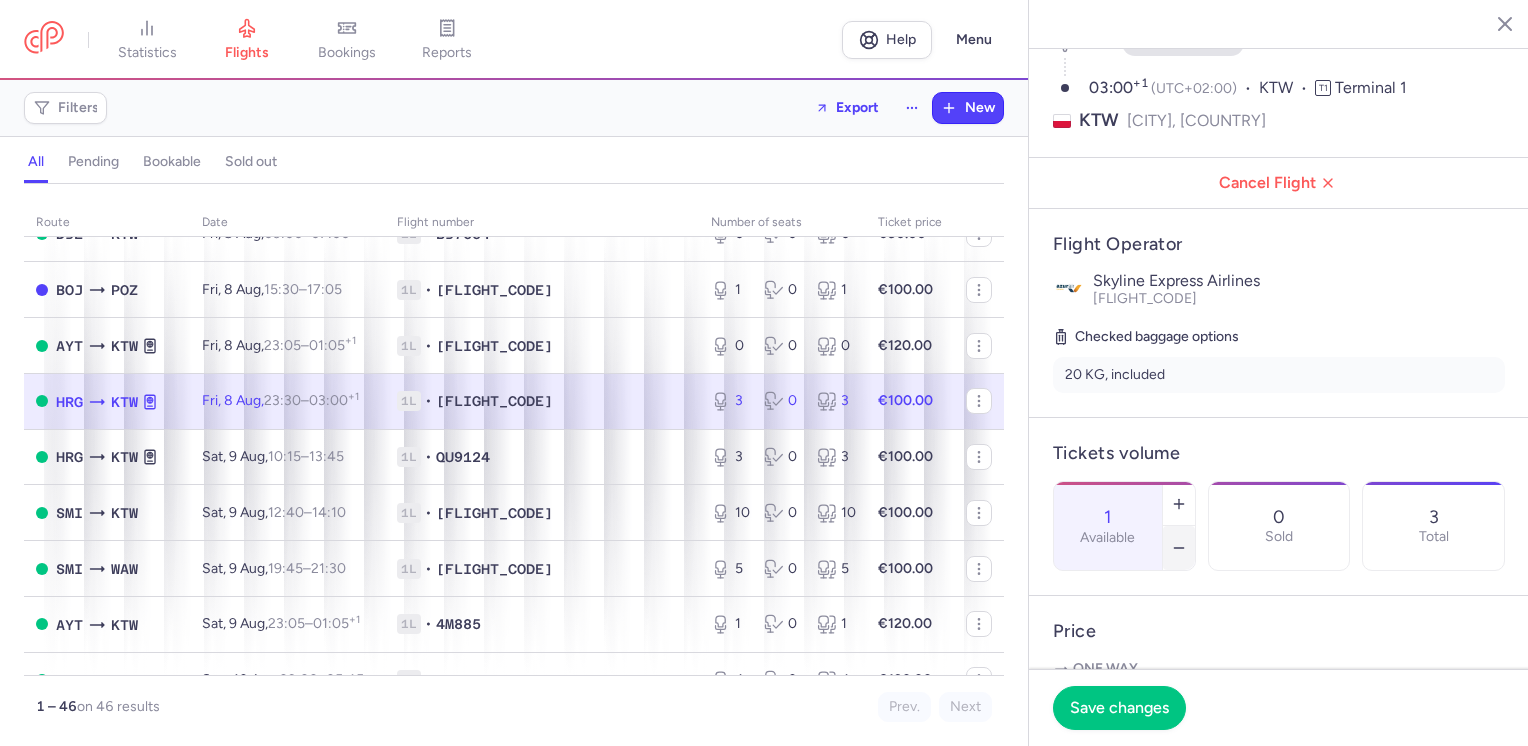 click 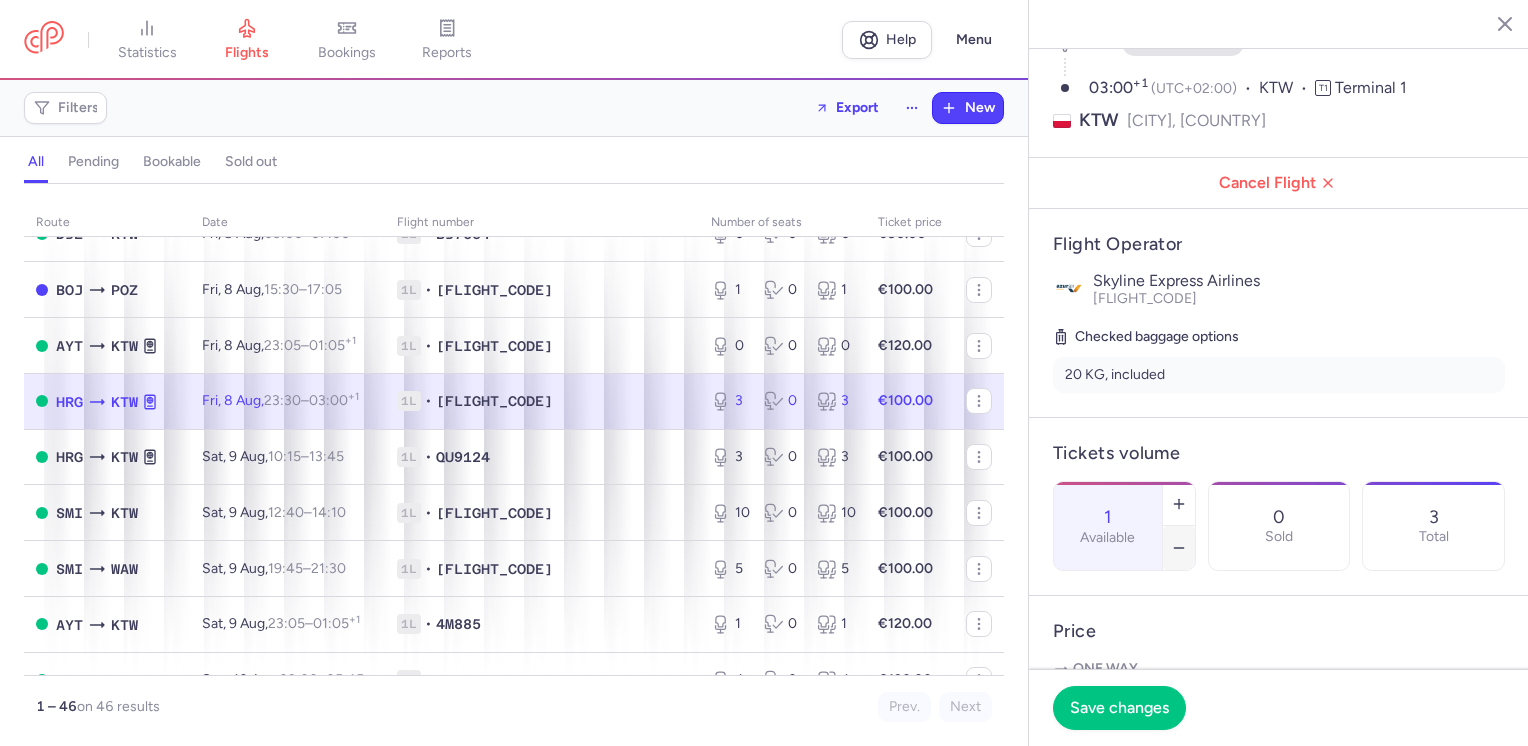 type on "0" 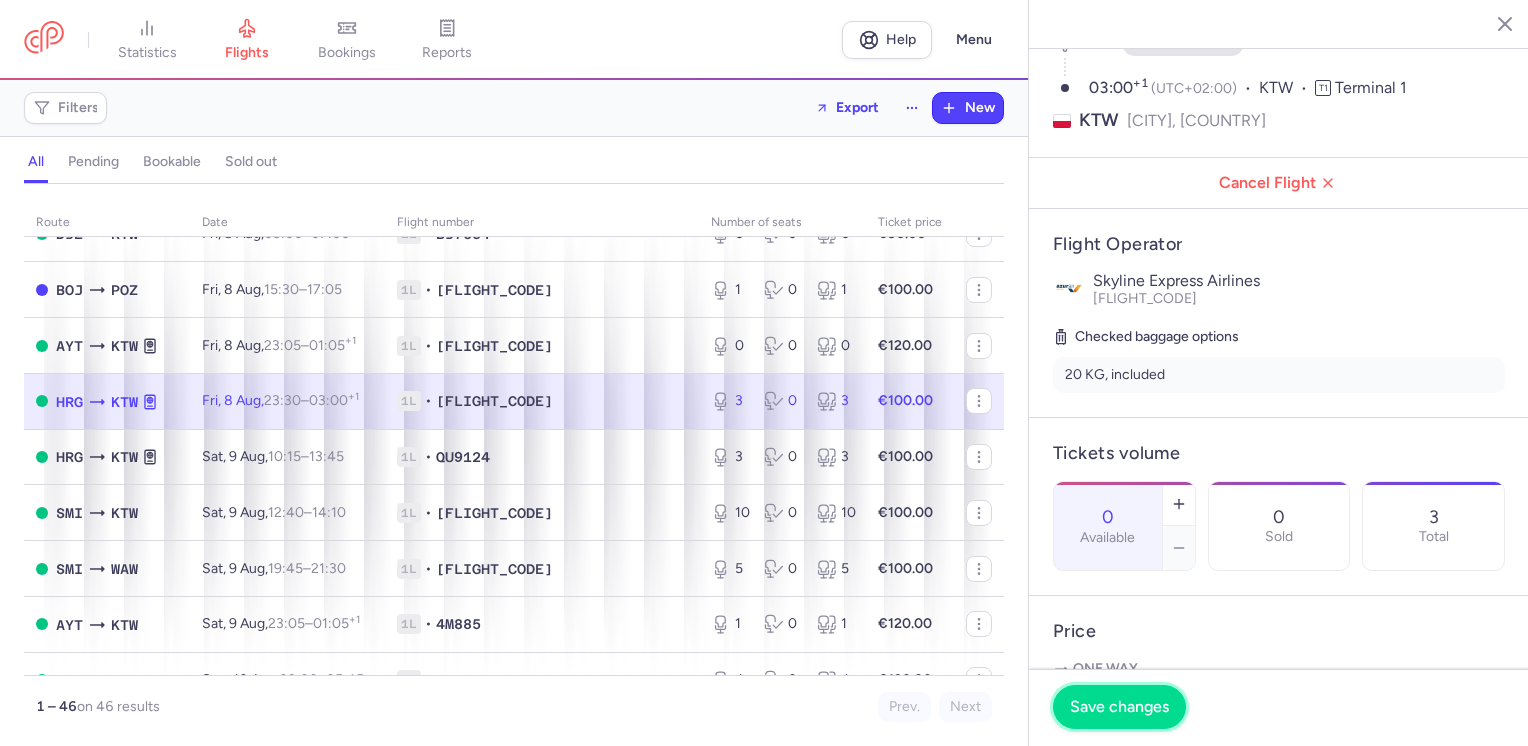 click on "Save changes" at bounding box center (1119, 707) 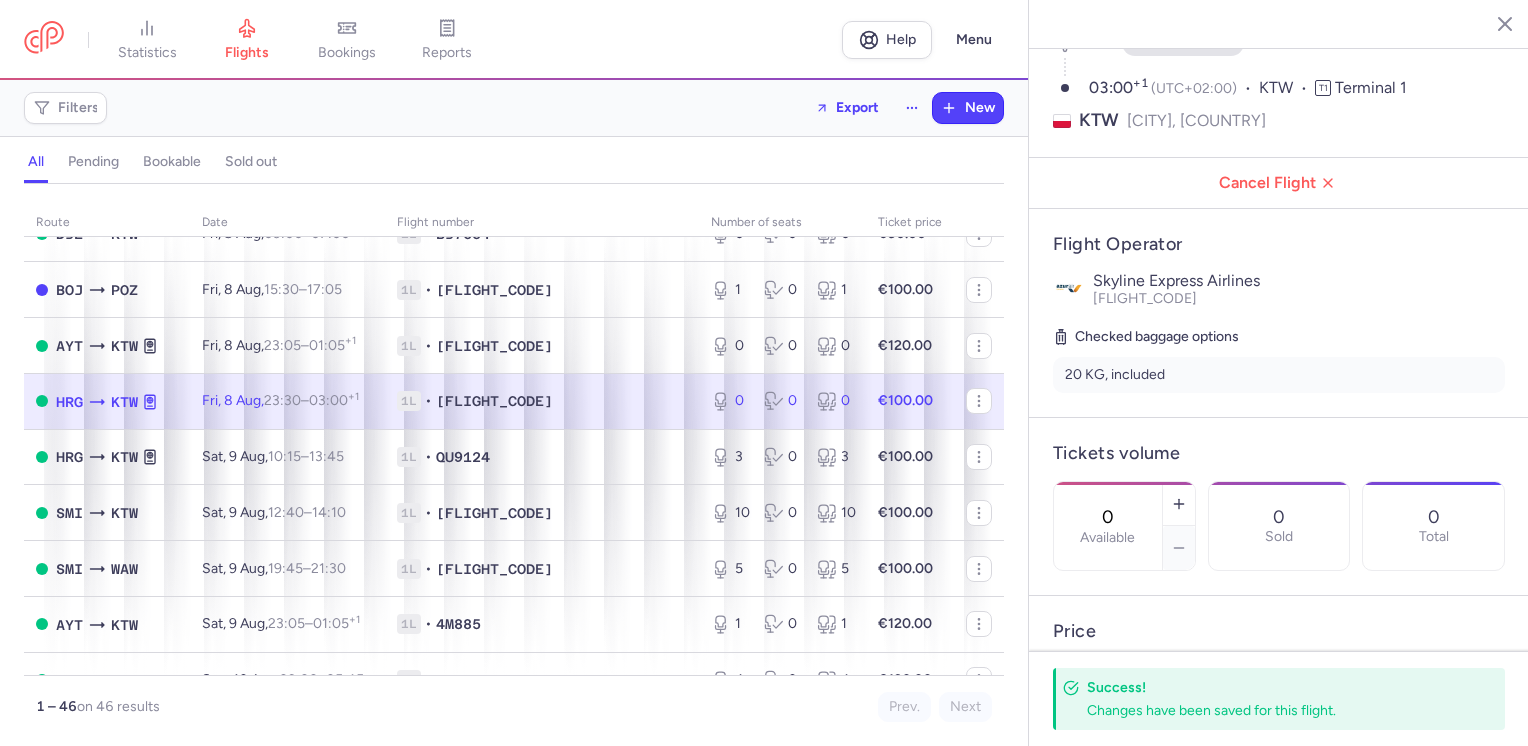 click 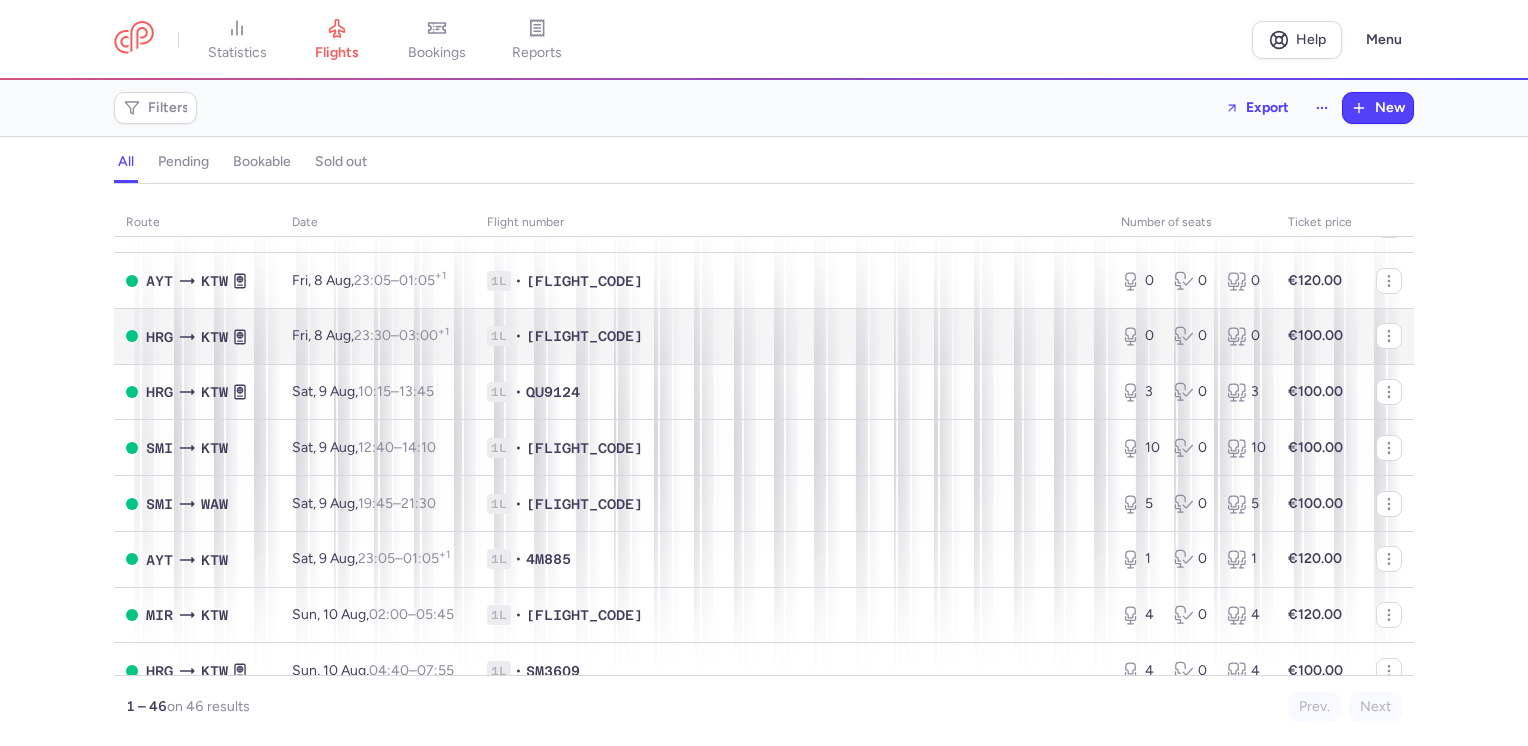 scroll, scrollTop: 1000, scrollLeft: 0, axis: vertical 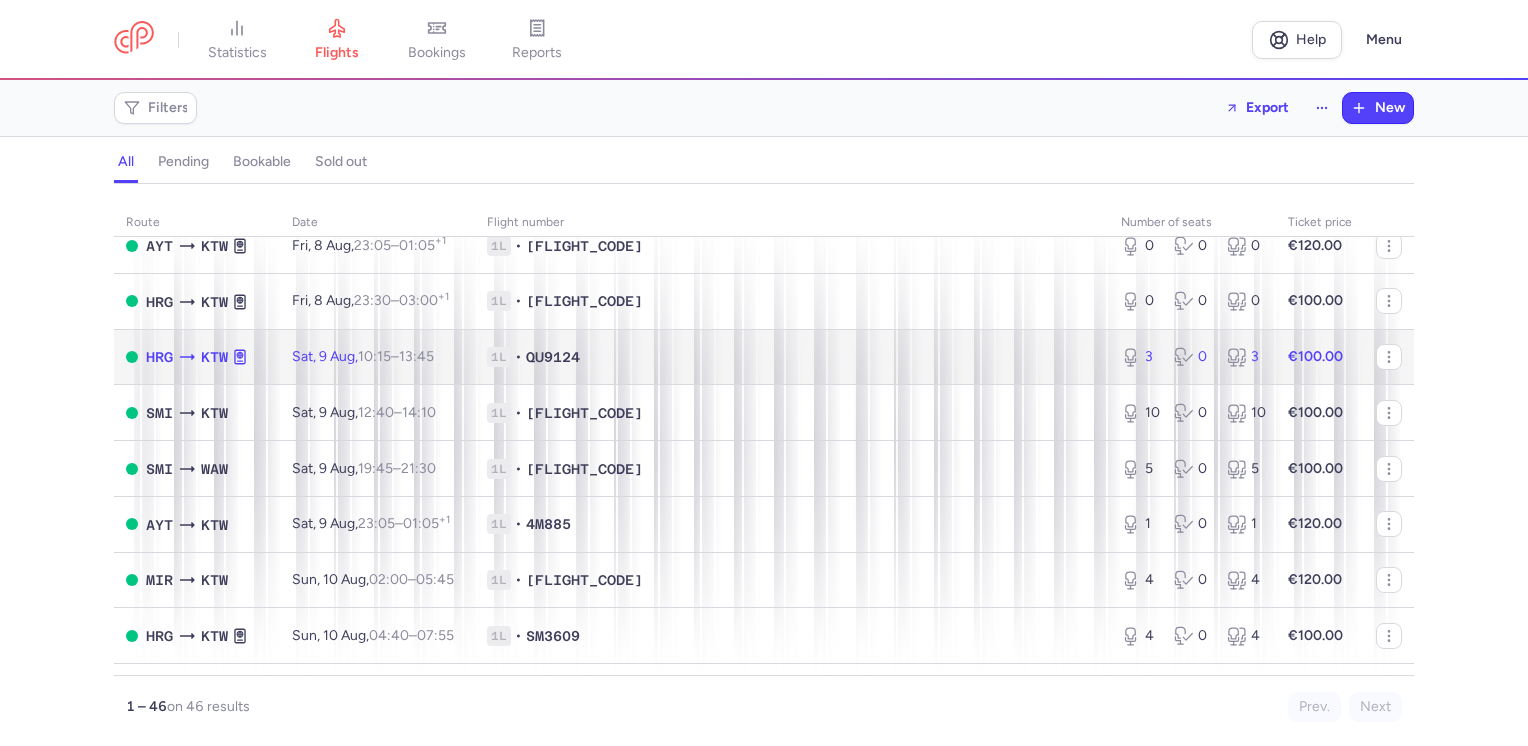 click on "€100.00" at bounding box center [1320, 357] 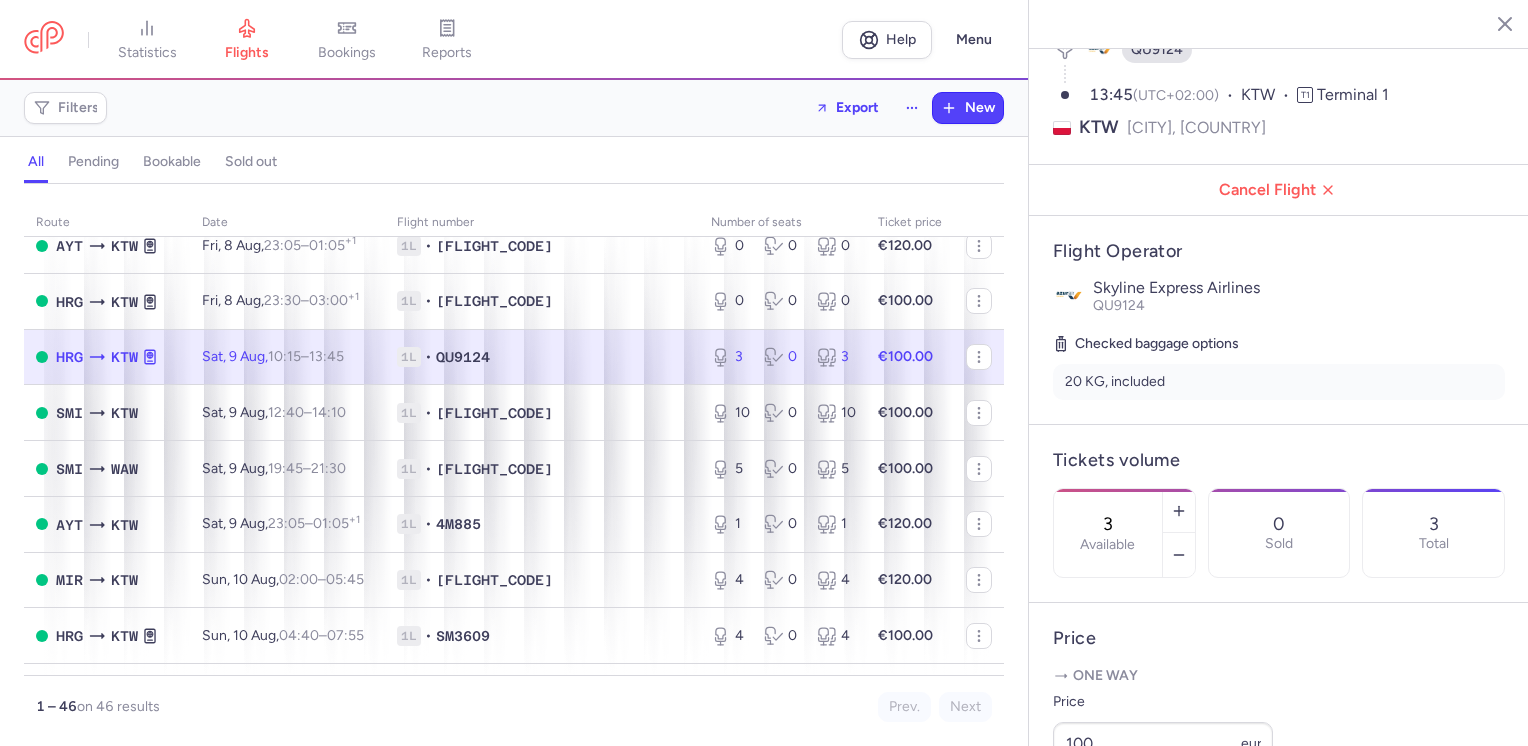 scroll, scrollTop: 200, scrollLeft: 0, axis: vertical 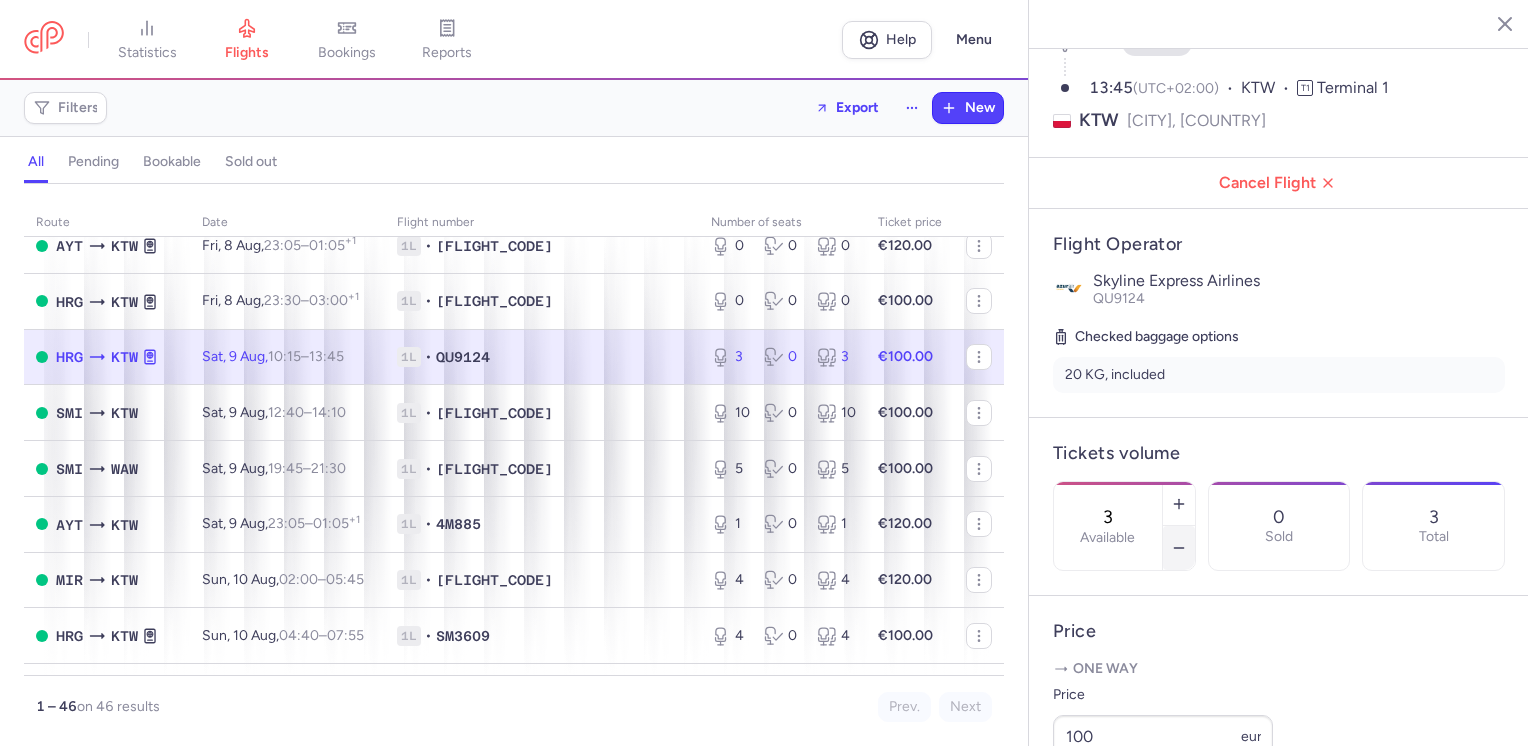 click 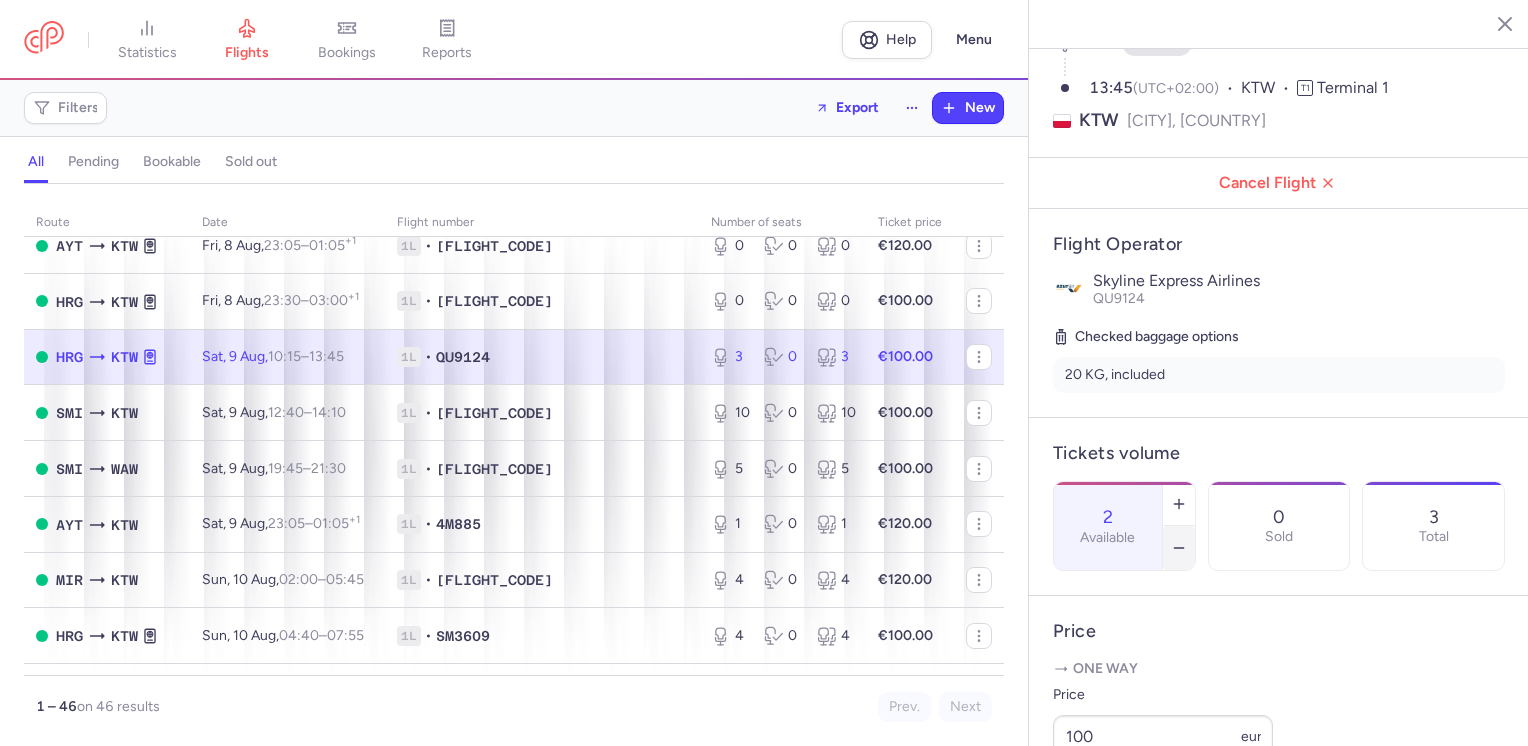 click 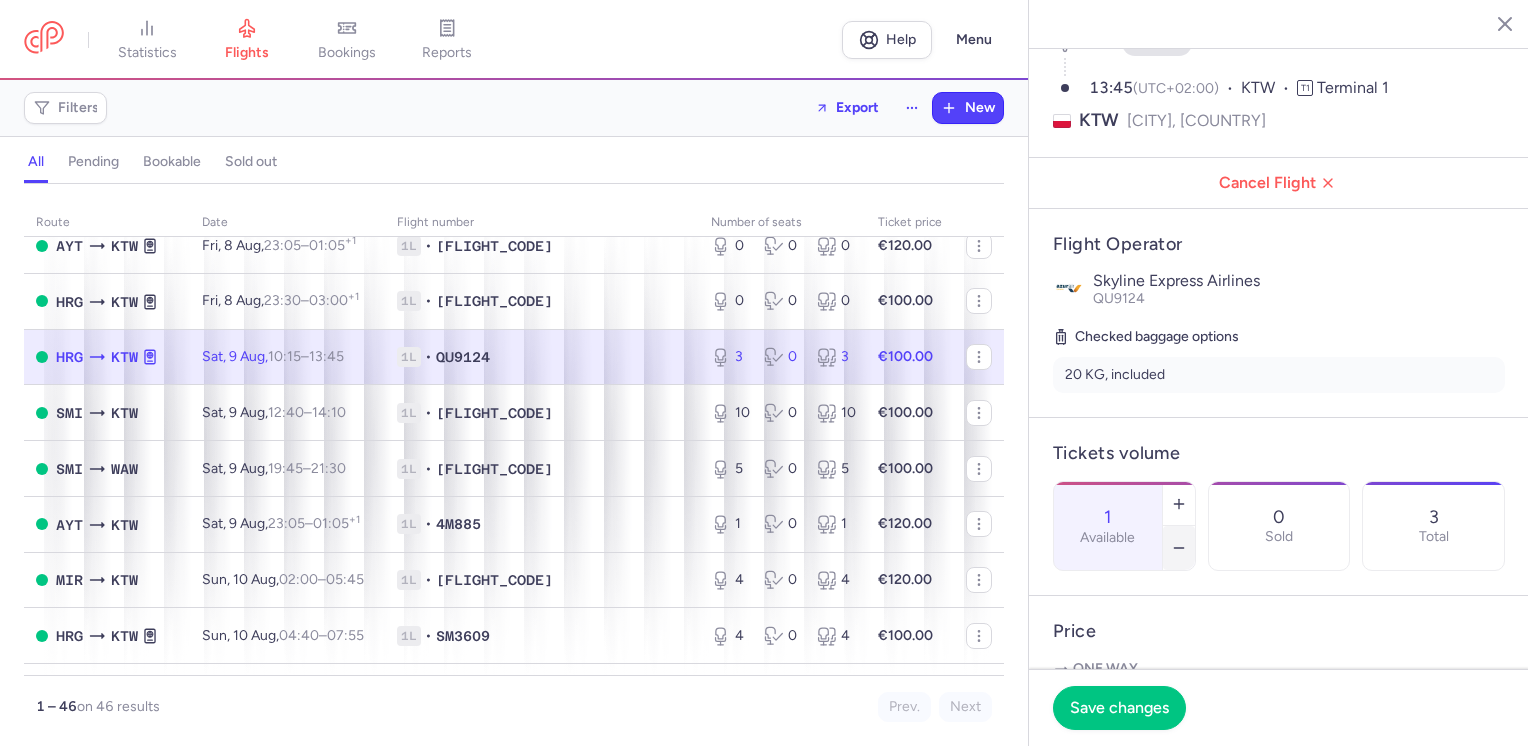 click 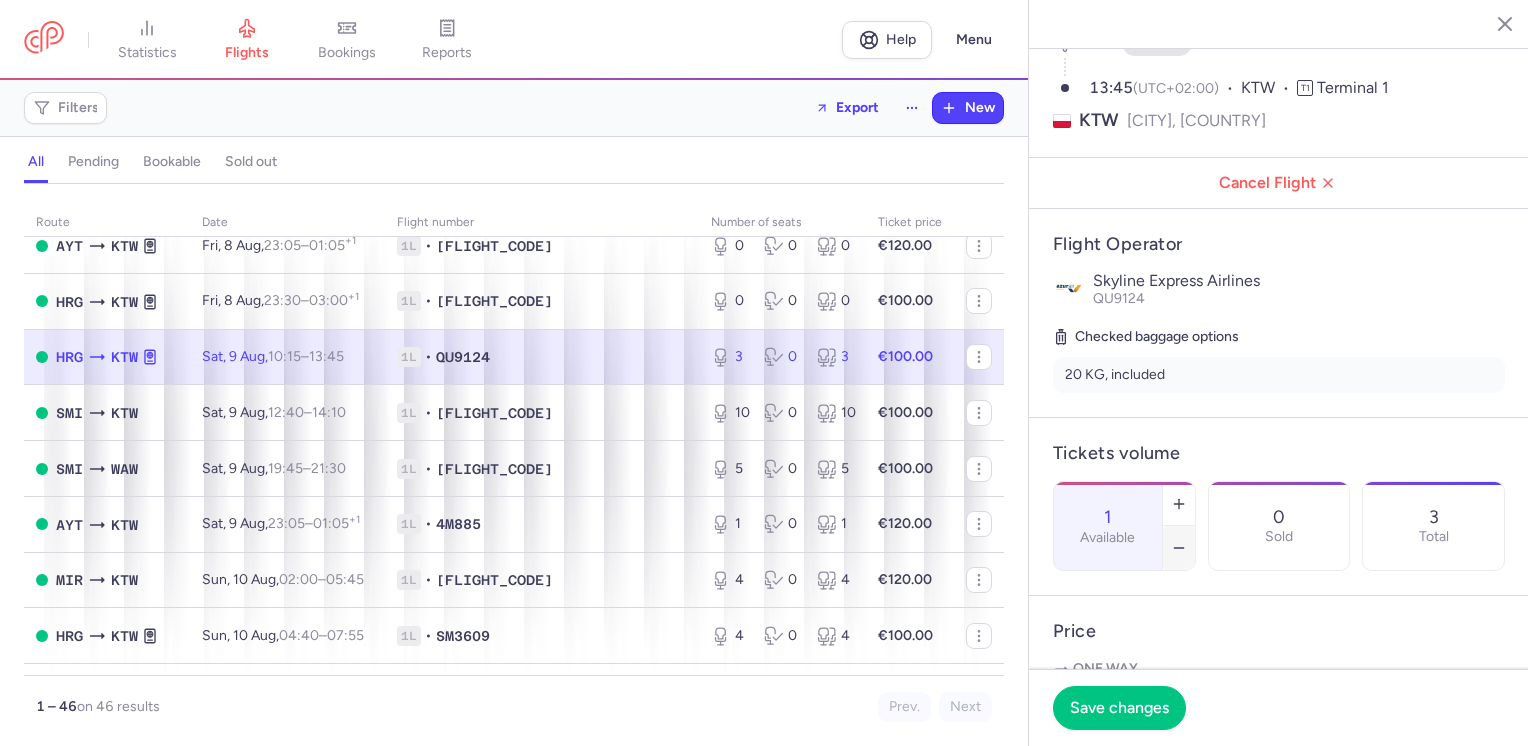 type on "0" 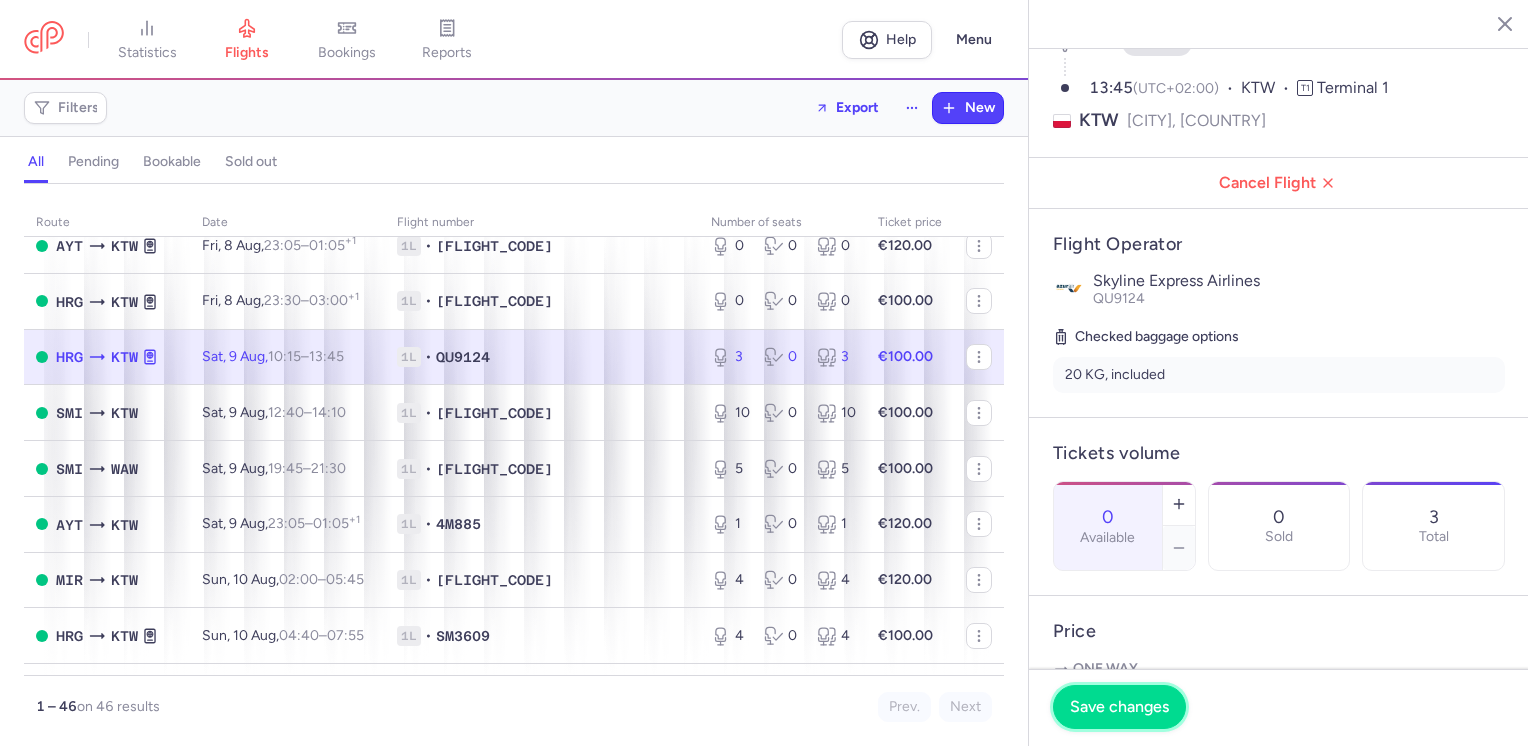 click on "Save changes" at bounding box center (1119, 707) 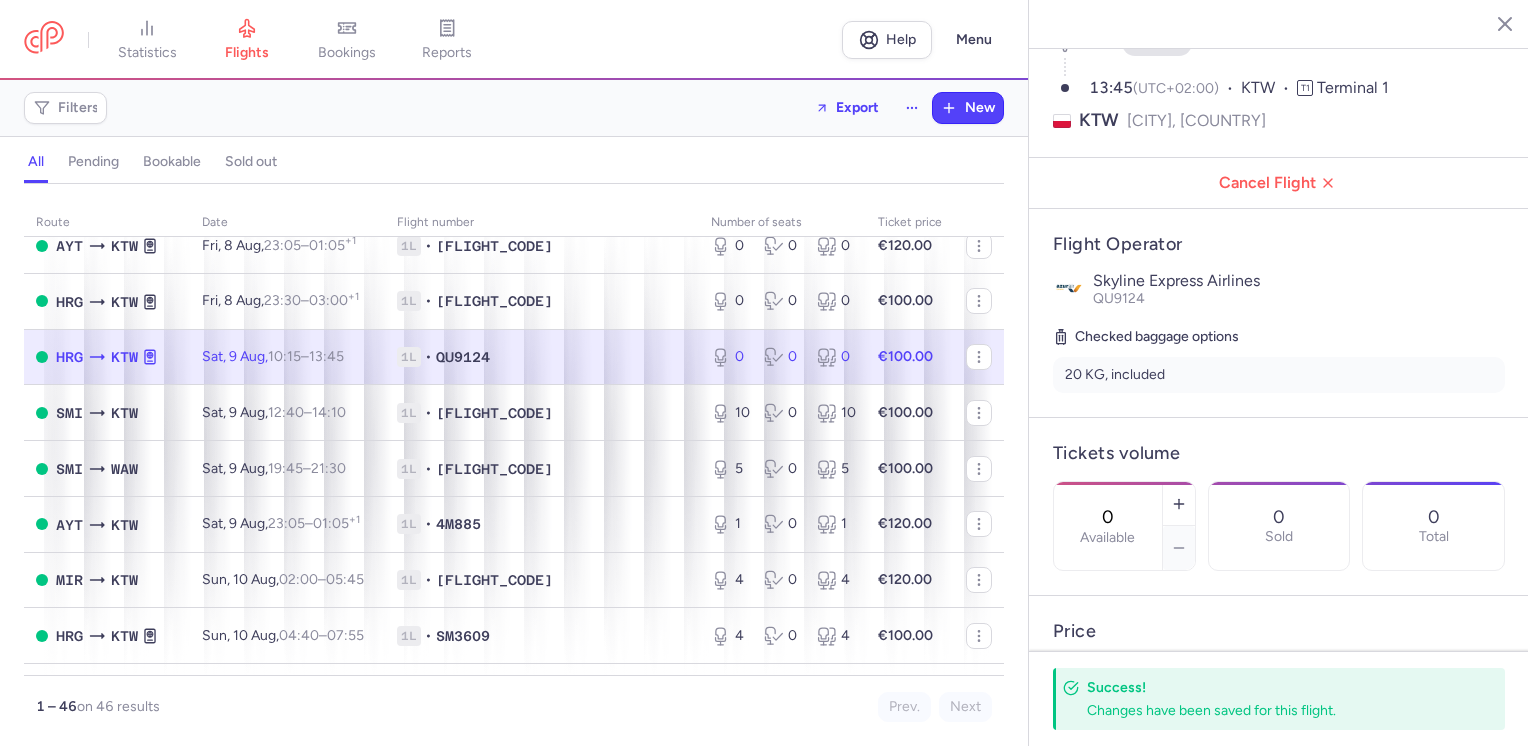 click 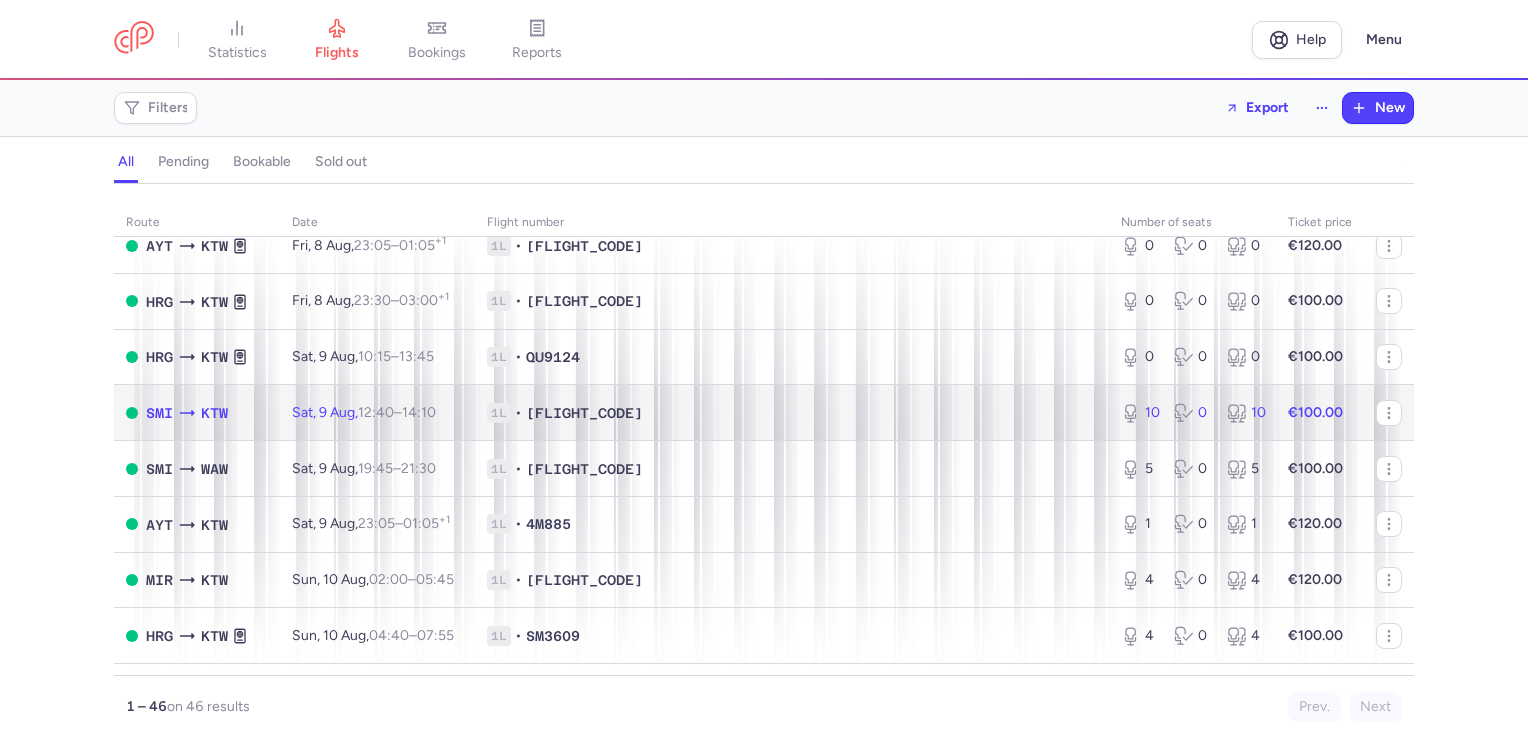 click on "€100.00" at bounding box center (1320, 413) 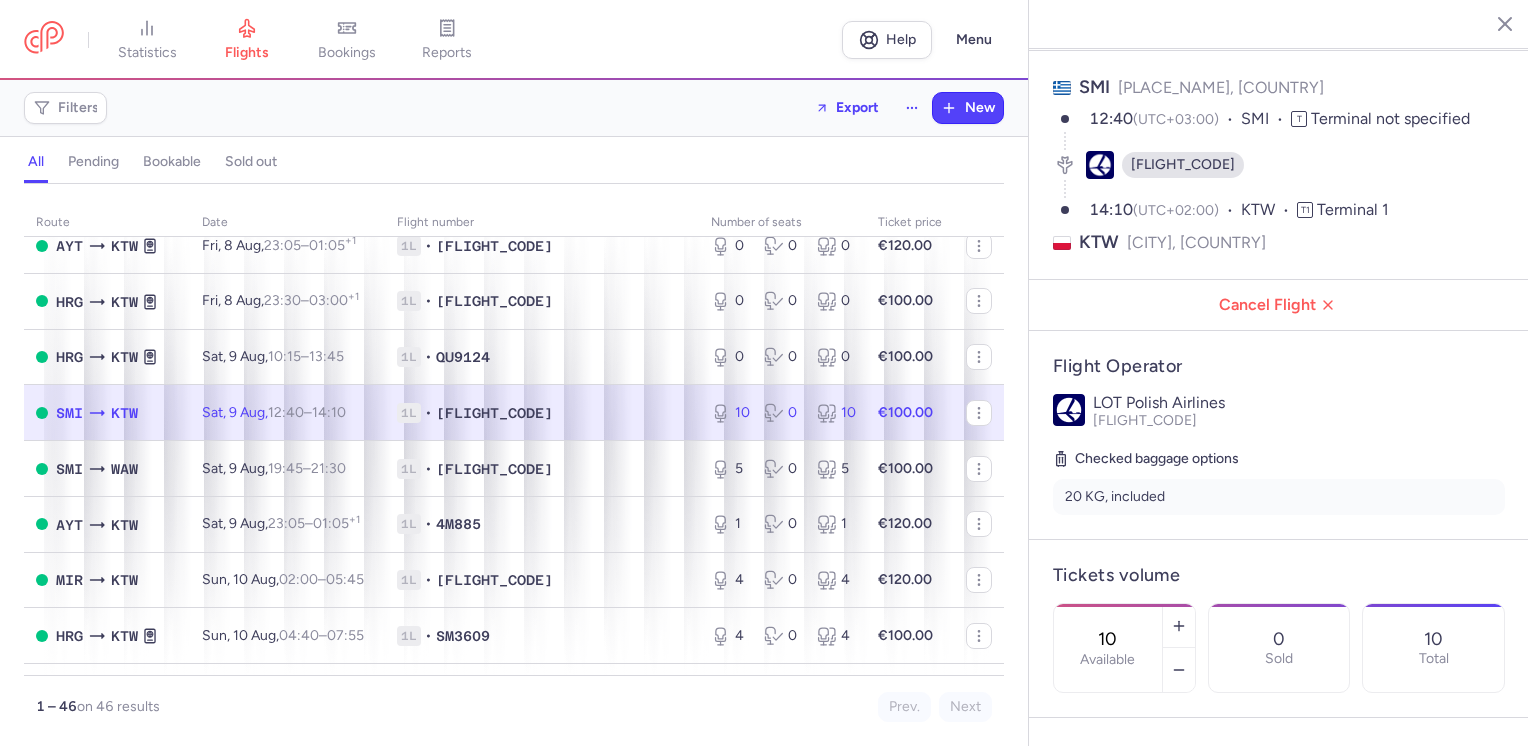 scroll, scrollTop: 200, scrollLeft: 0, axis: vertical 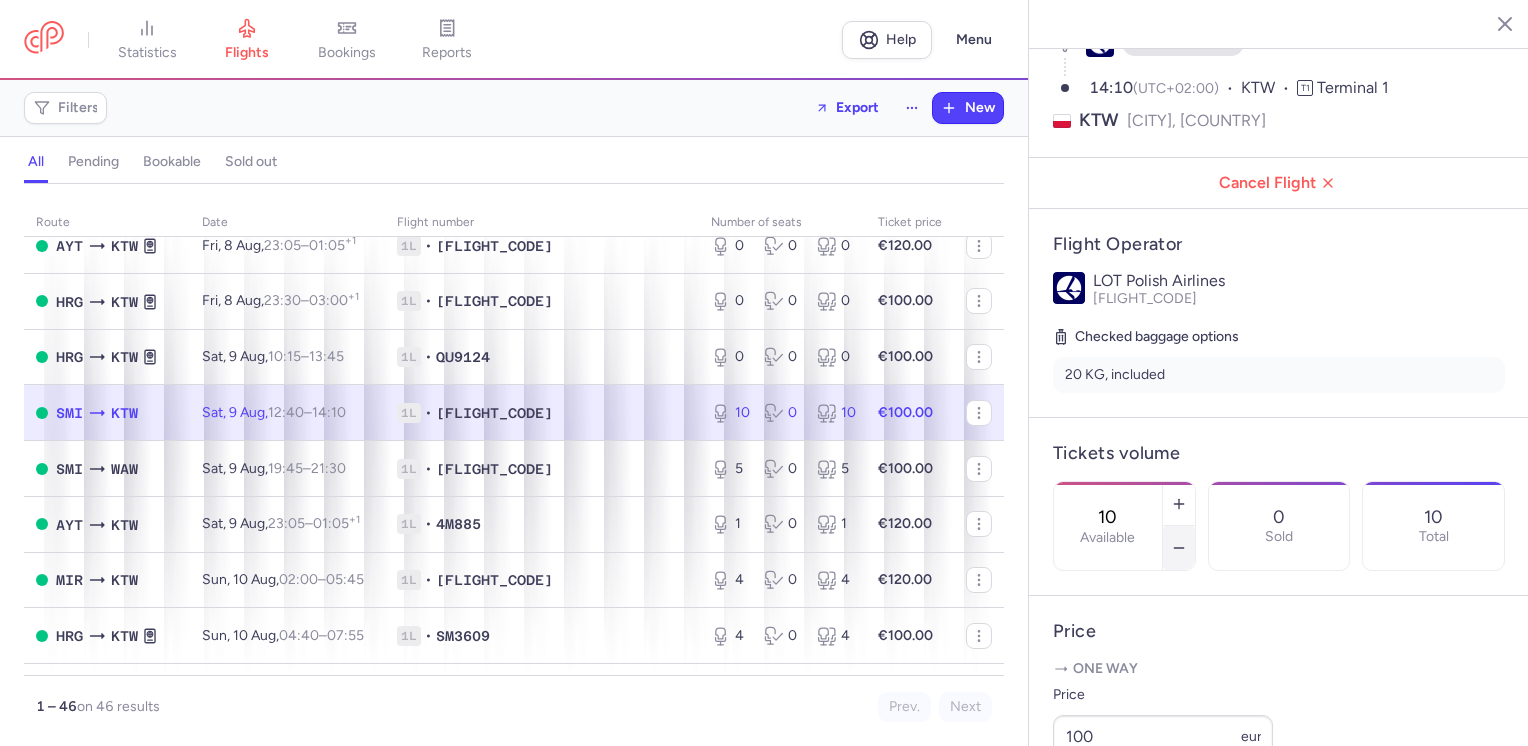 click 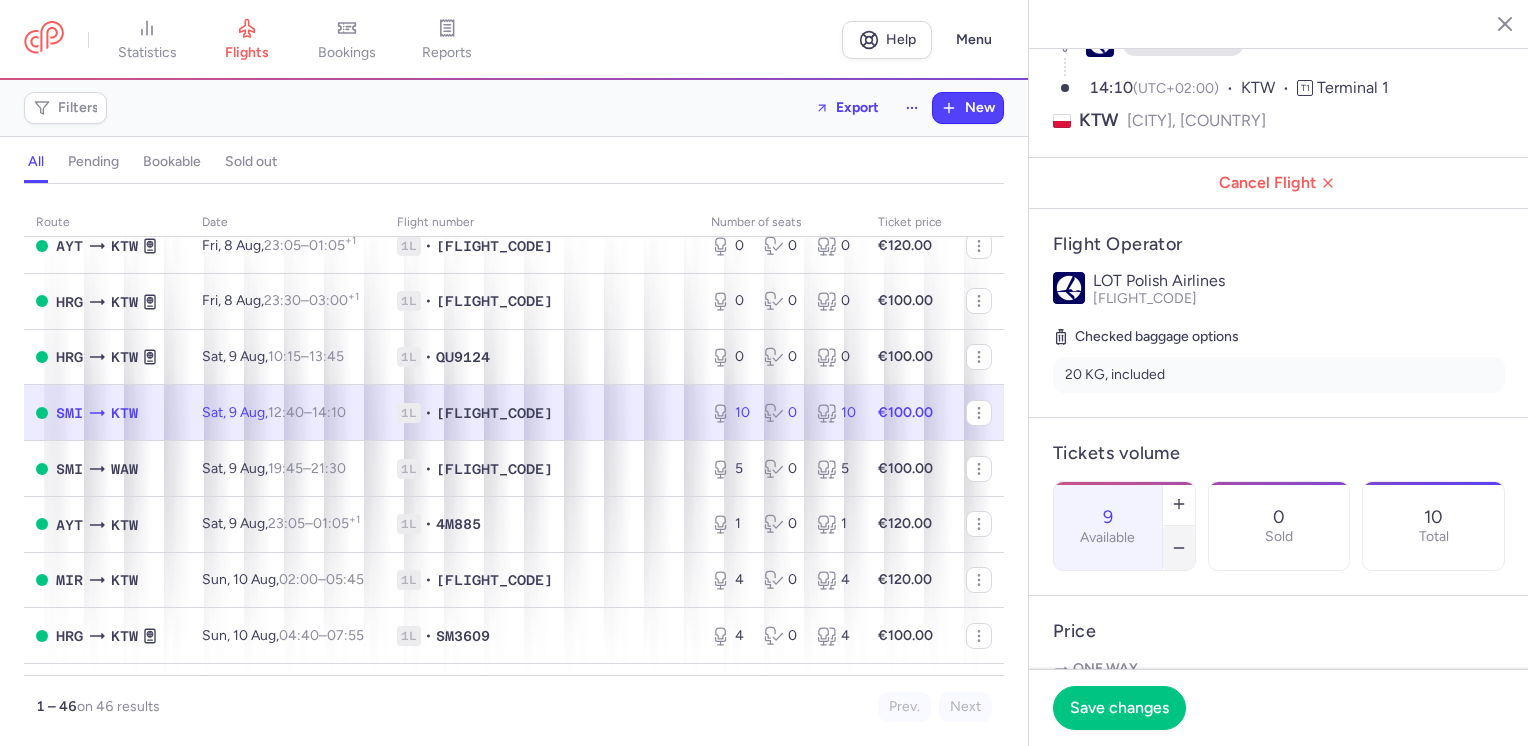click 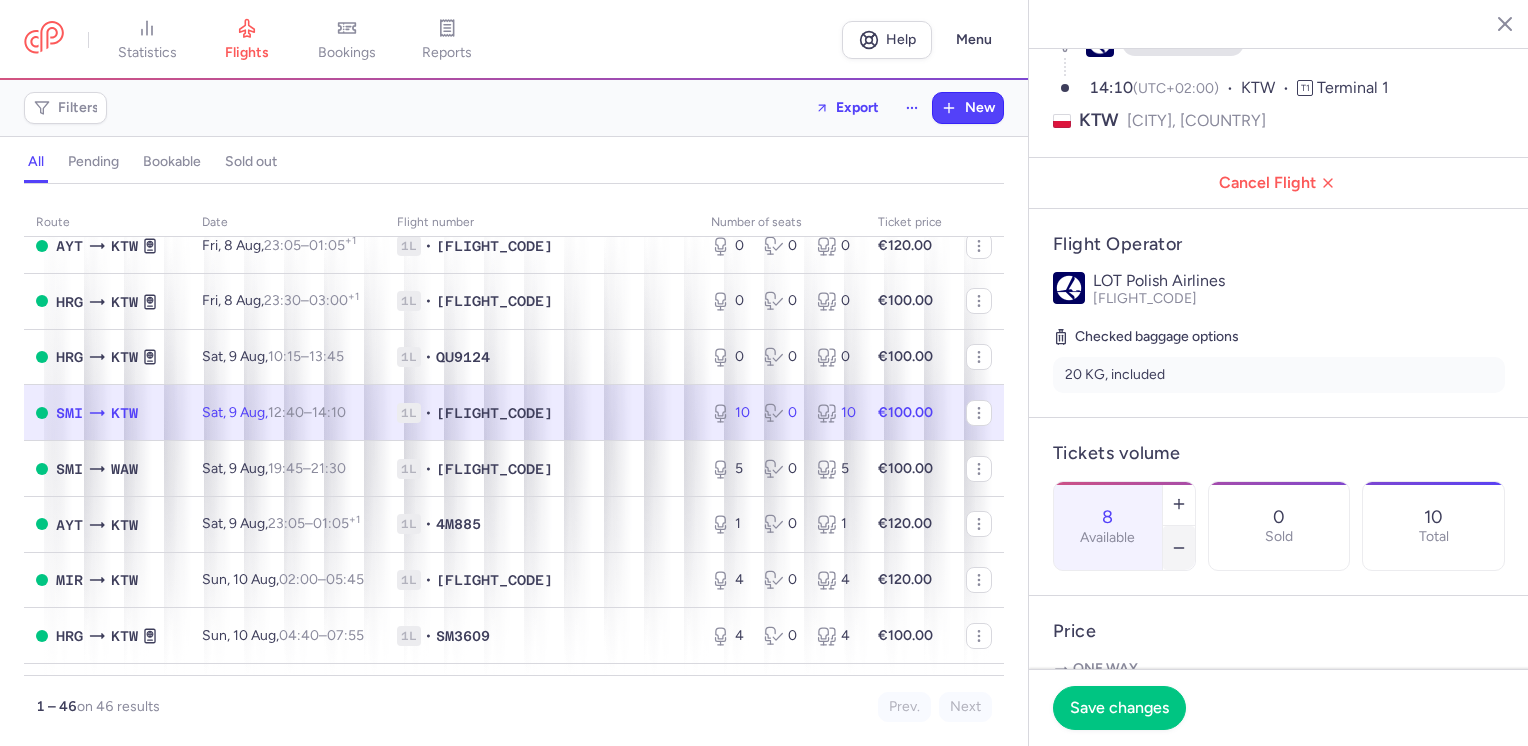 click 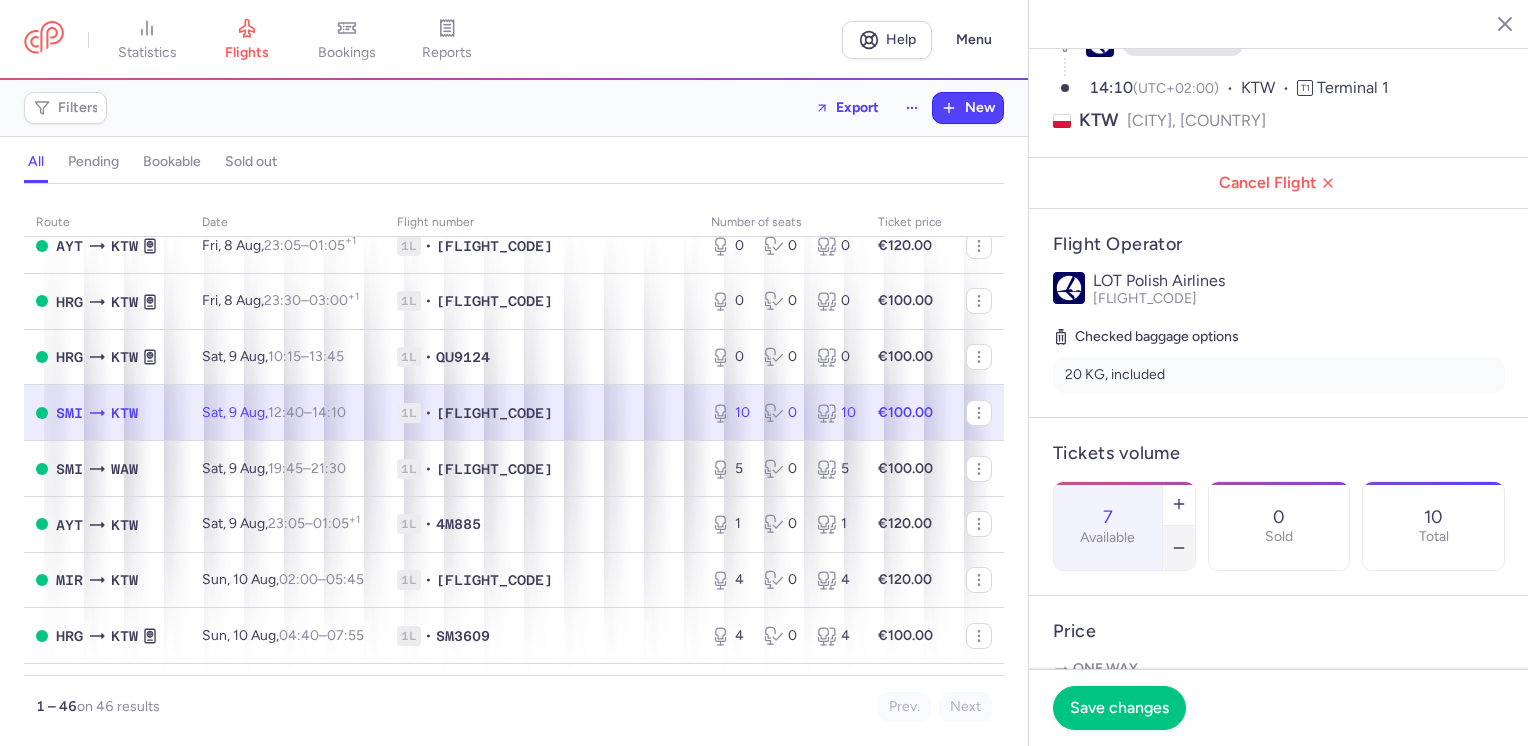 click 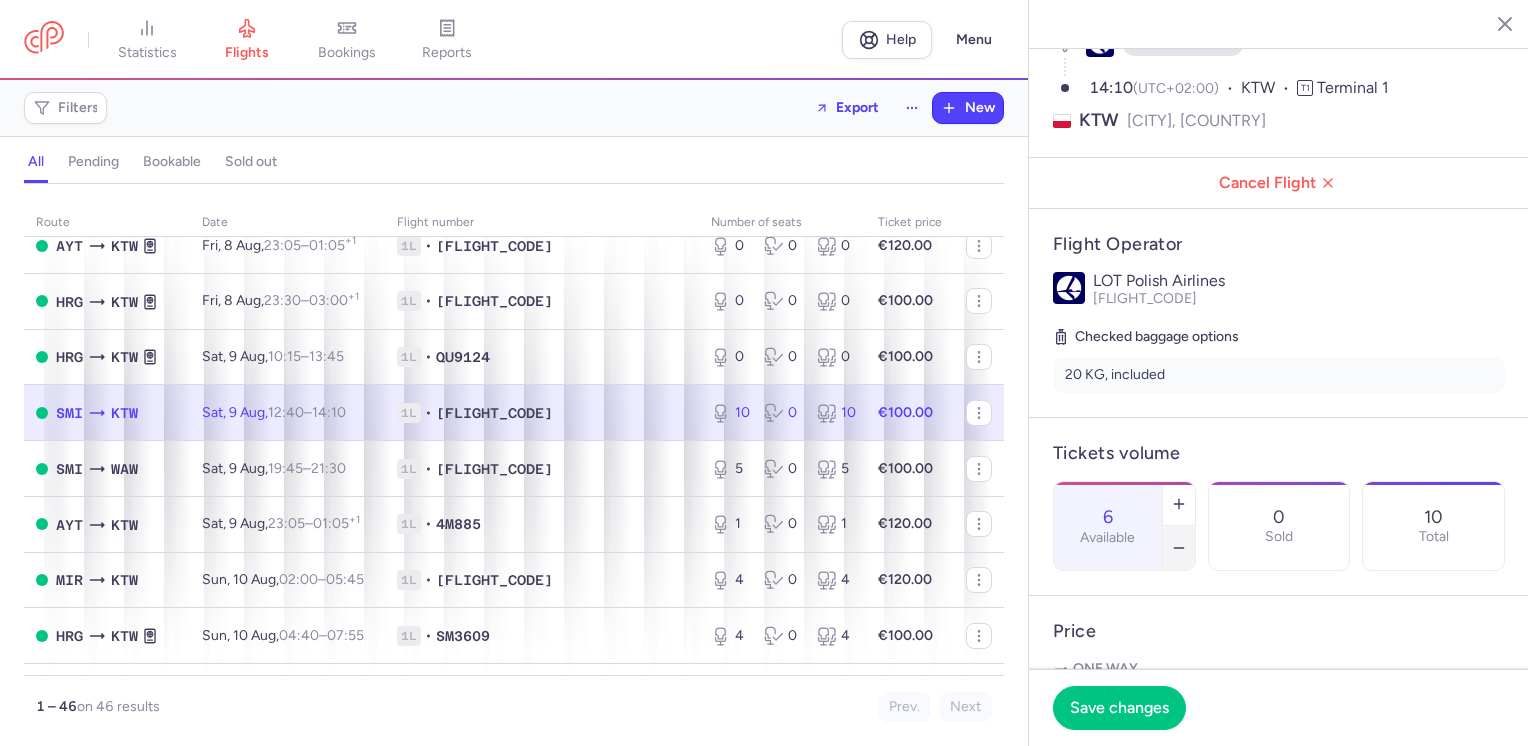 click 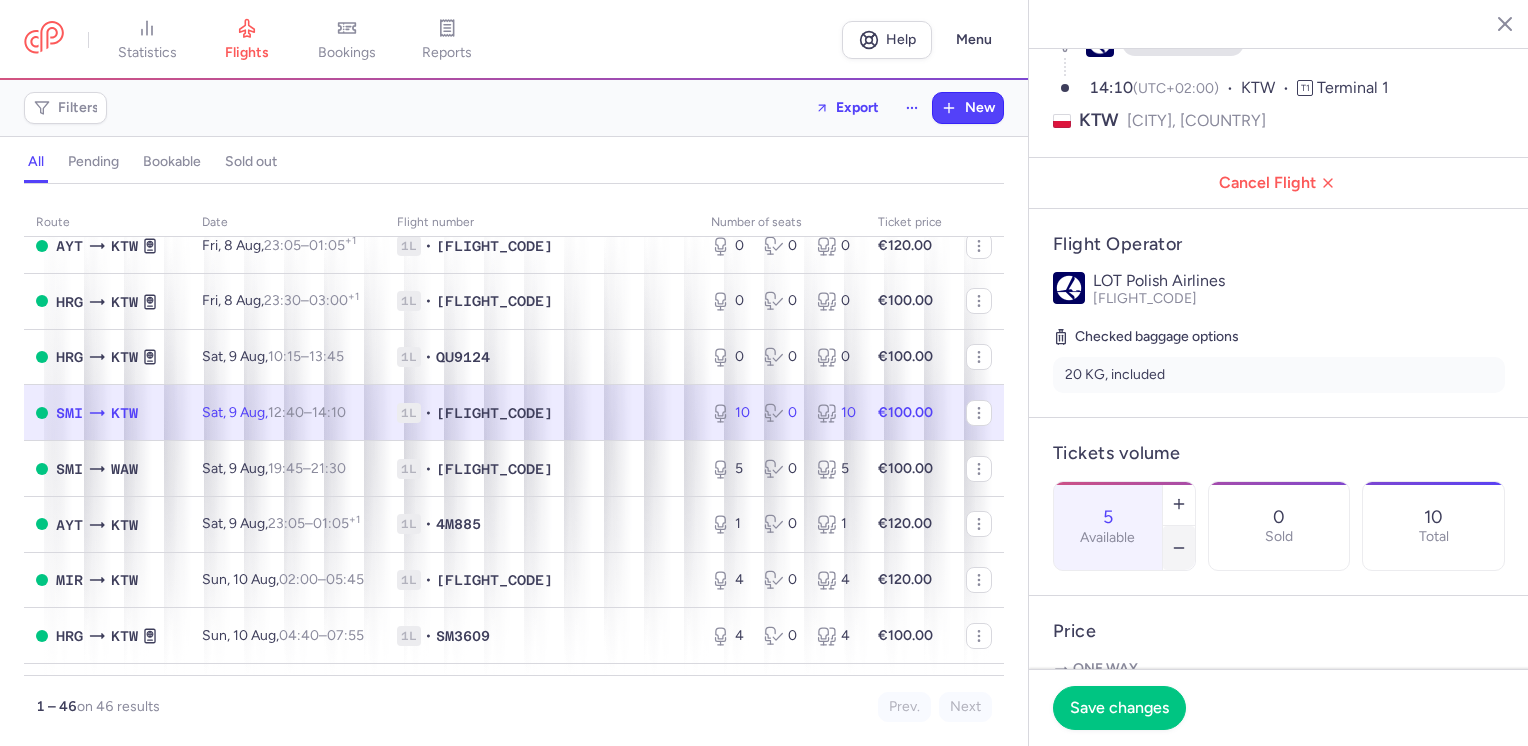 click 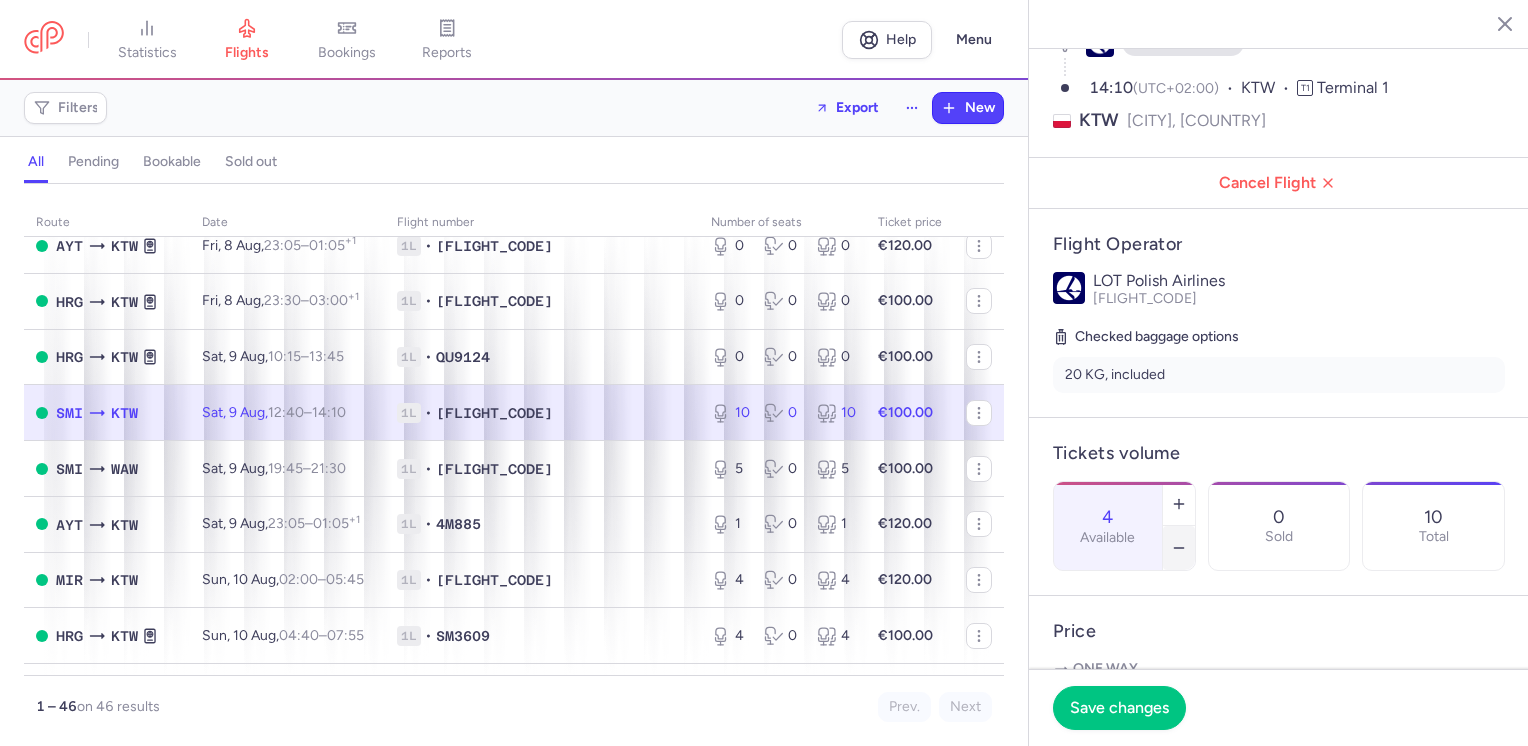 click 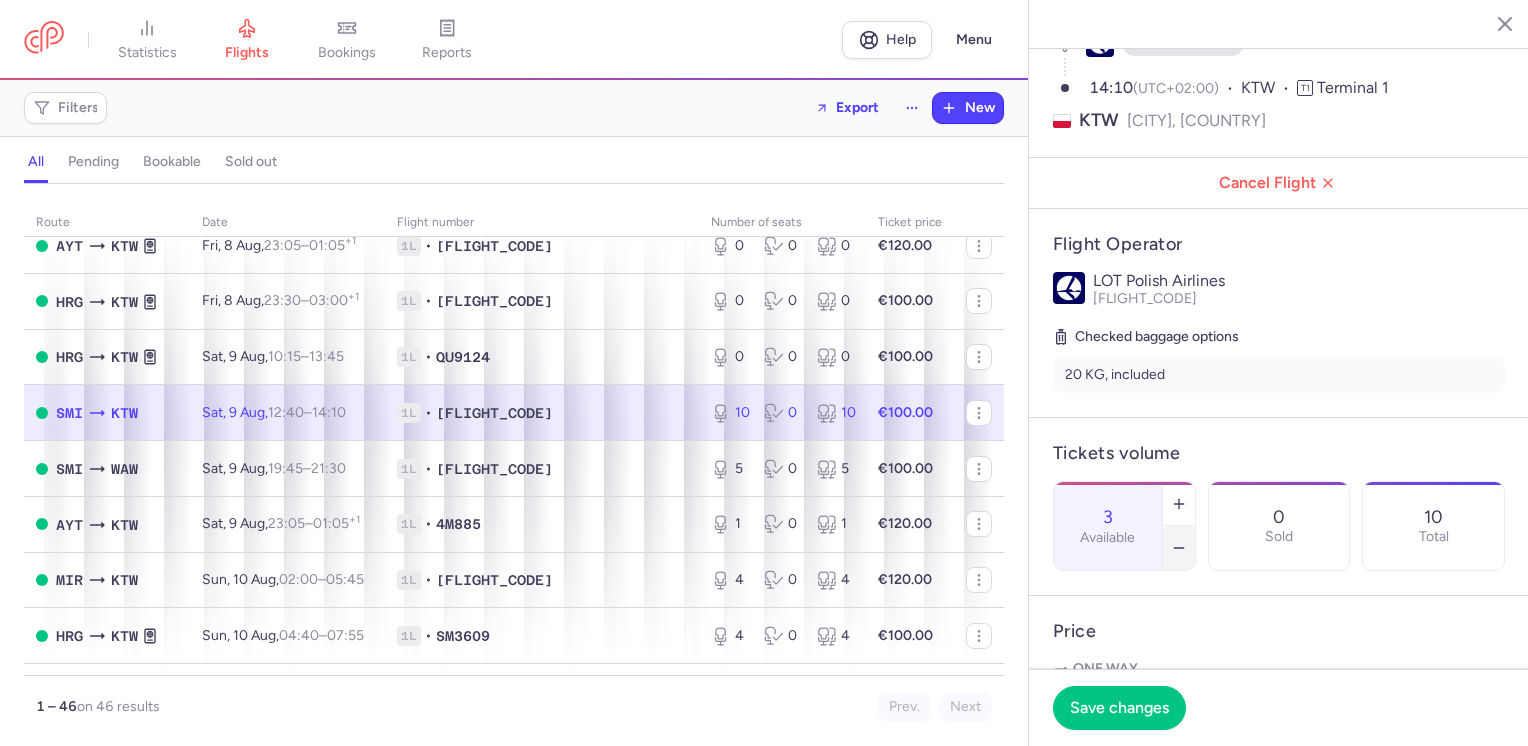 click 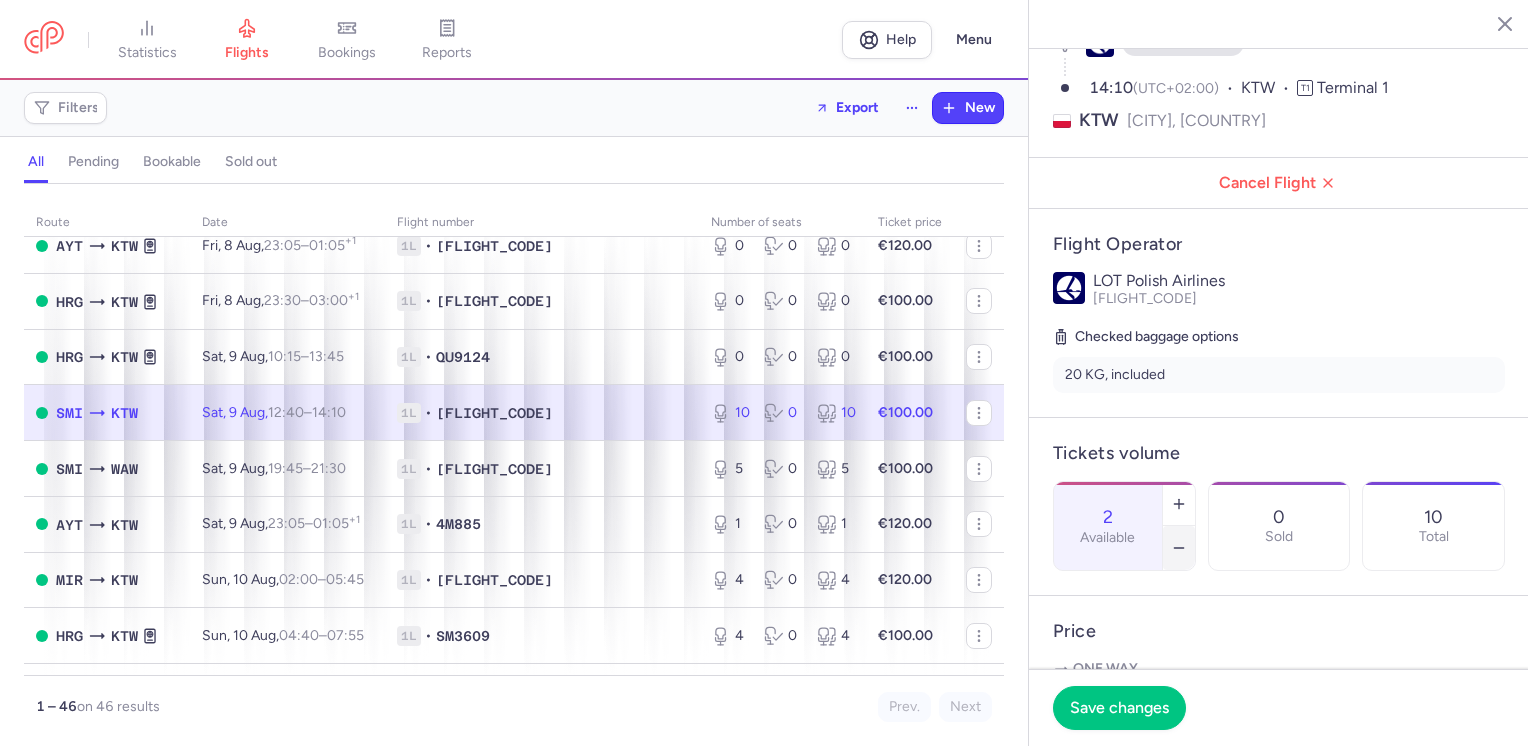 click 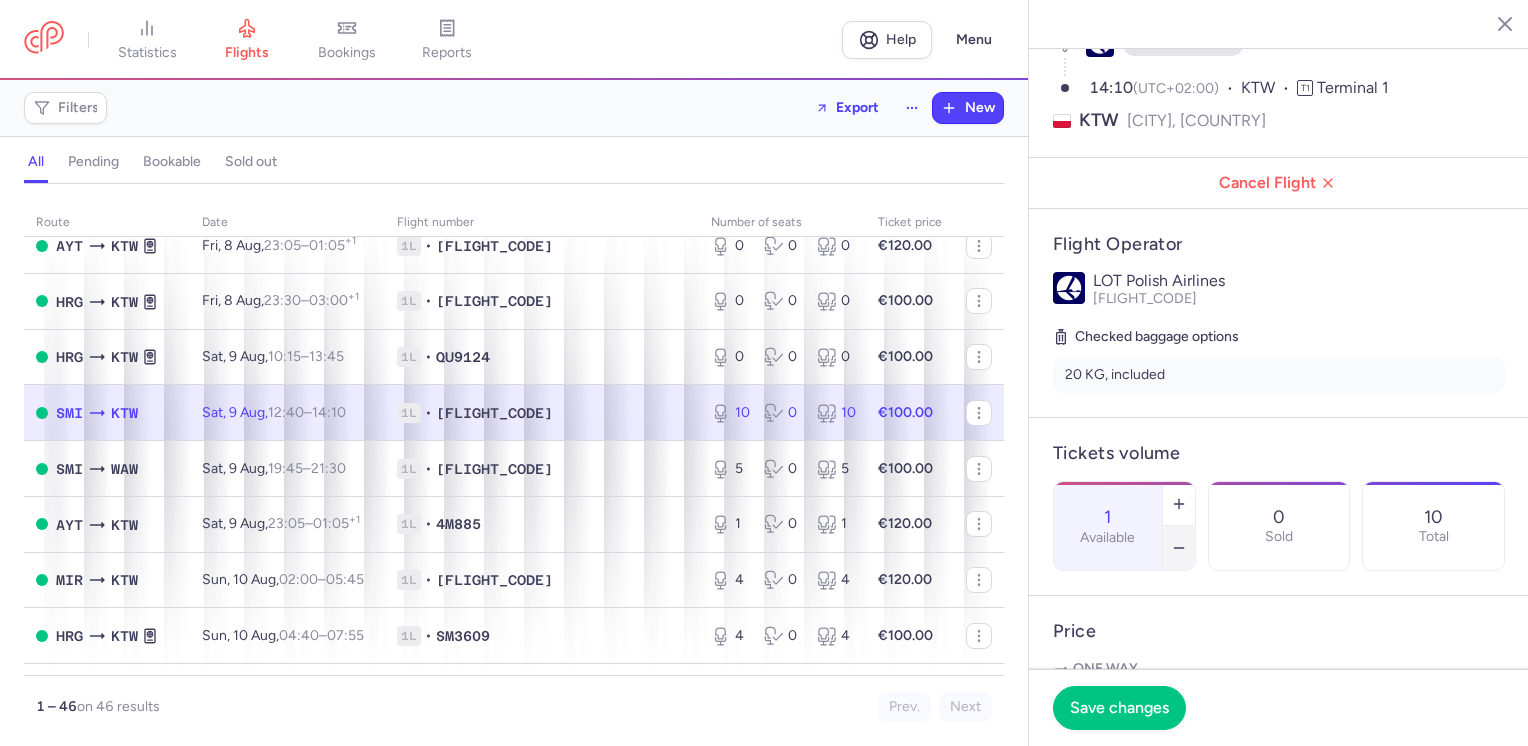 click at bounding box center (1179, 548) 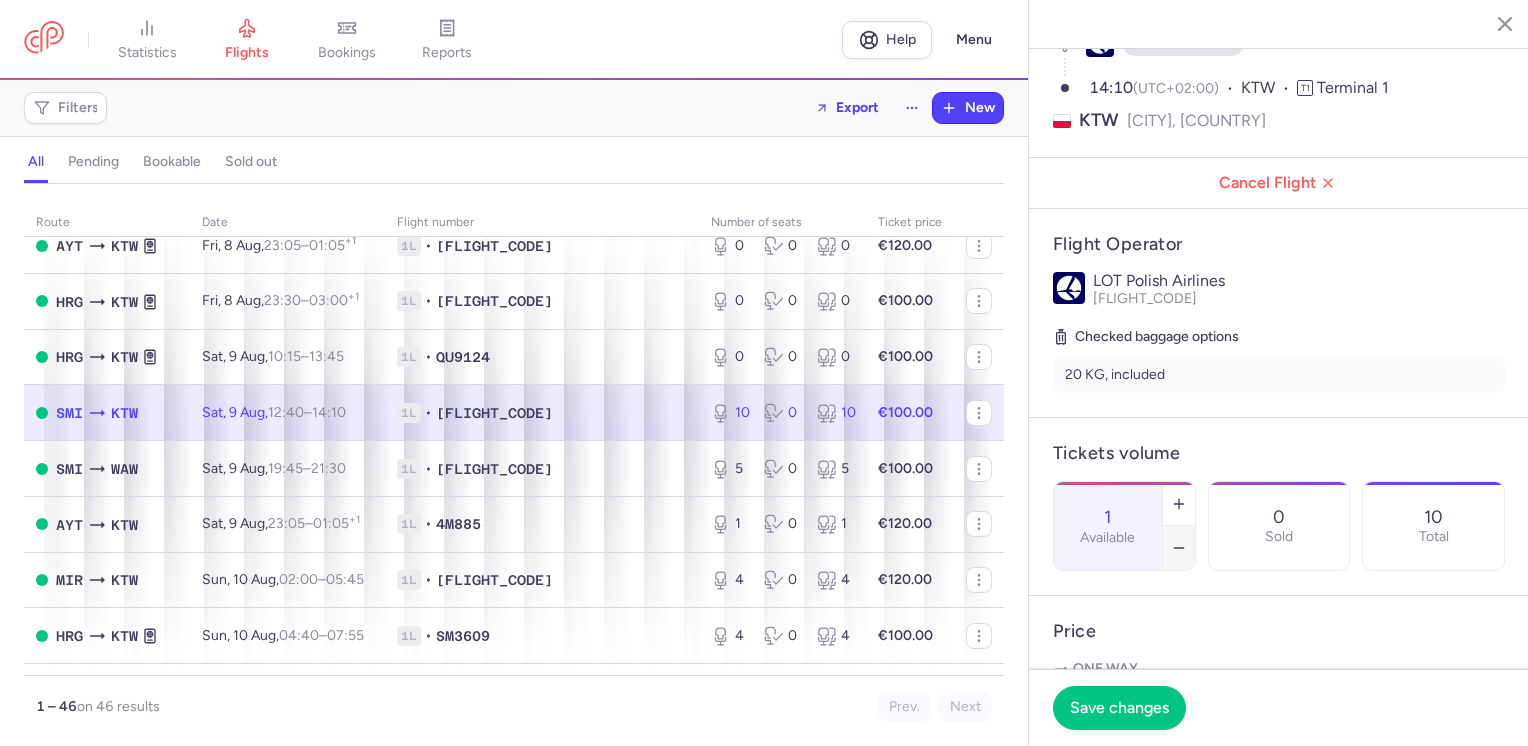 type on "0" 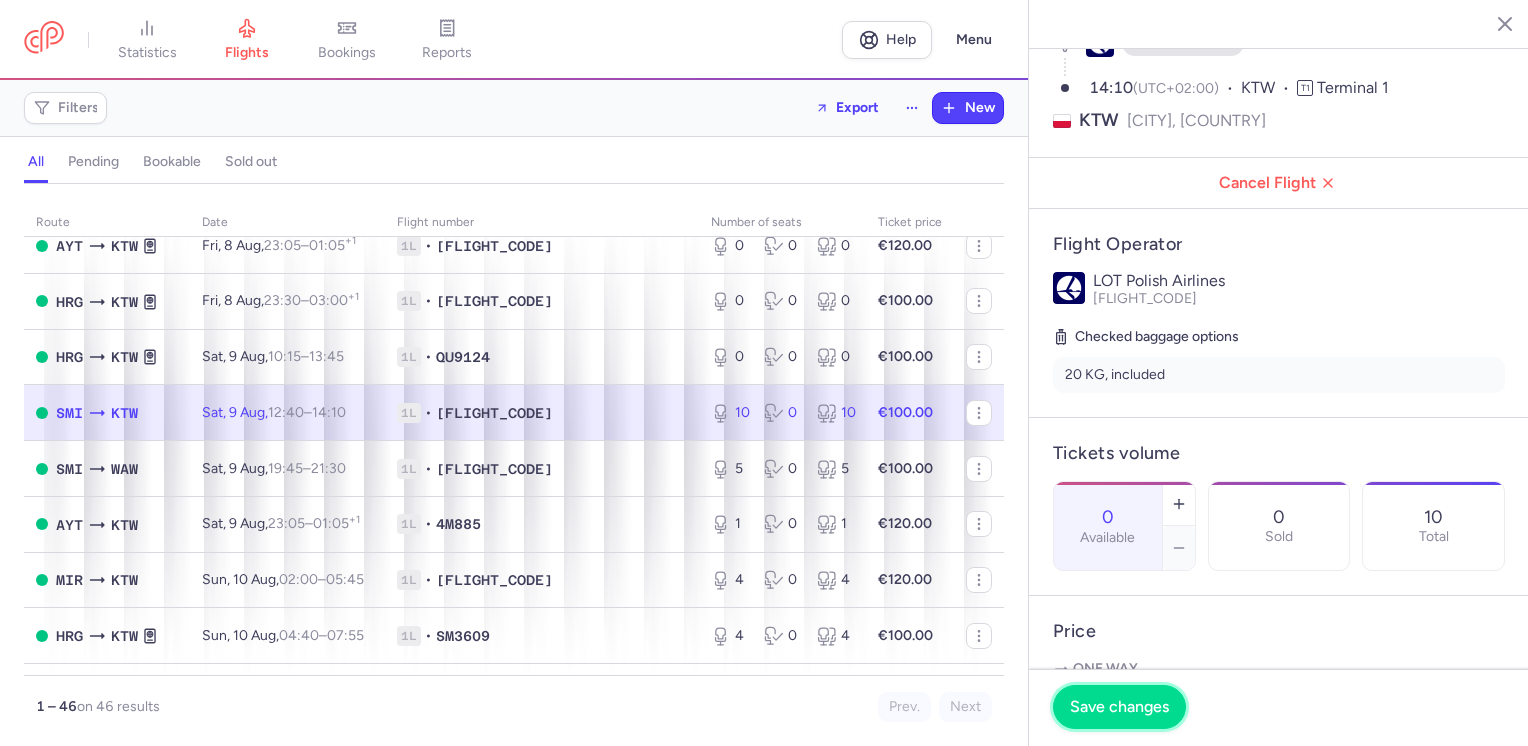 click on "Save changes" at bounding box center (1119, 707) 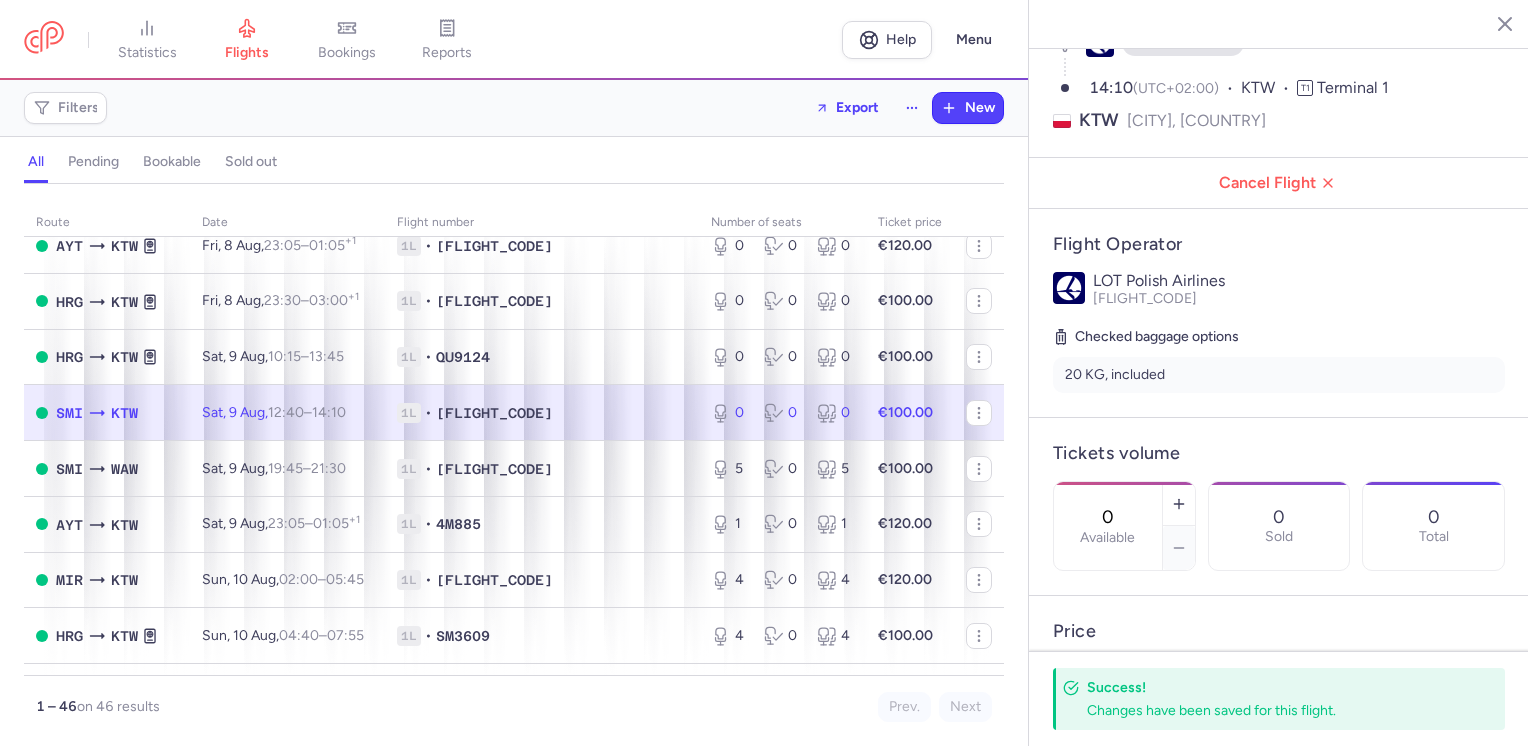click 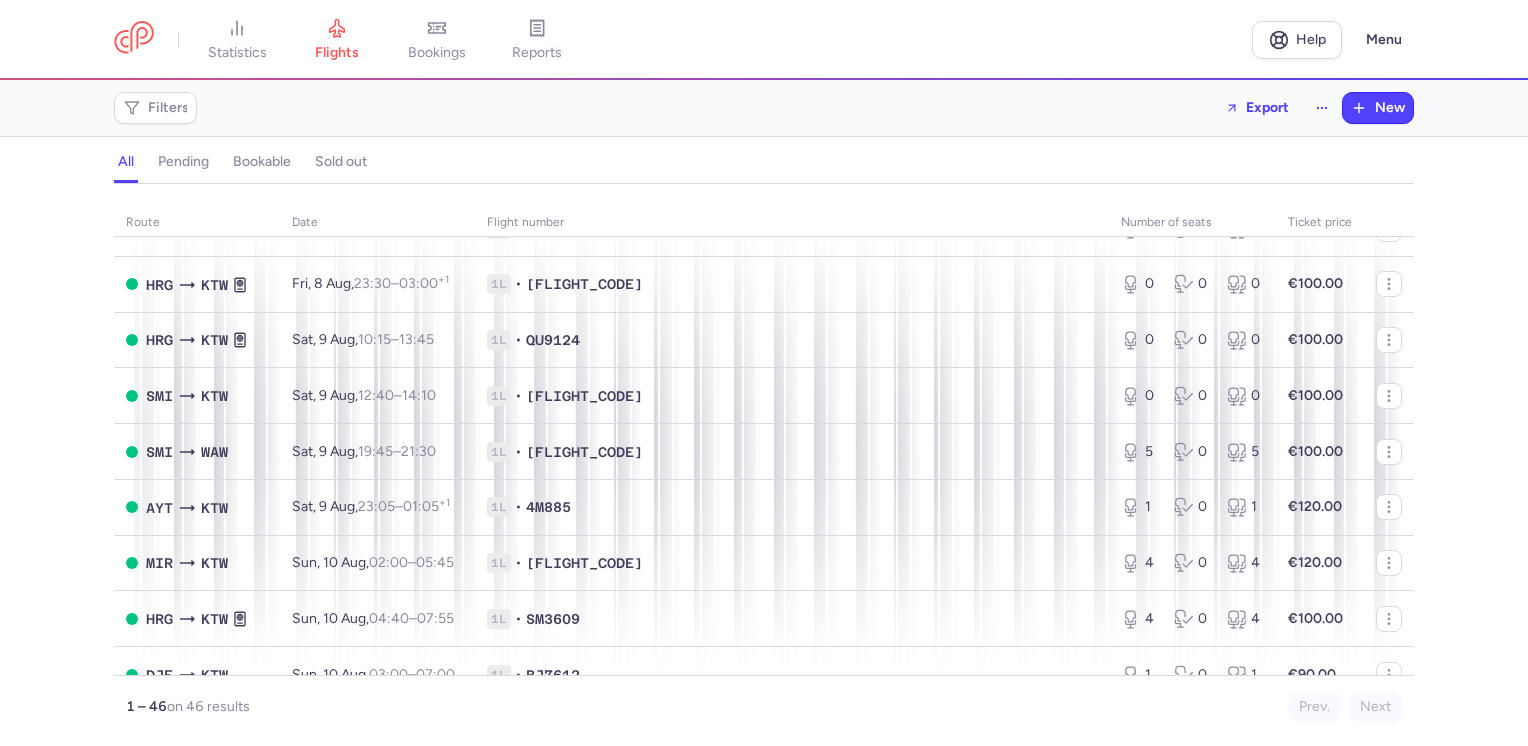 scroll, scrollTop: 717, scrollLeft: 0, axis: vertical 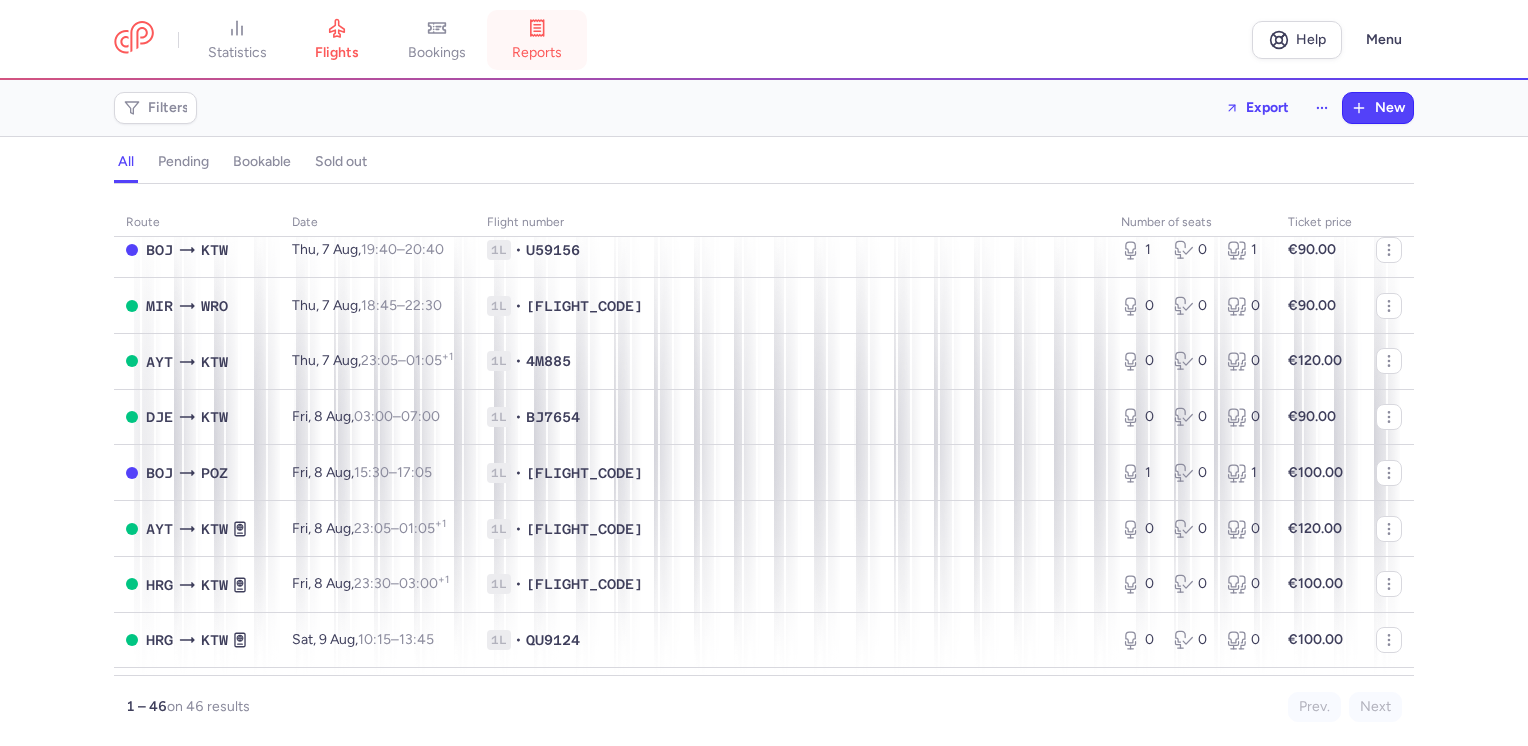 click on "reports" at bounding box center [537, 40] 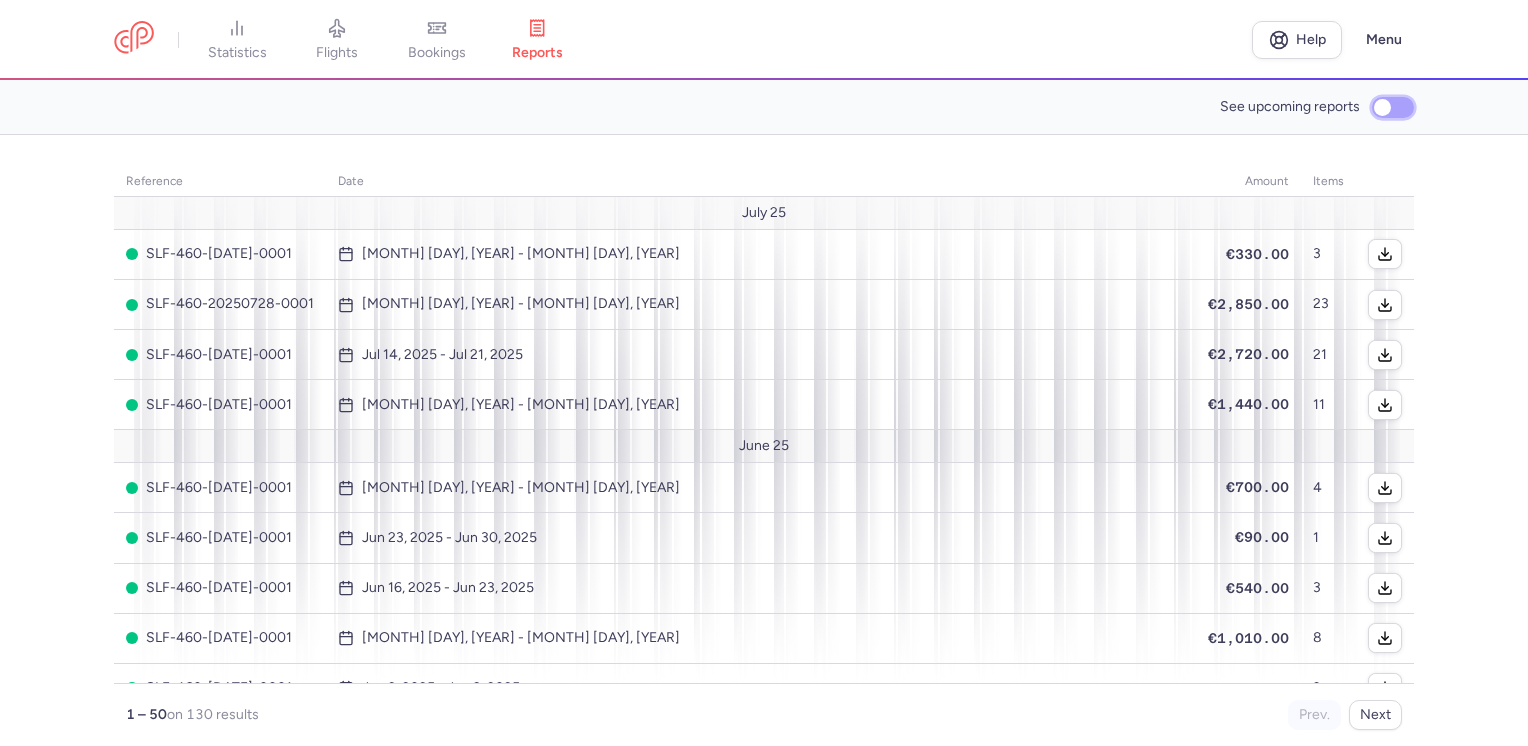 click on "See upcoming reports" at bounding box center [1393, 107] 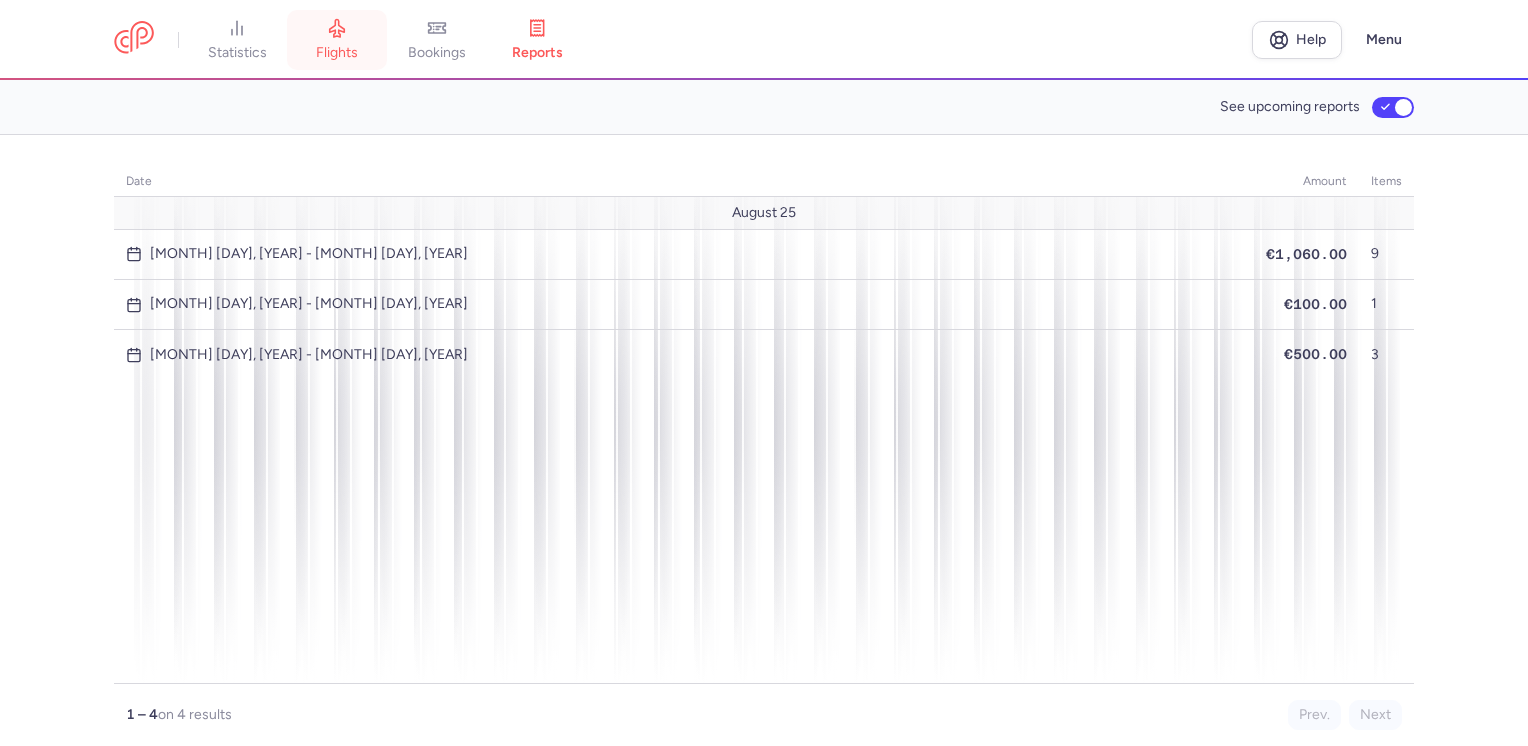 click 